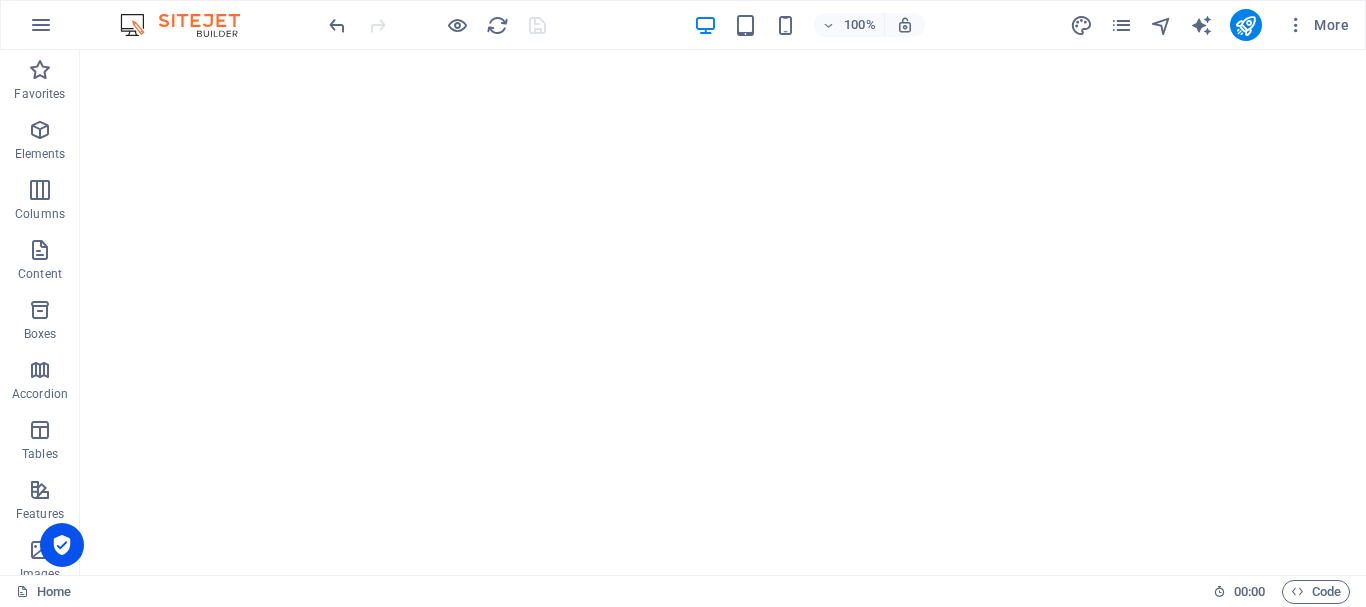 scroll, scrollTop: 0, scrollLeft: 0, axis: both 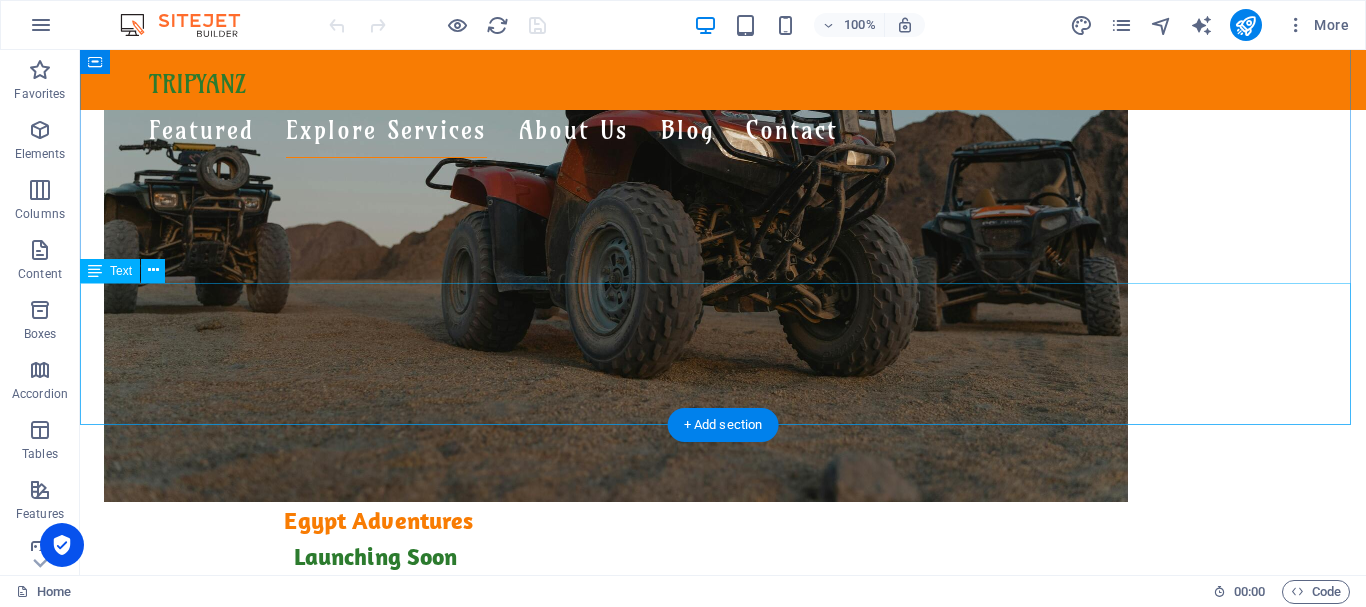 click on "Discover stories, travel tips, and hidden gems from across Egypt! Our blog brings you closer to the soul of every destination from Red Sea coastlines & desert dunes to ancient wonders & modern adventures. Whether you're planning your first visit or dreaming about your next, we’ve got insights, guides, & inspiration for you. Travel smarter. Explore deeper. Live the Tripyanz experience. READ MORE" at bounding box center (723, 1805) 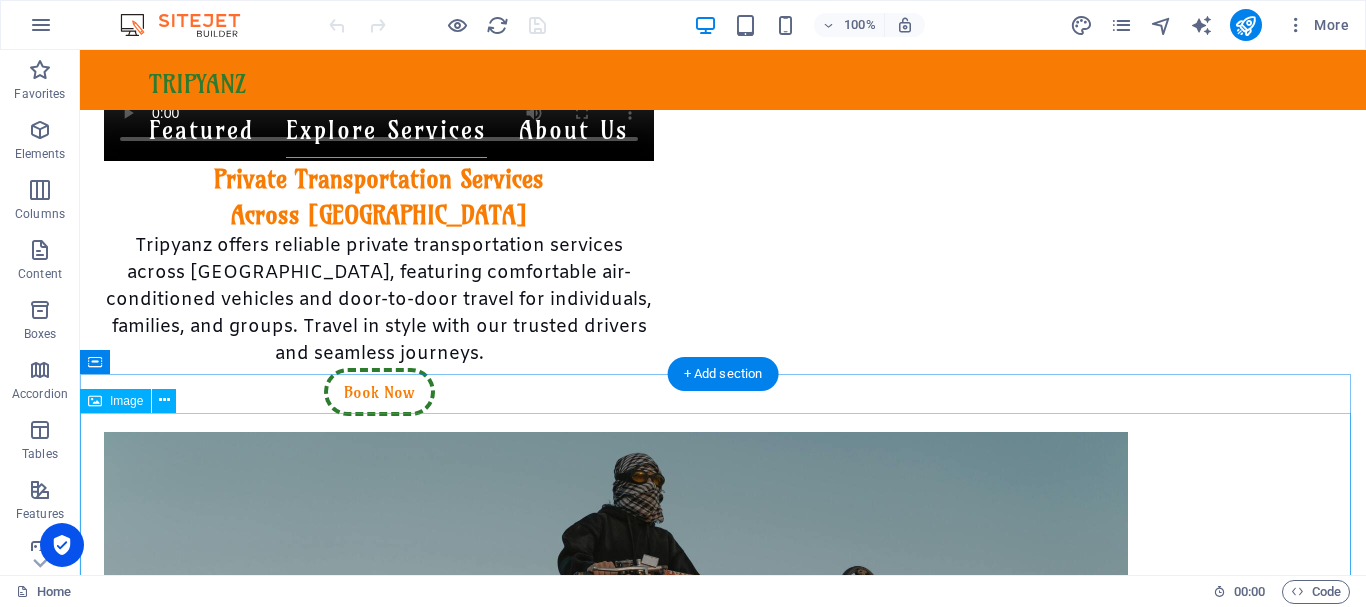 scroll, scrollTop: 822, scrollLeft: 0, axis: vertical 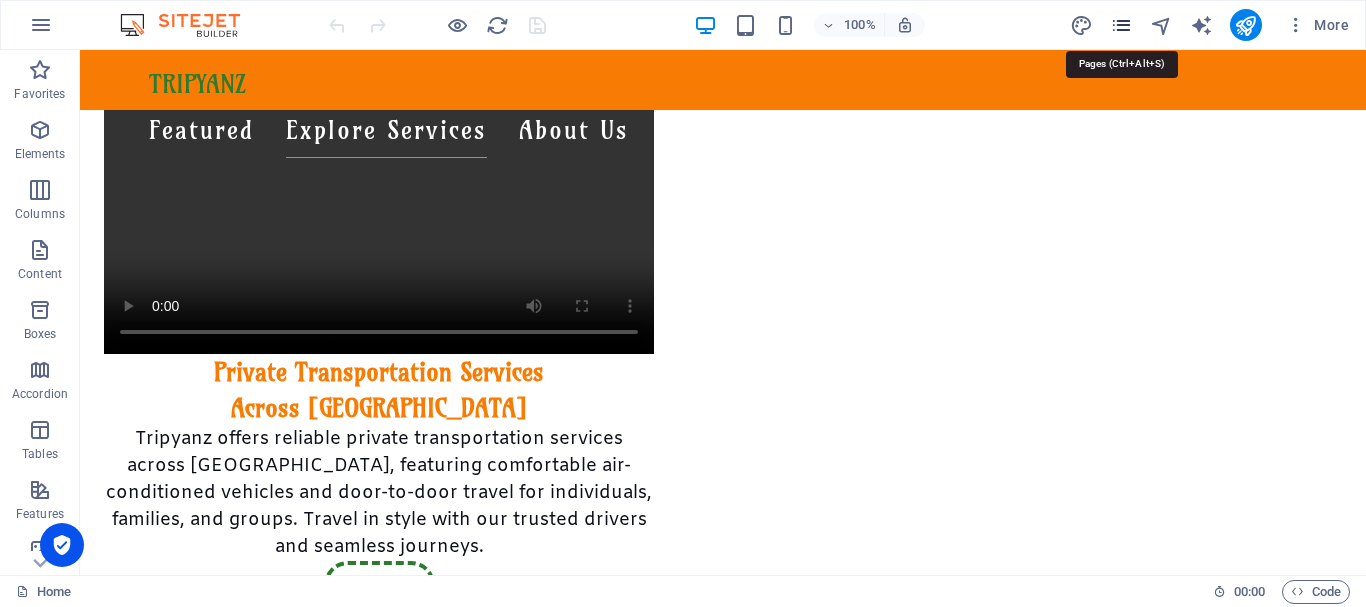 click at bounding box center (1121, 25) 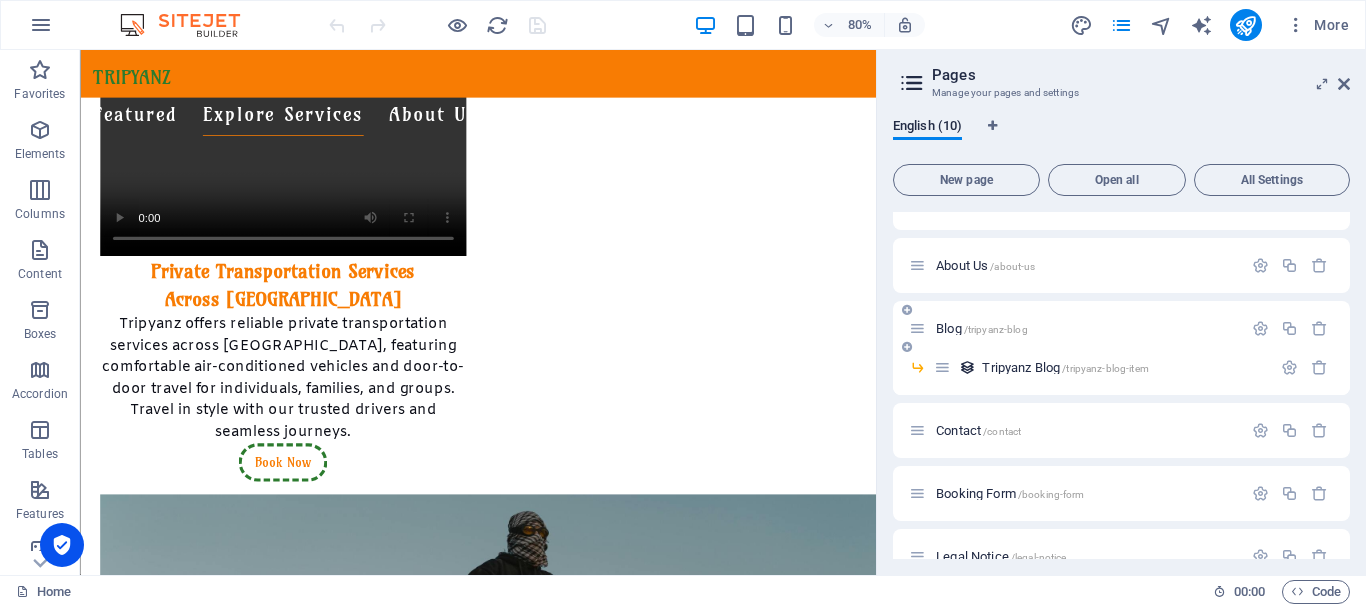 scroll, scrollTop: 200, scrollLeft: 0, axis: vertical 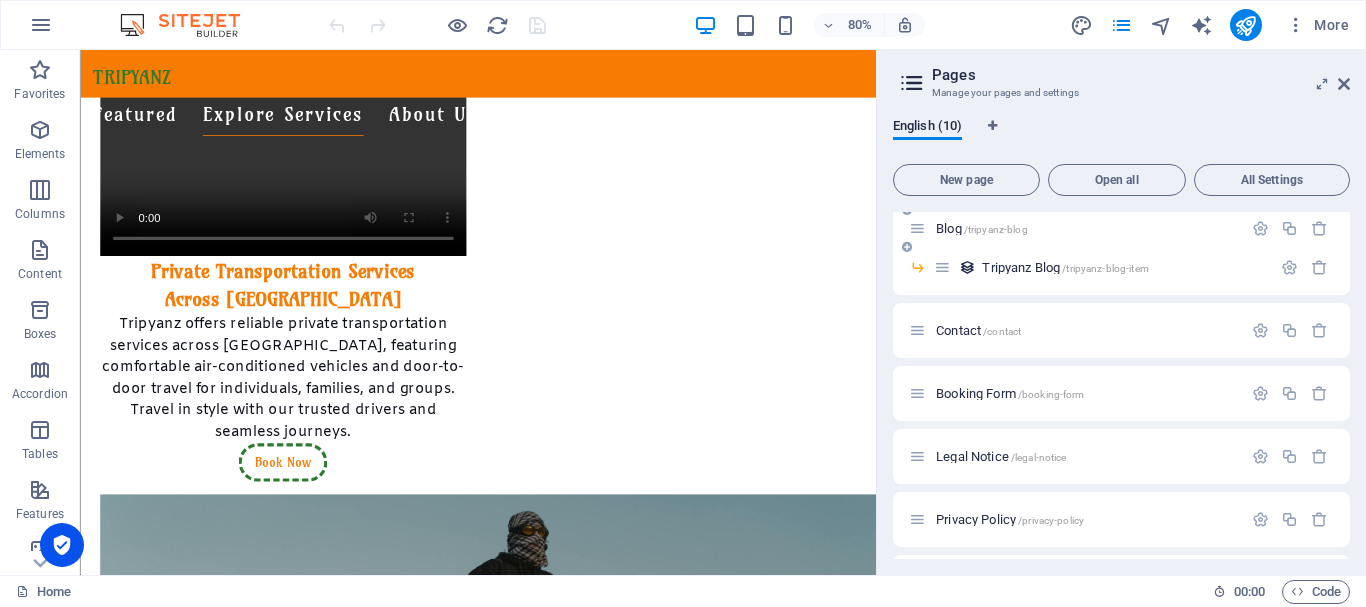 click on "Blog /tripyanz-blog" at bounding box center (982, 228) 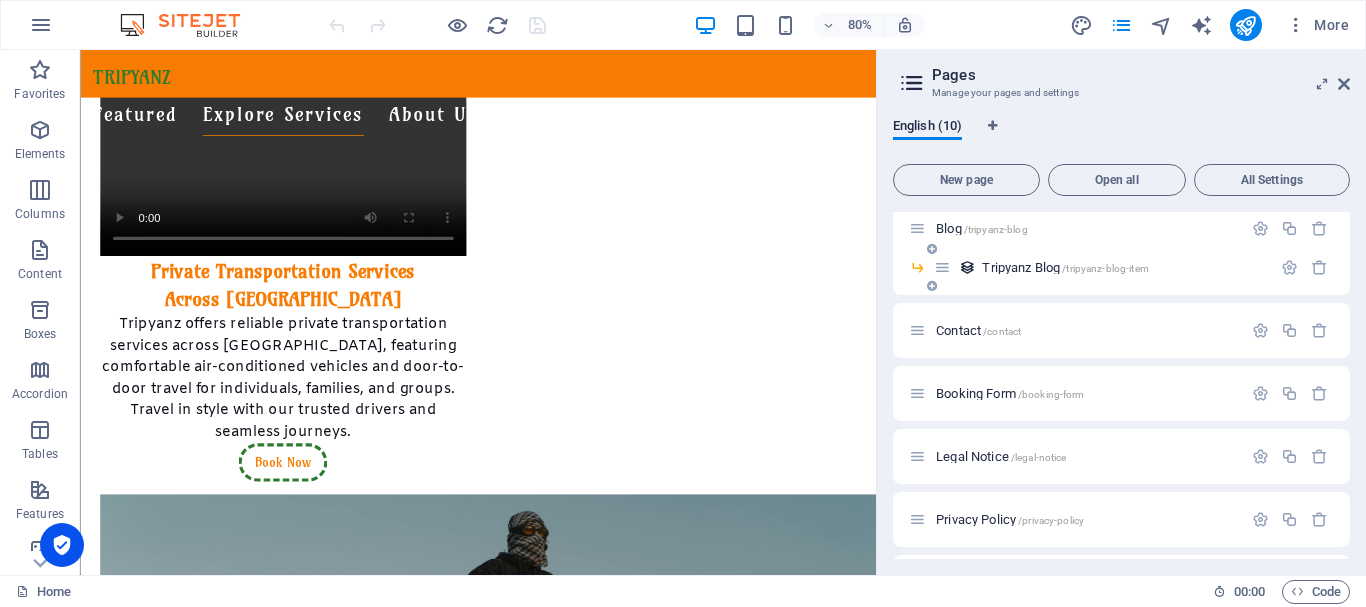 scroll, scrollTop: 0, scrollLeft: 0, axis: both 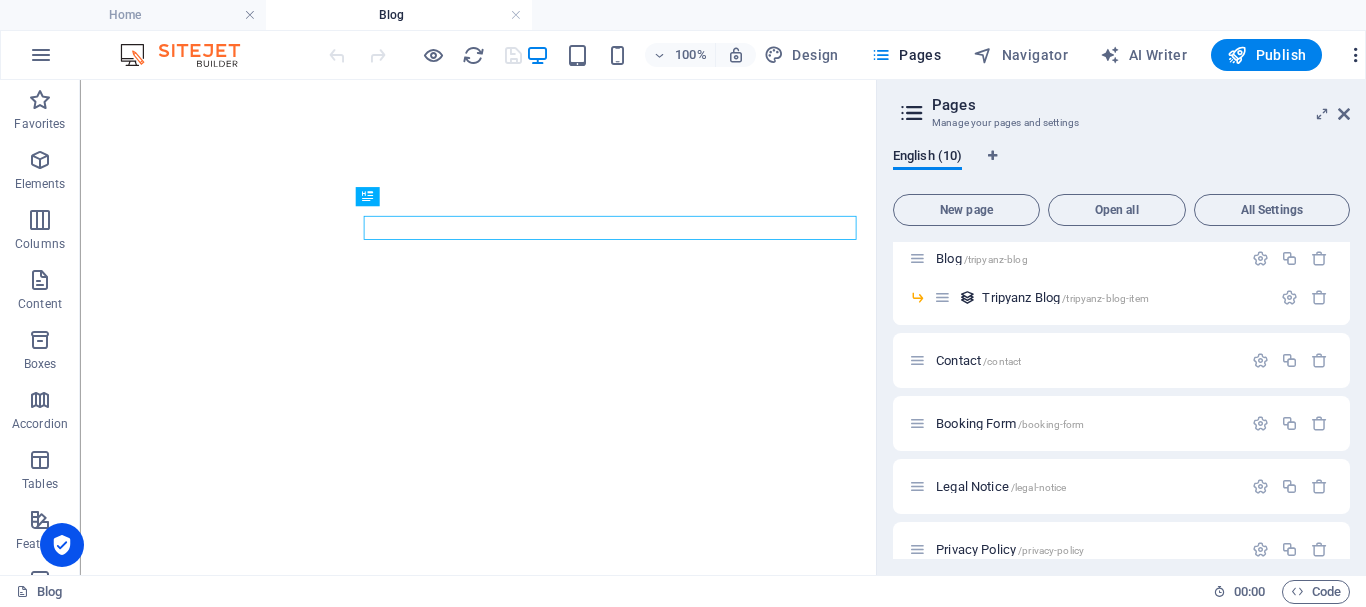 click on "More" at bounding box center [1377, 55] 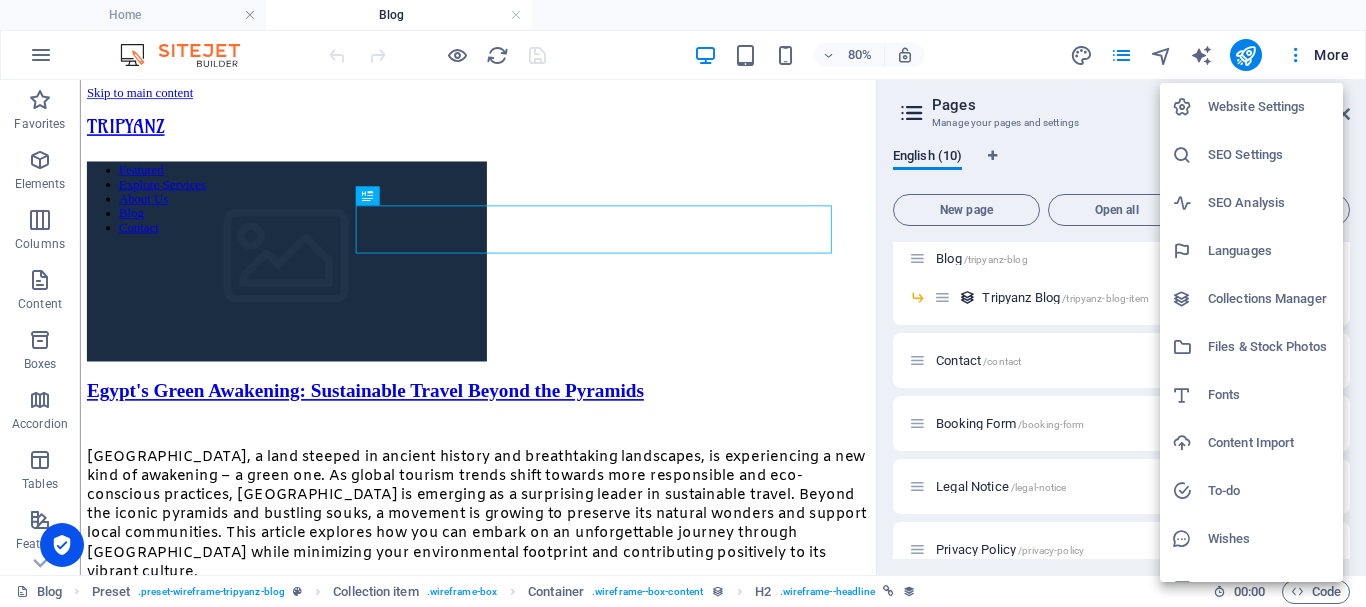 scroll, scrollTop: 0, scrollLeft: 0, axis: both 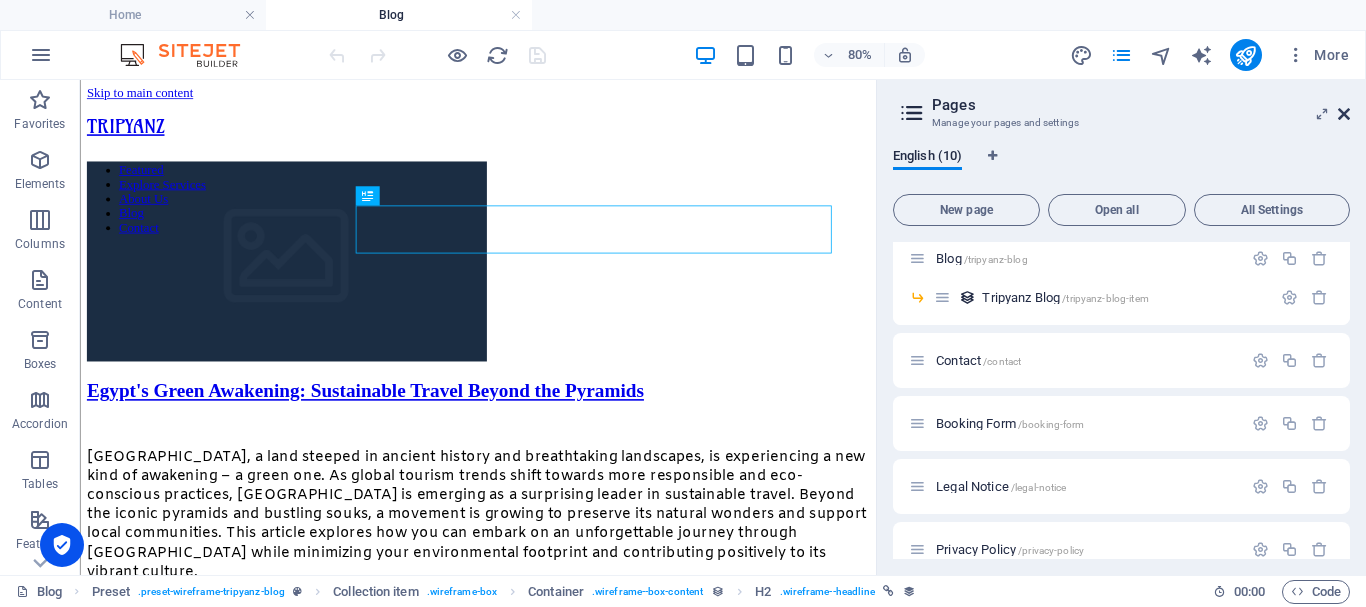 click at bounding box center (1344, 114) 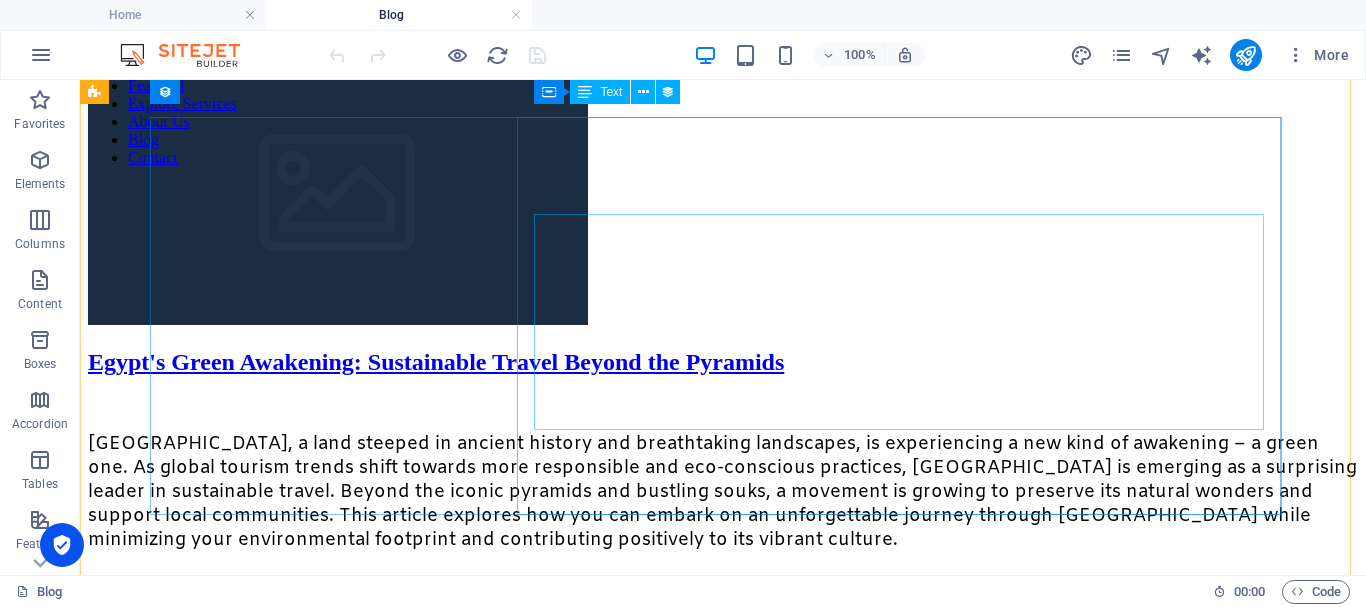 scroll, scrollTop: 100, scrollLeft: 0, axis: vertical 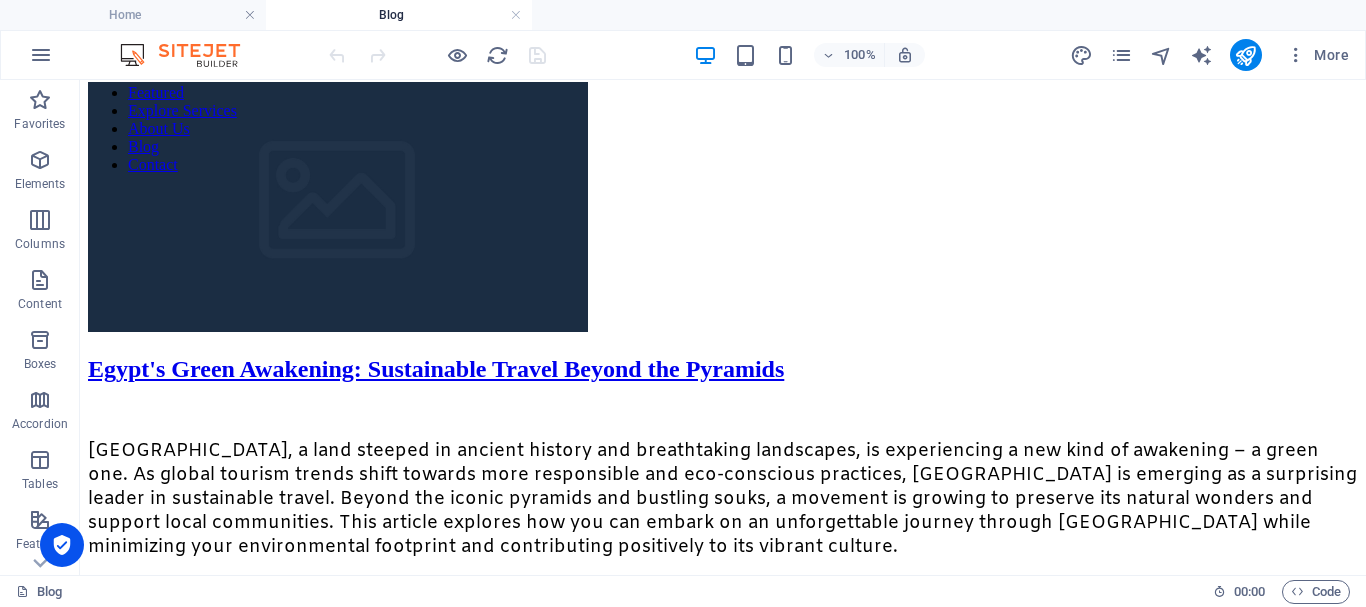 click on "More" at bounding box center (1213, 55) 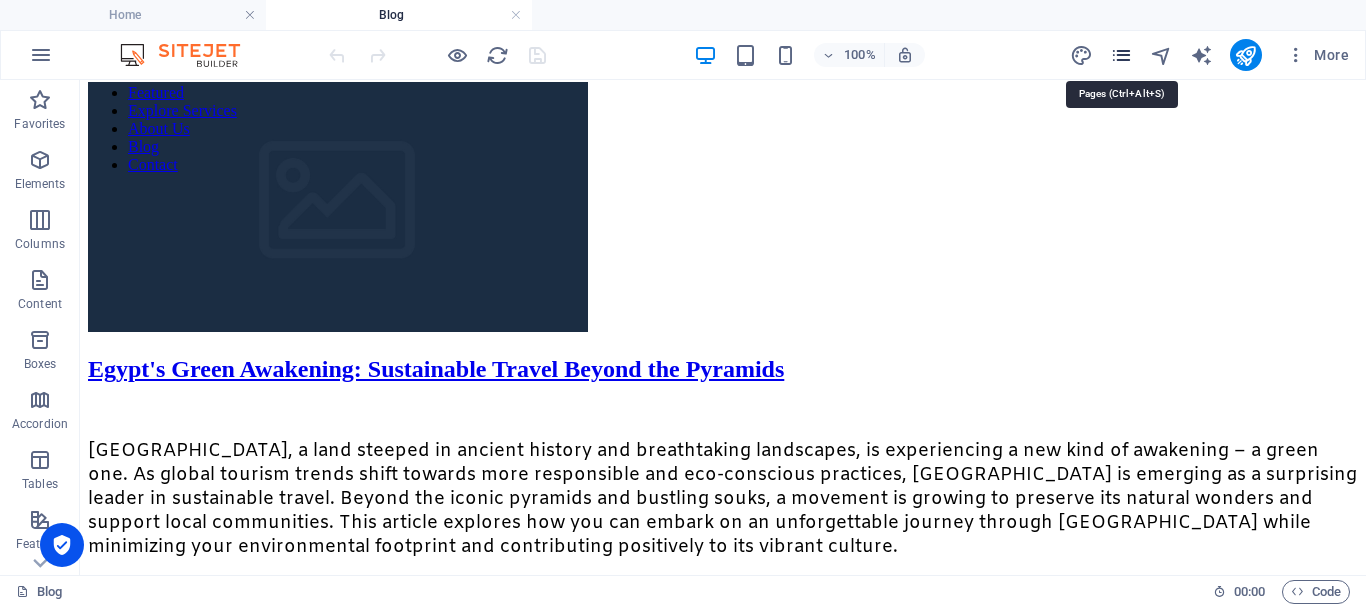 click at bounding box center (1121, 55) 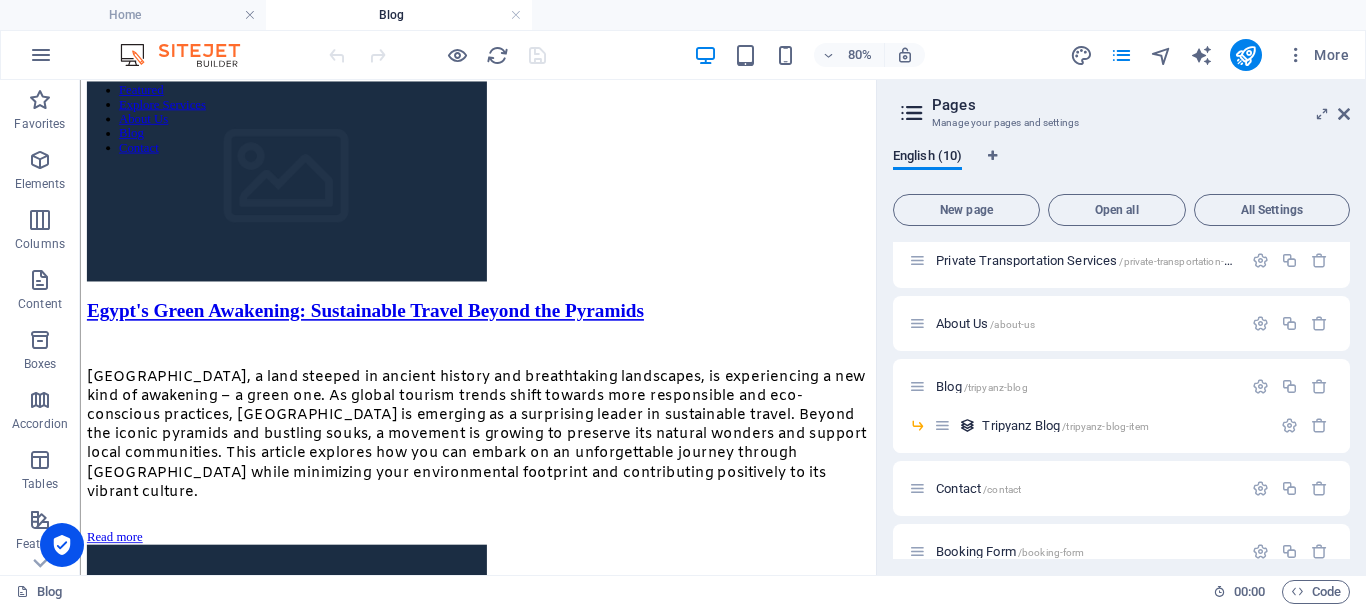 scroll, scrollTop: 200, scrollLeft: 0, axis: vertical 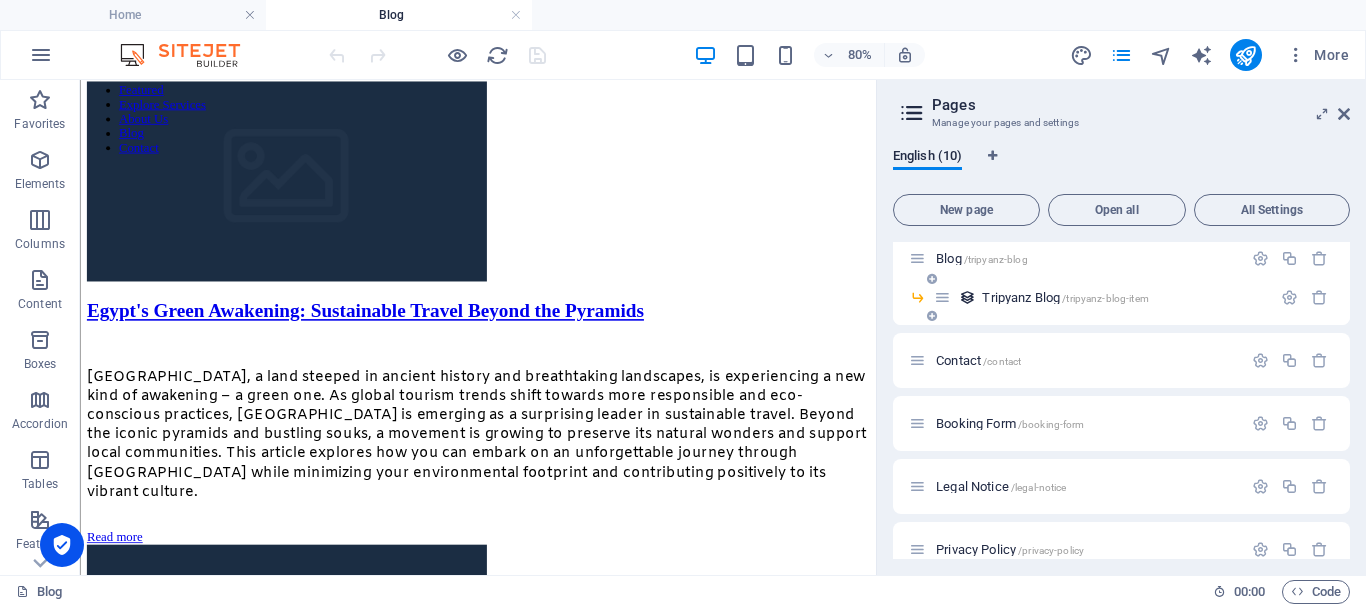 click on "Tripyanz Blog /tripyanz-blog-item" at bounding box center (1065, 297) 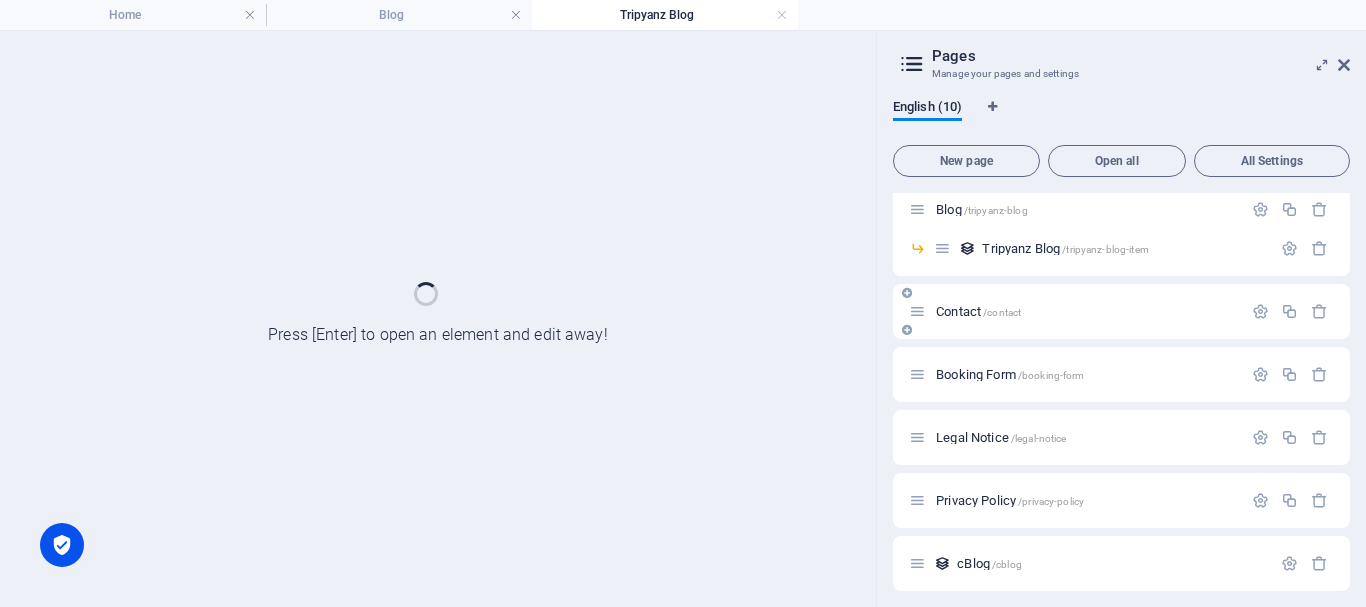 scroll, scrollTop: 0, scrollLeft: 0, axis: both 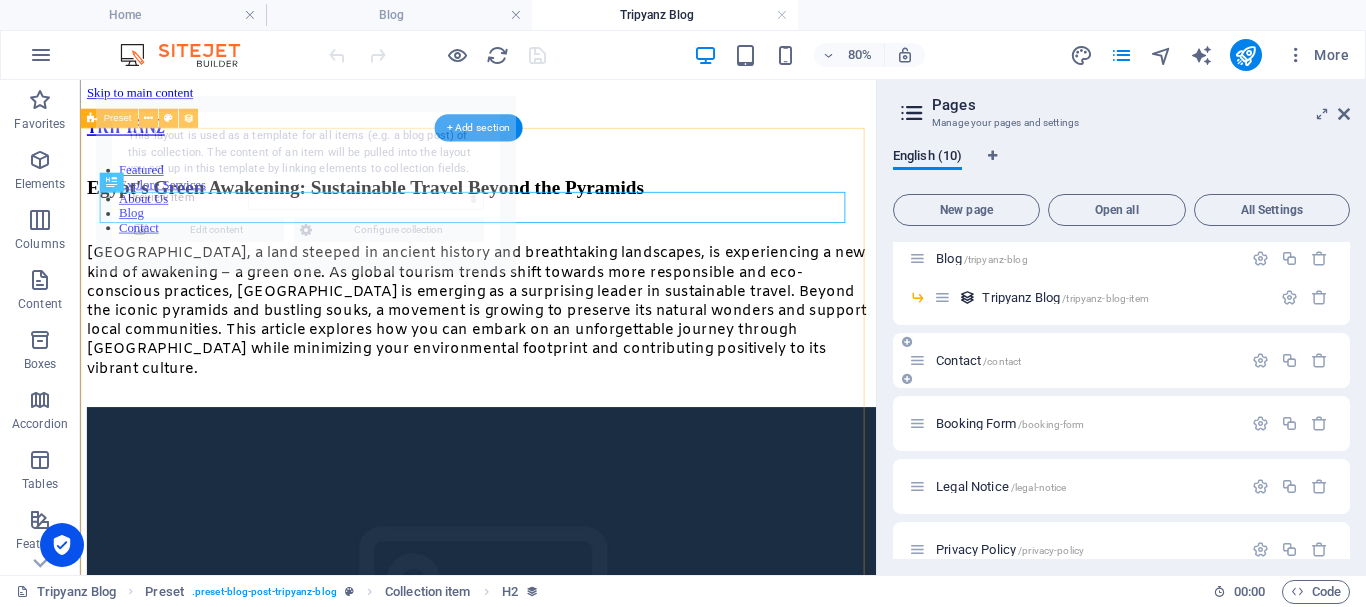 select on "687042c37cedc72f930b60d8" 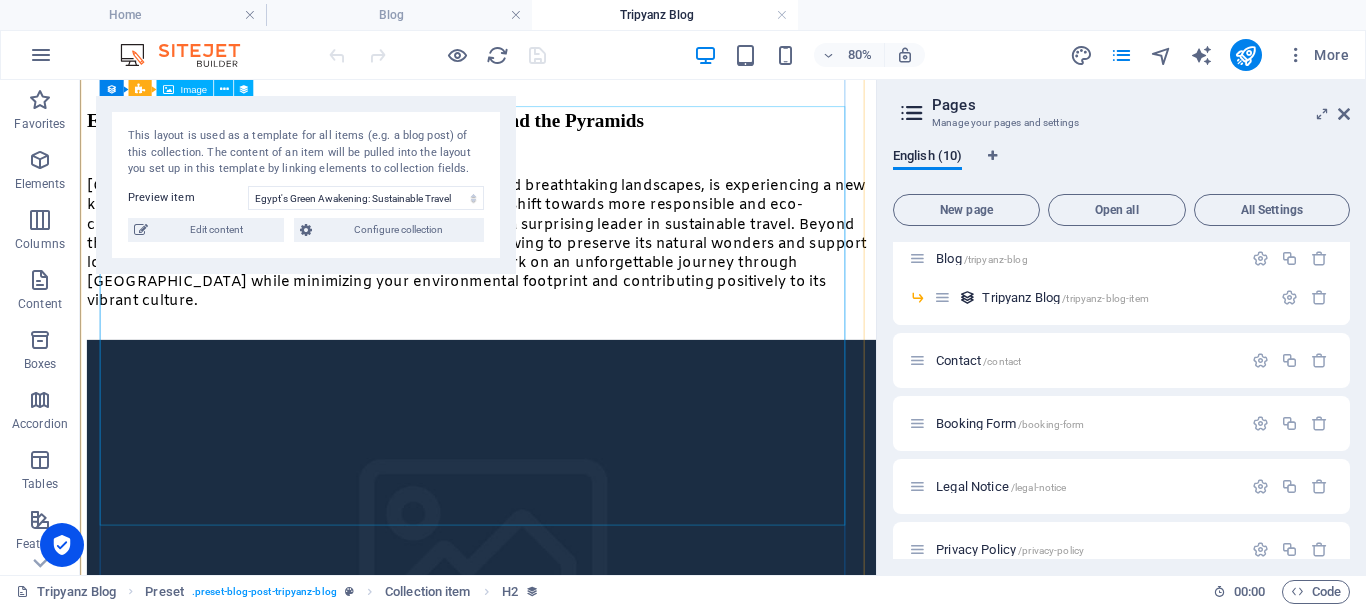 scroll, scrollTop: 0, scrollLeft: 0, axis: both 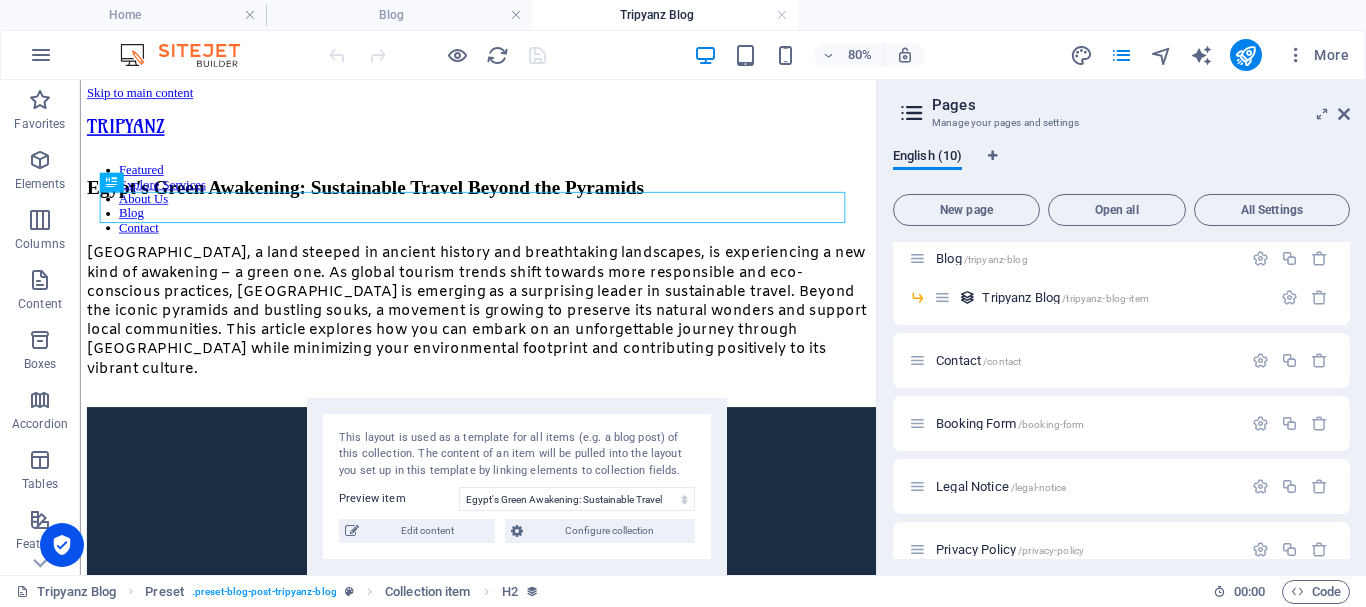 drag, startPoint x: 387, startPoint y: 107, endPoint x: 598, endPoint y: 436, distance: 390.8478 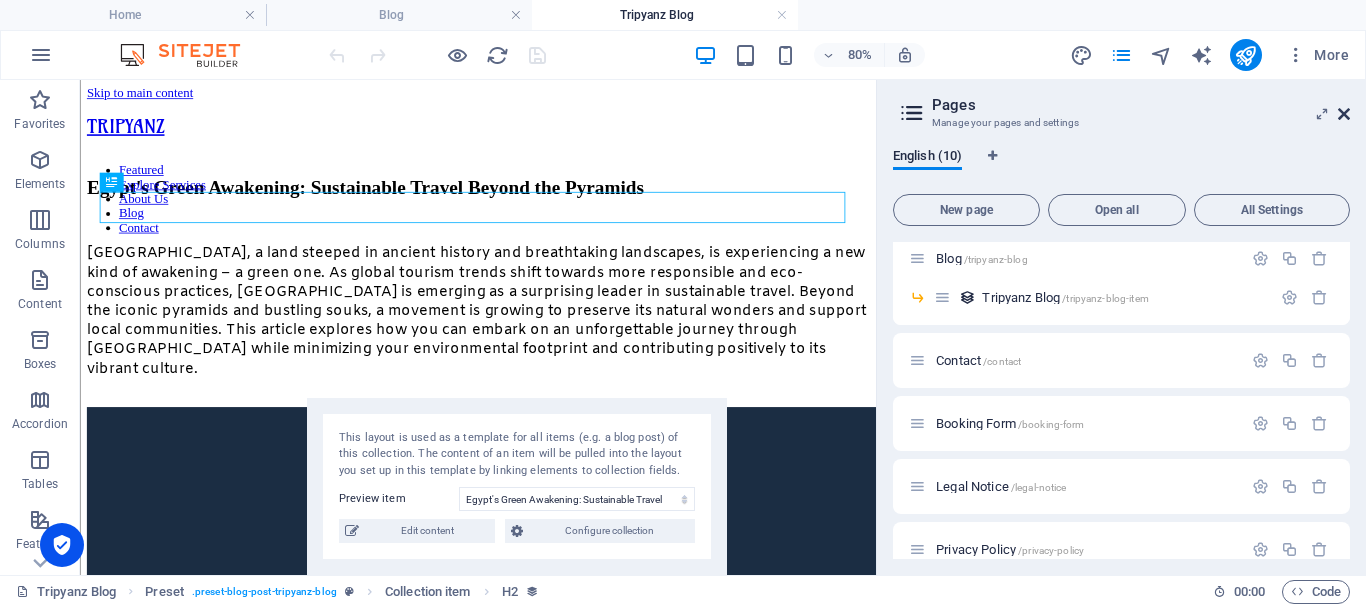 drag, startPoint x: 1340, startPoint y: 116, endPoint x: 1225, endPoint y: 42, distance: 136.7516 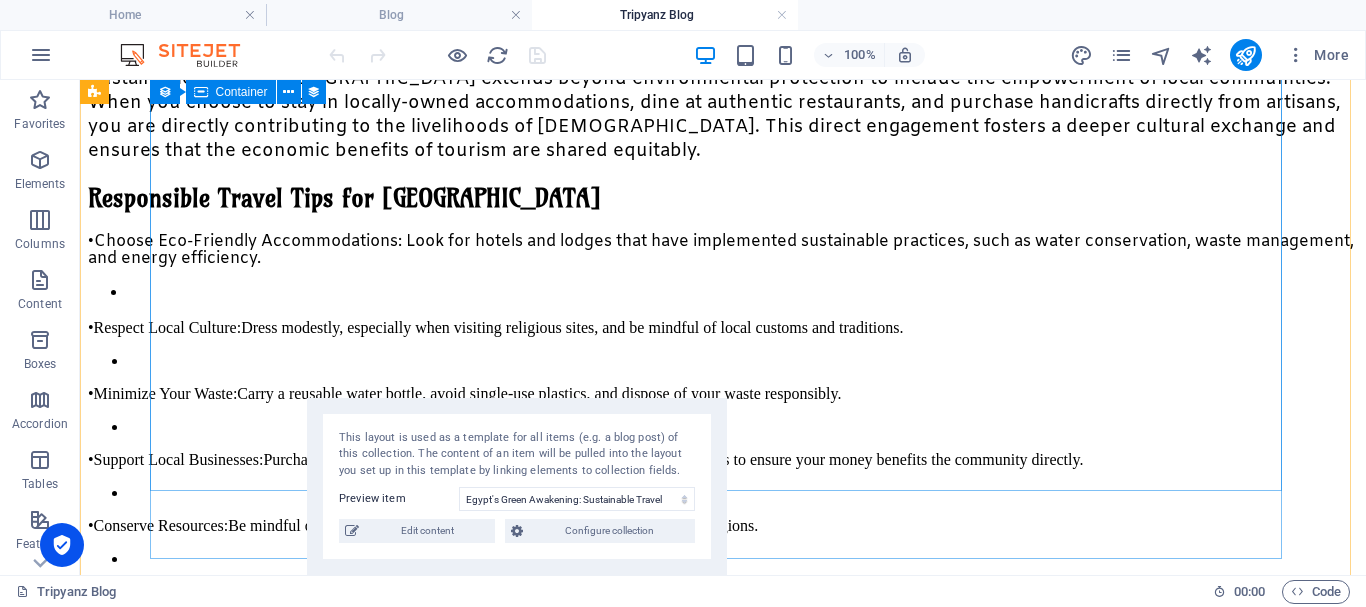 scroll, scrollTop: 1764, scrollLeft: 0, axis: vertical 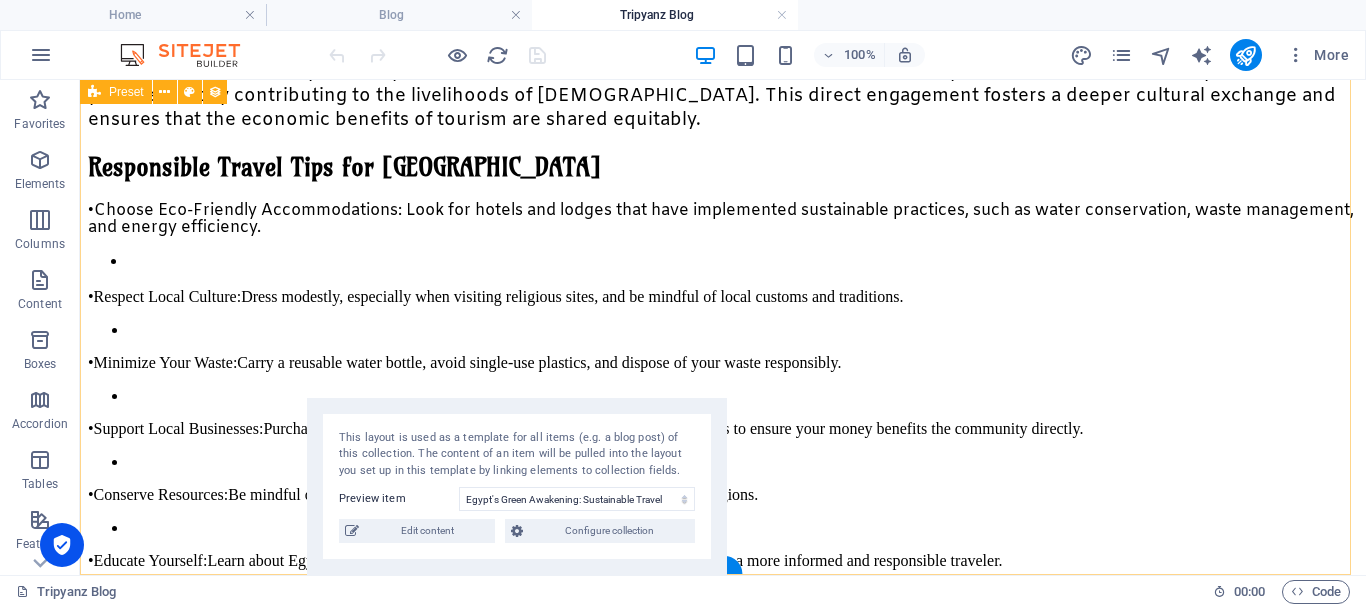 click on "Egypt's Green Awakening: Sustainable Travel Beyond the Pyramids Egypt, a land steeped in ancient history and breathtaking landscapes, is experiencing a new kind of awakening – a green one. As global tourism trends shift towards more responsible and eco-conscious practices, Egypt is emerging as a surprising leader in sustainable travel. Beyond the iconic pyramids and bustling souks, a movement is growing to preserve its natural wonders and support local communities. This article explores how you can embark on an unforgettable journey through Egypt while minimizing your environmental footprint and contributing positively to its vibrant culture. The Rise of Ecotourism in Egypt Siwa Oasis: A Desert Paradise Red Sea: Diving into Conservation Supporting Local Communities Responsible Travel Tips for Egypt • Choose Eco-Friendly Accommodations: Look for hotels and lodges that have implemented sustainable practices, such as water conservation, waste management, and energy efficiency. • Respect Local Culture: •" at bounding box center (723, -379) 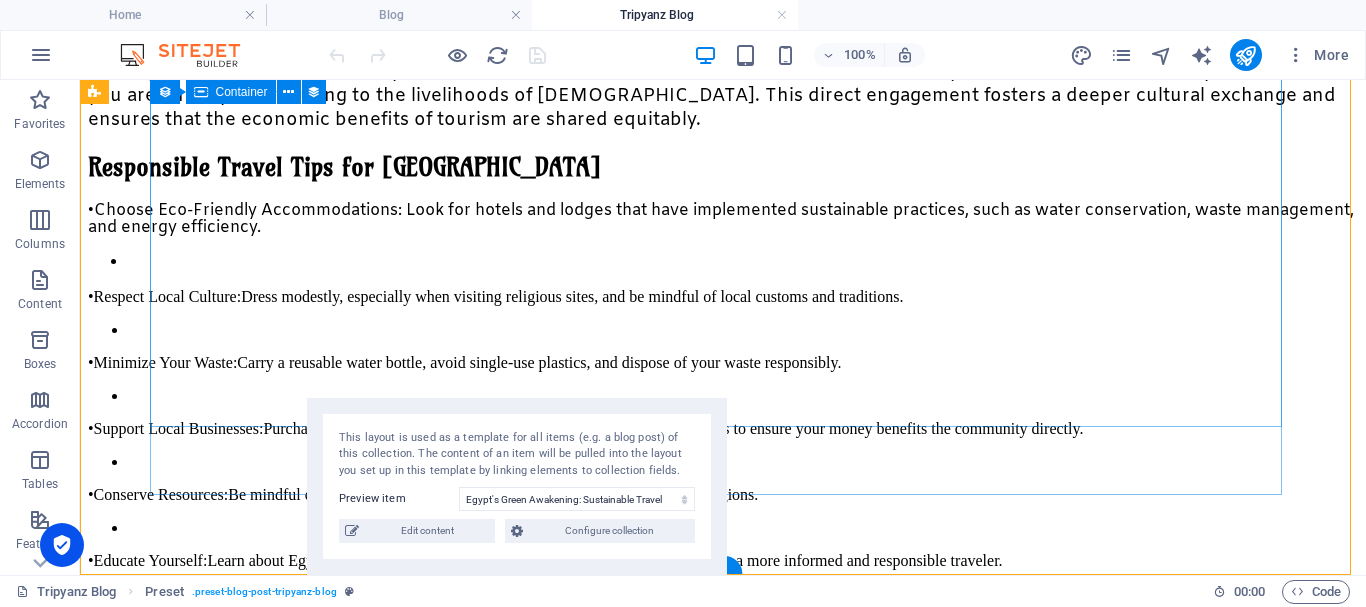 click on "Conclusion" at bounding box center (723, 636) 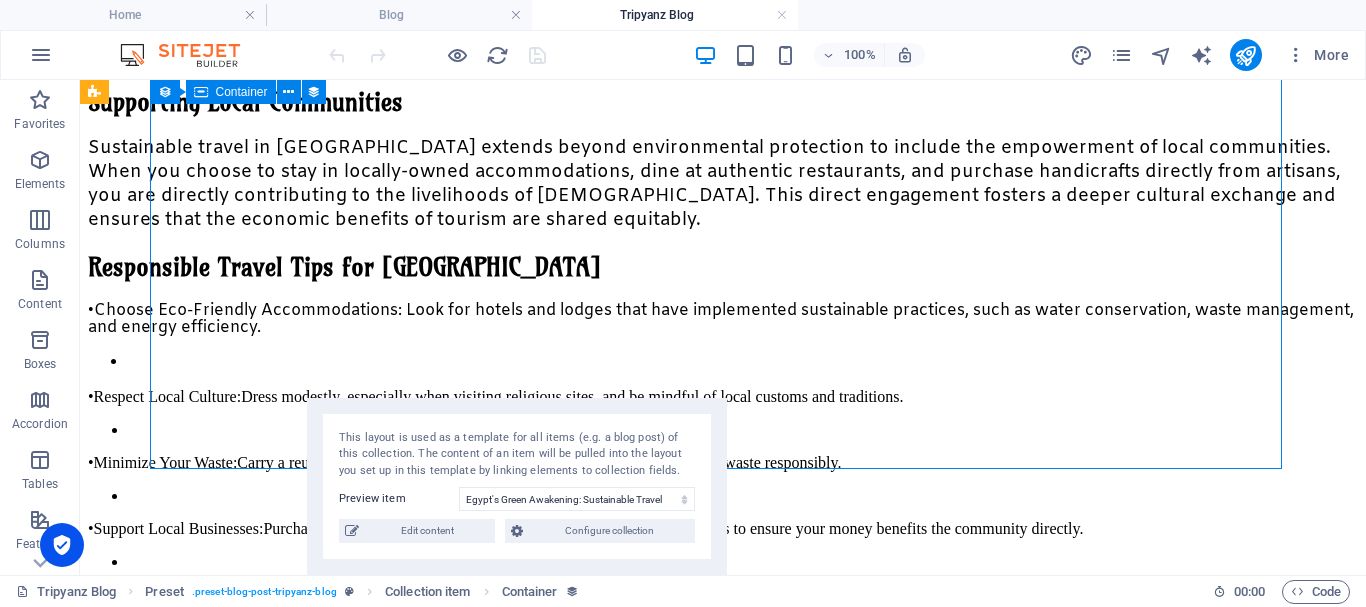 scroll, scrollTop: 1764, scrollLeft: 0, axis: vertical 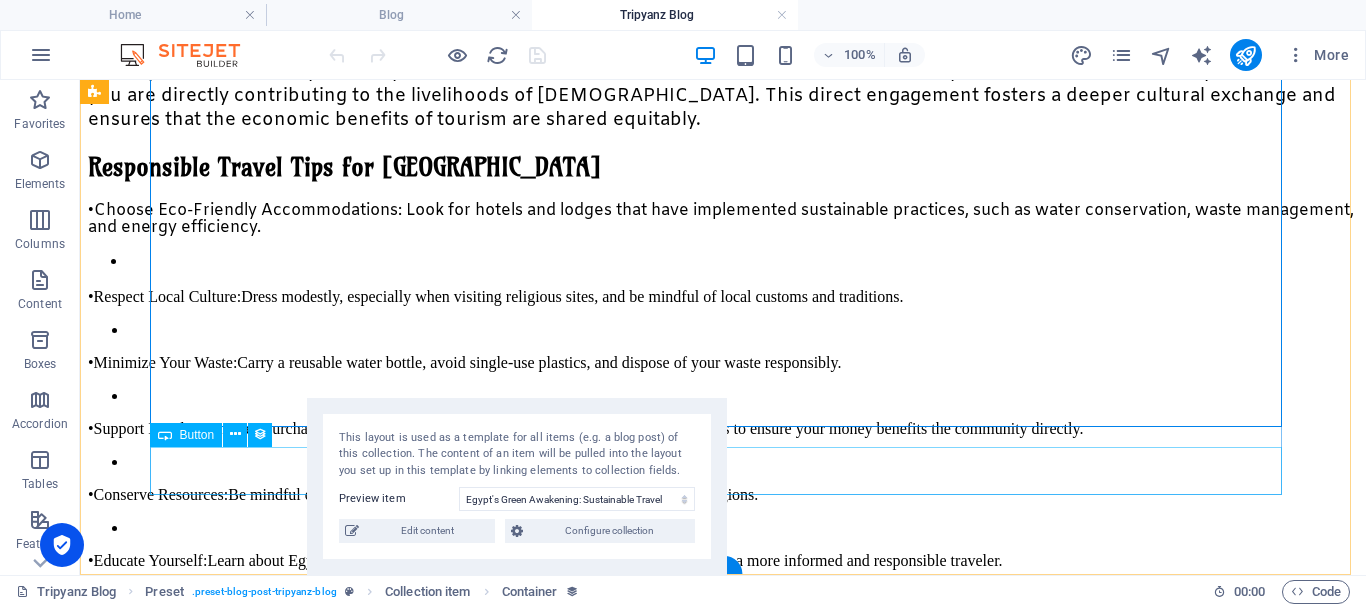 click on "Back to overview" at bounding box center [723, 796] 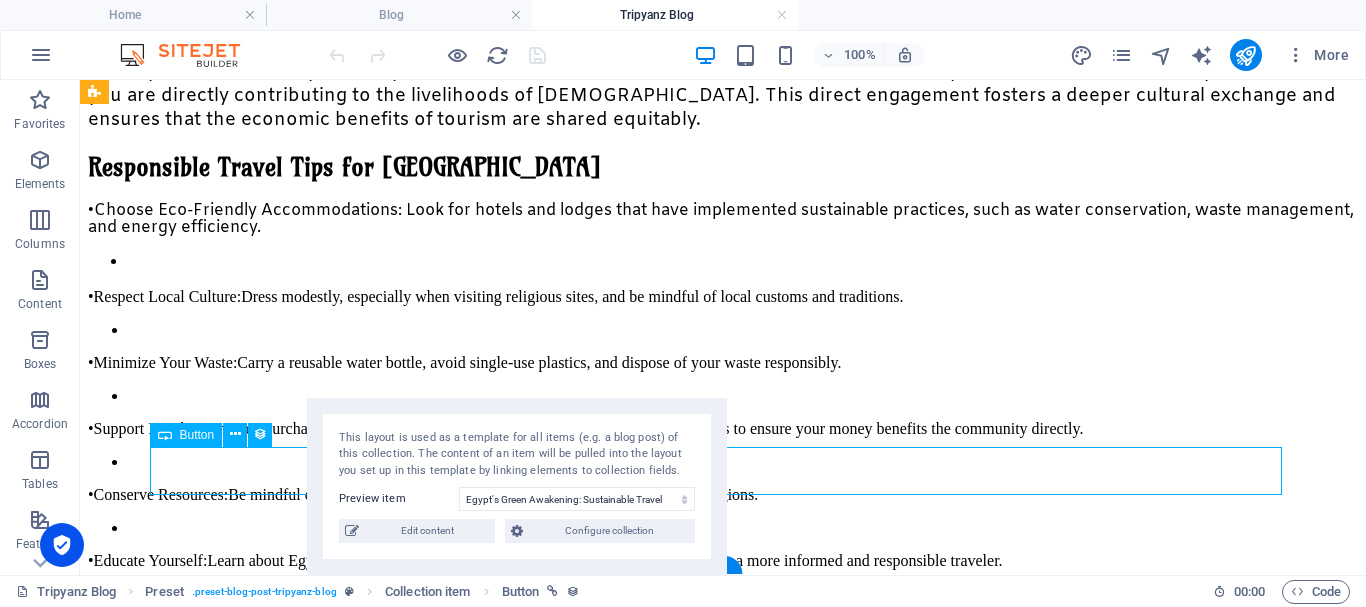 click on "Back to overview" at bounding box center (723, 796) 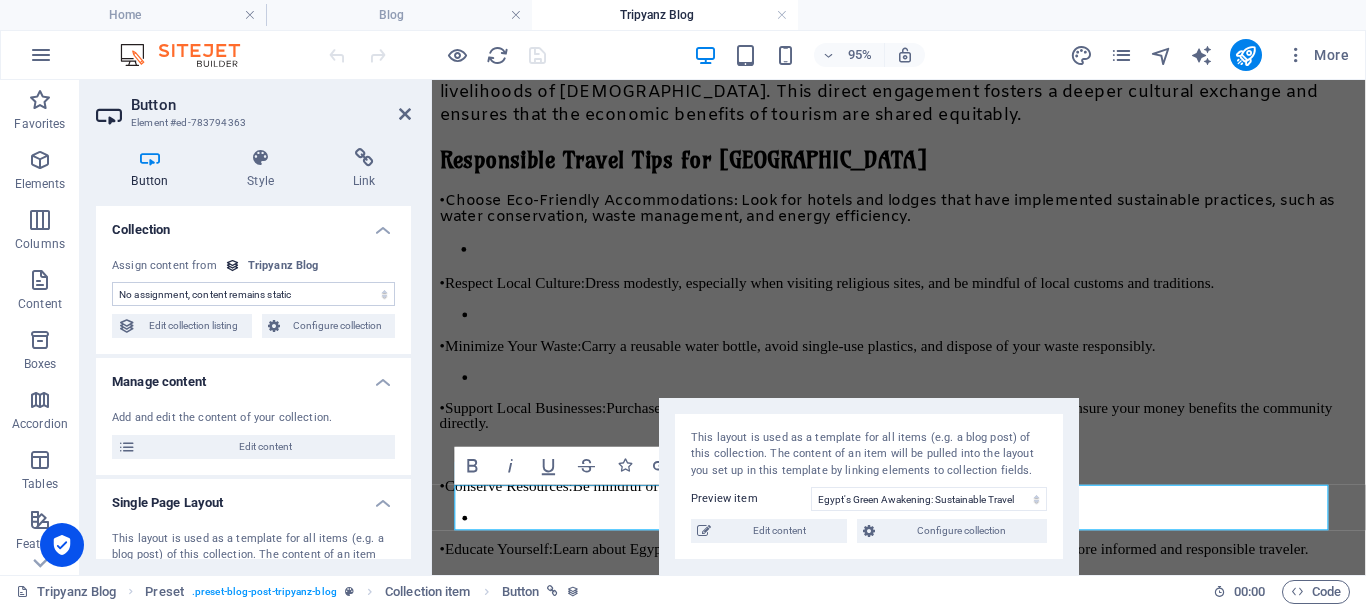 scroll, scrollTop: 1846, scrollLeft: 0, axis: vertical 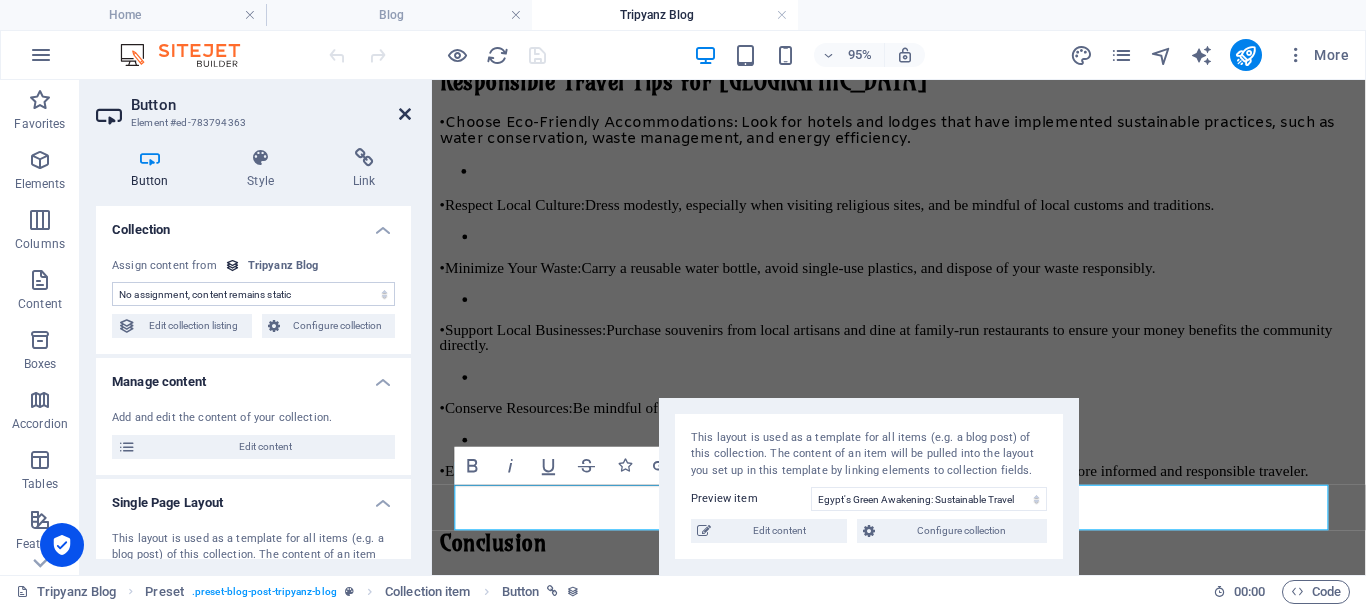drag, startPoint x: 407, startPoint y: 110, endPoint x: 325, endPoint y: 32, distance: 113.17243 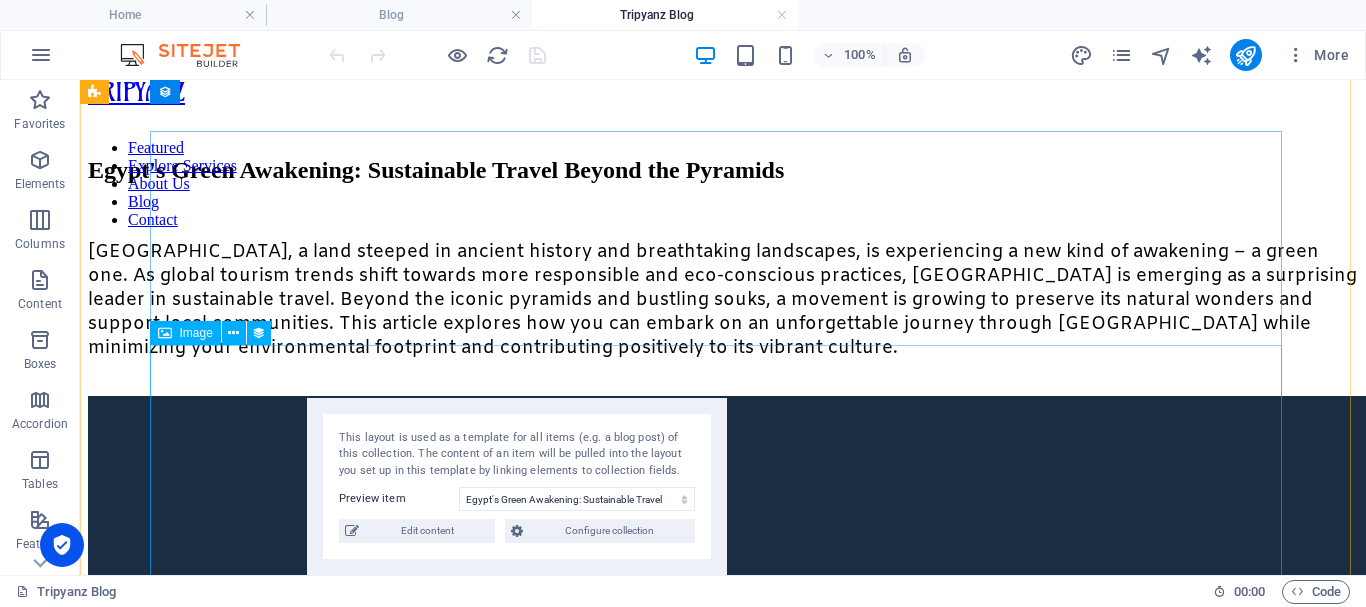 scroll, scrollTop: 0, scrollLeft: 0, axis: both 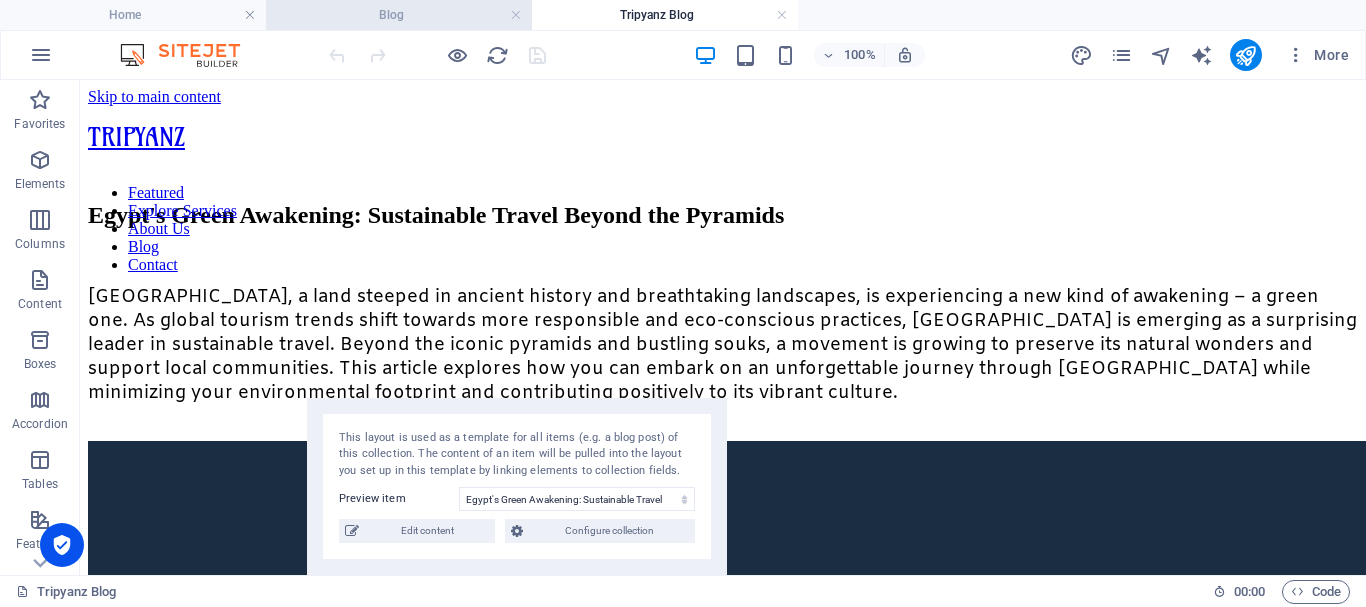 click on "Blog" at bounding box center [399, 15] 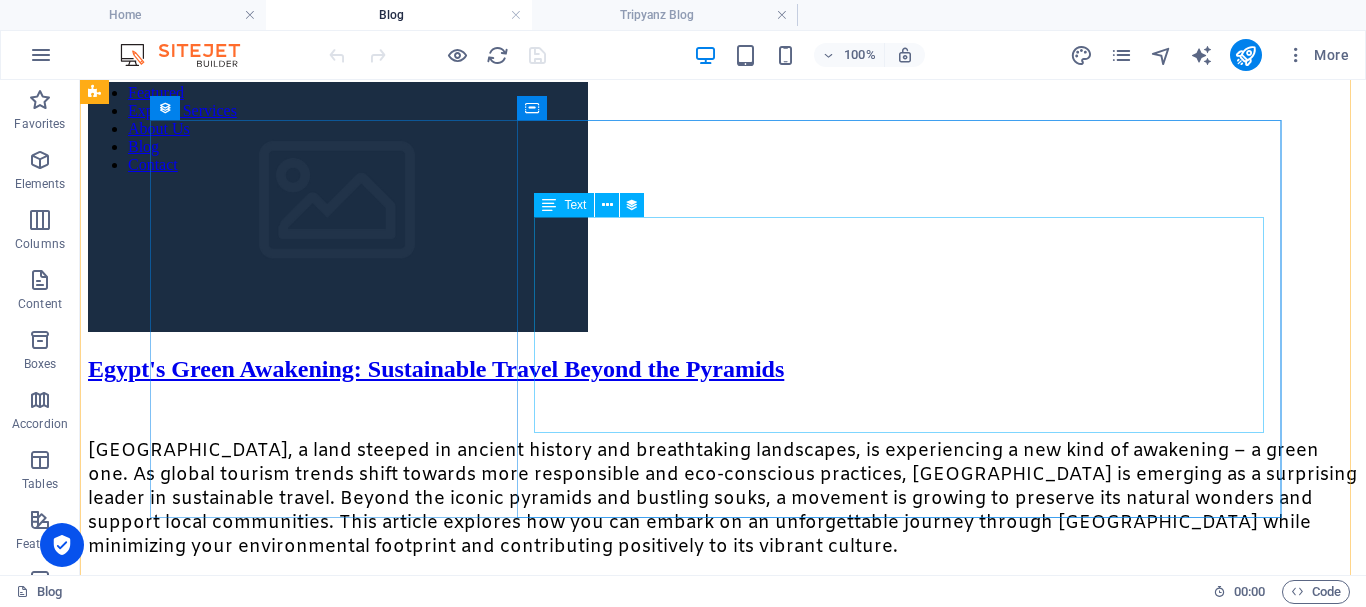 scroll, scrollTop: 0, scrollLeft: 0, axis: both 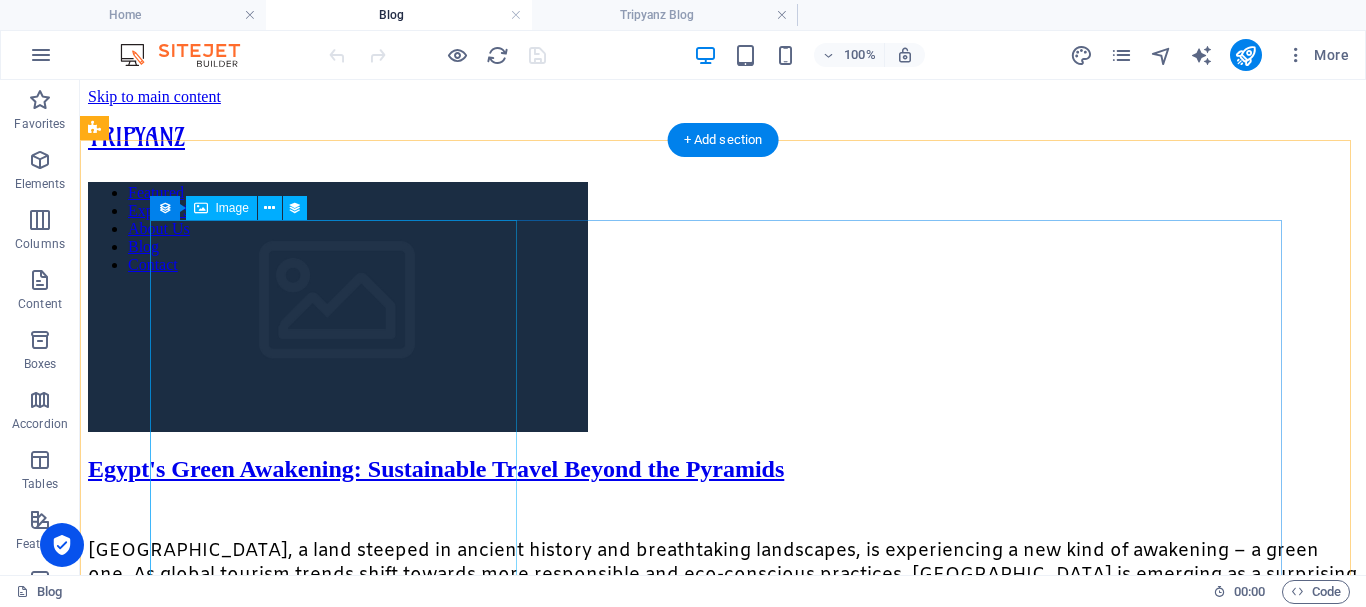 click at bounding box center (723, 309) 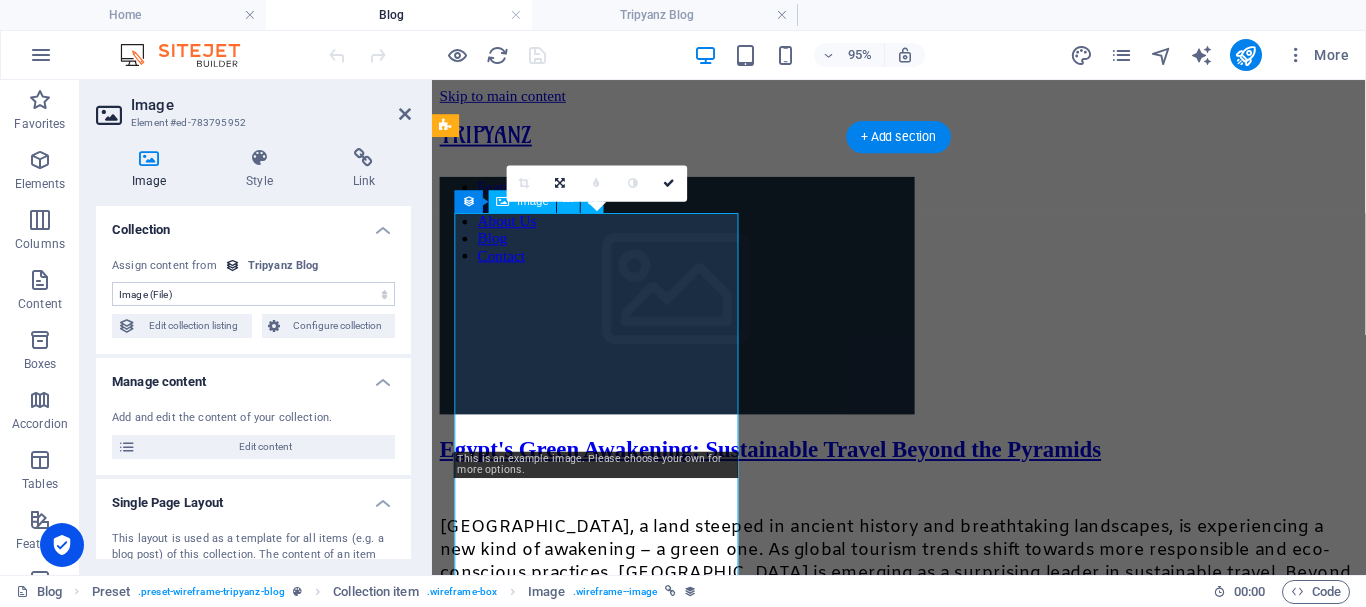 click at bounding box center (923, 309) 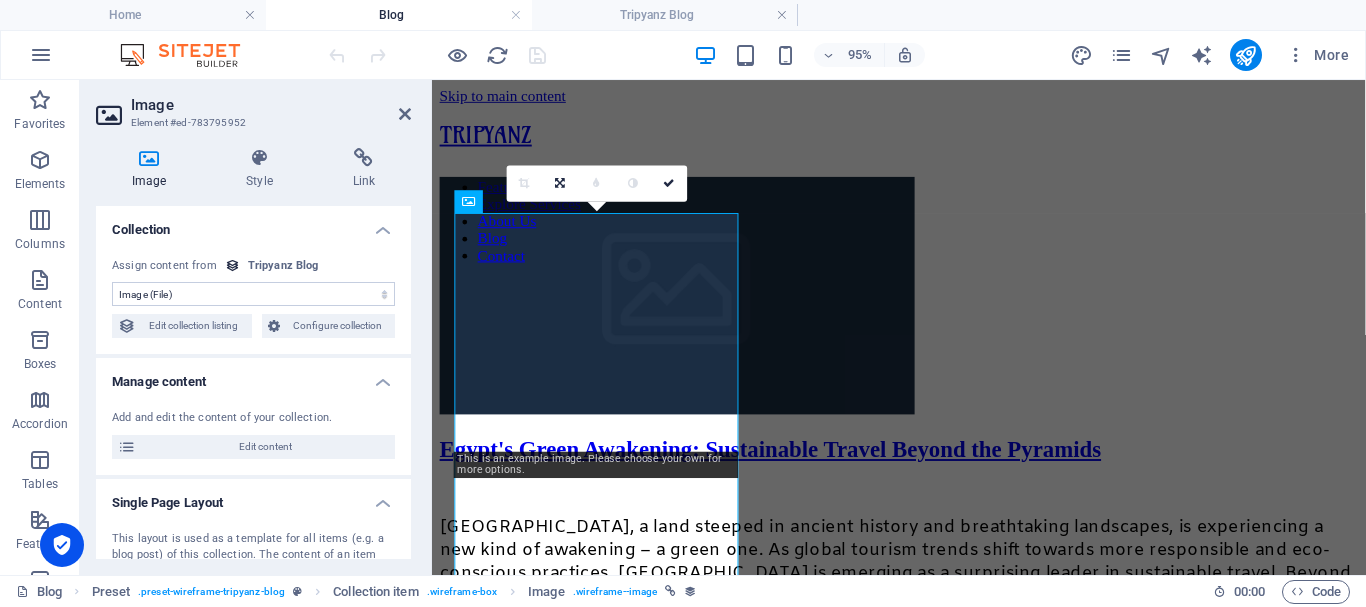 click on "No assignment, content remains static Created at (Date) Updated at (Date) Name (Plain Text) Slug (Plain Text) Description (Rich Text) Content (CMS) Image (File) Publishing Date (Date) Status (Choice) Read More Button (Rich Text)" at bounding box center (253, 294) 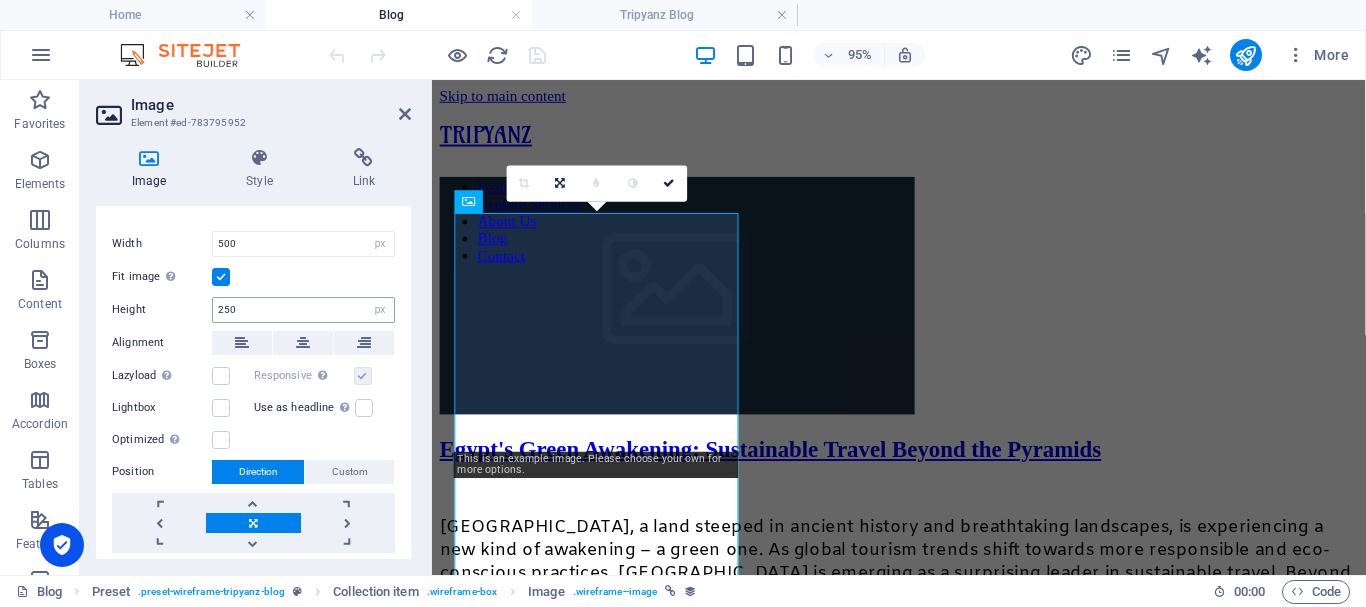 scroll, scrollTop: 500, scrollLeft: 0, axis: vertical 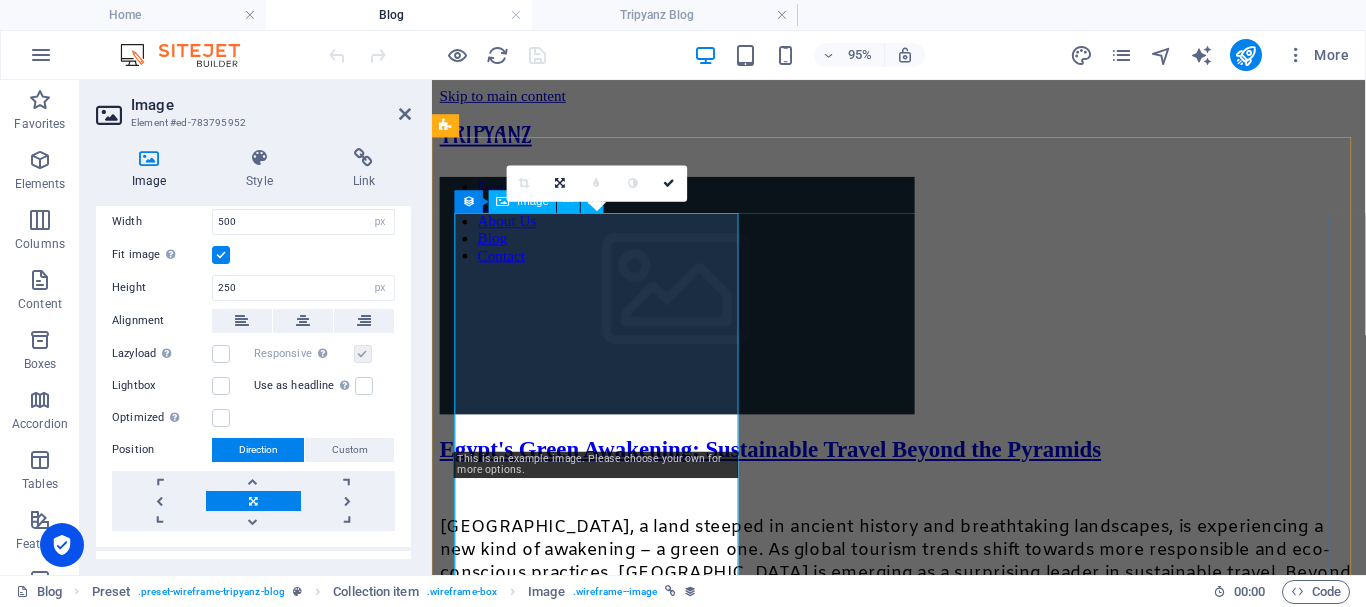 click at bounding box center [923, 309] 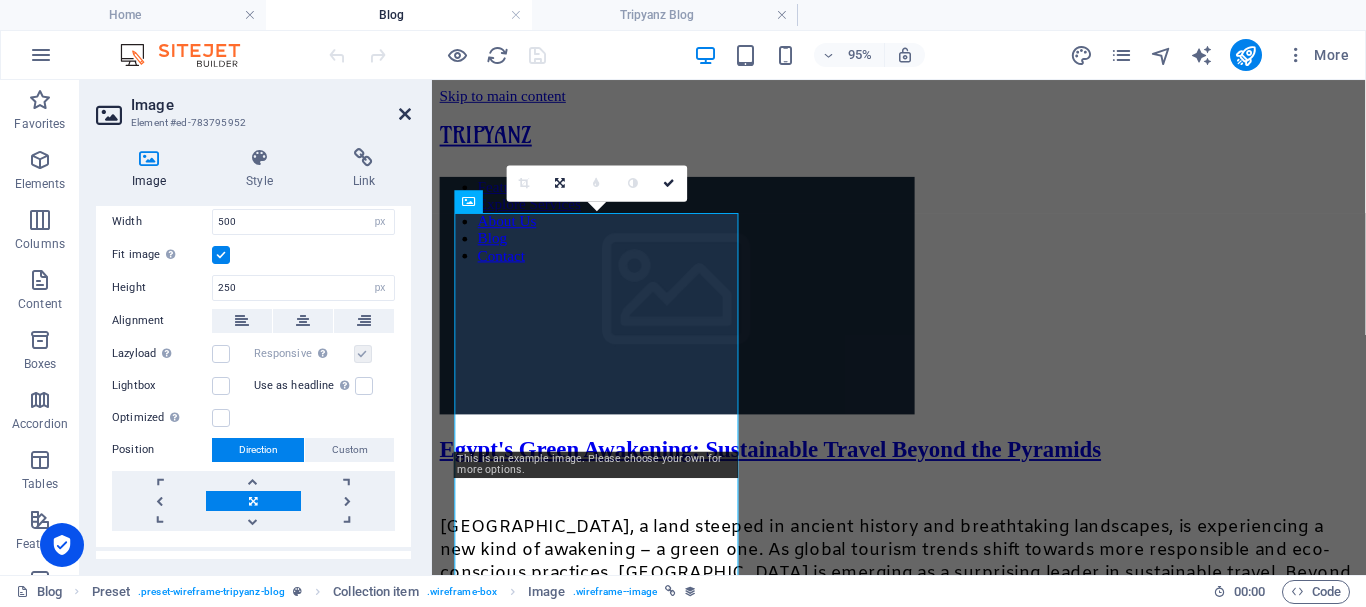 click at bounding box center [405, 114] 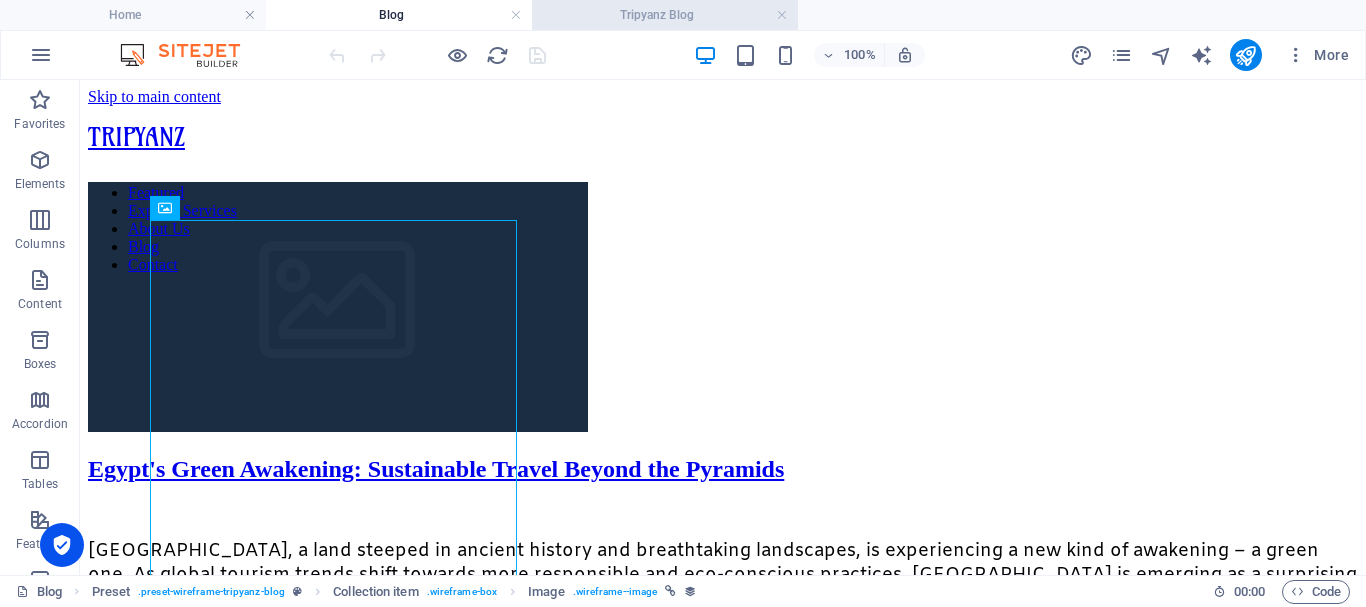 click on "Tripyanz Blog" at bounding box center [665, 15] 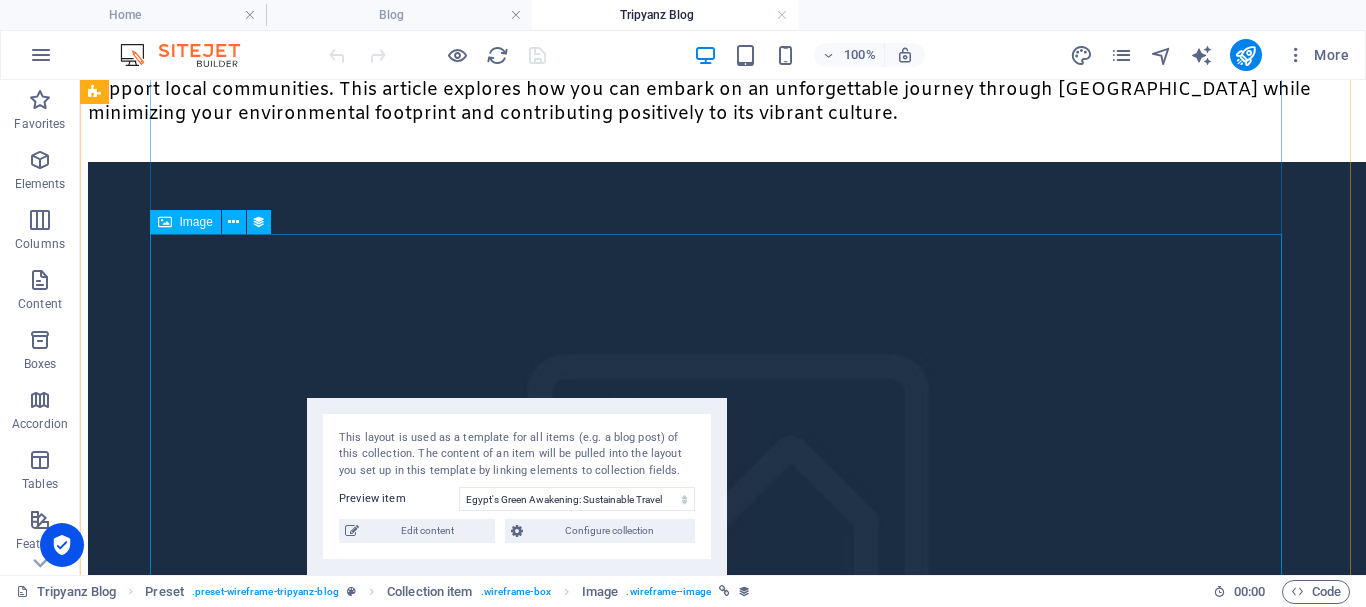 scroll, scrollTop: 400, scrollLeft: 0, axis: vertical 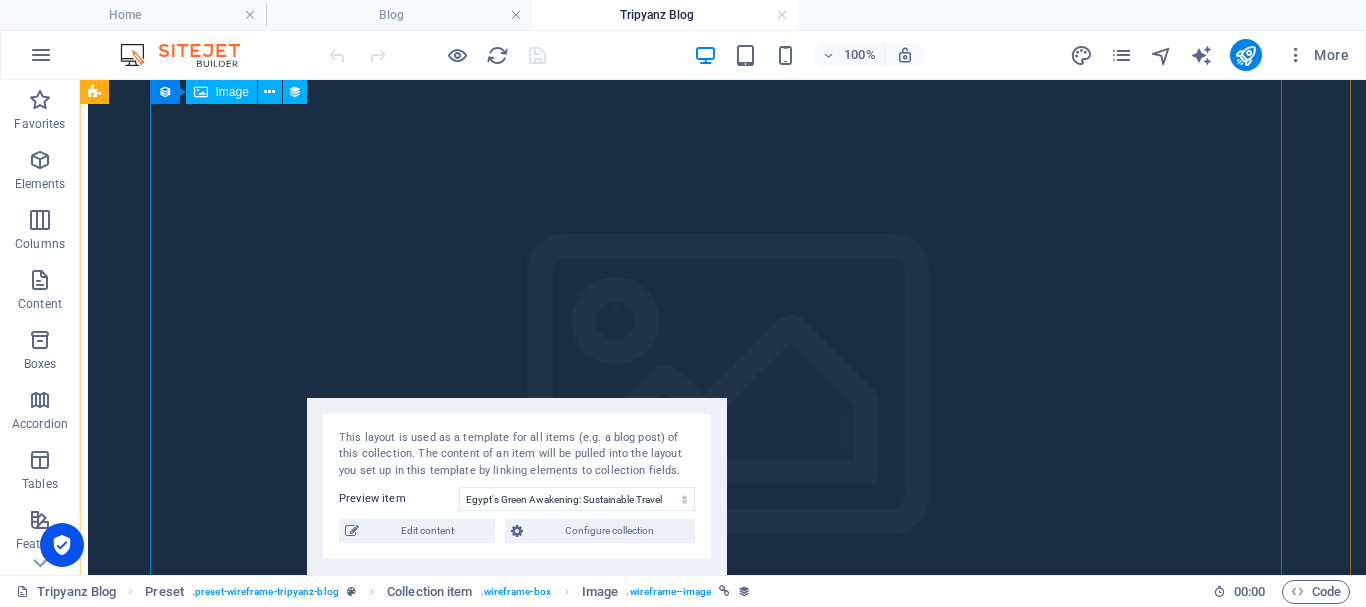 click at bounding box center [723, 404] 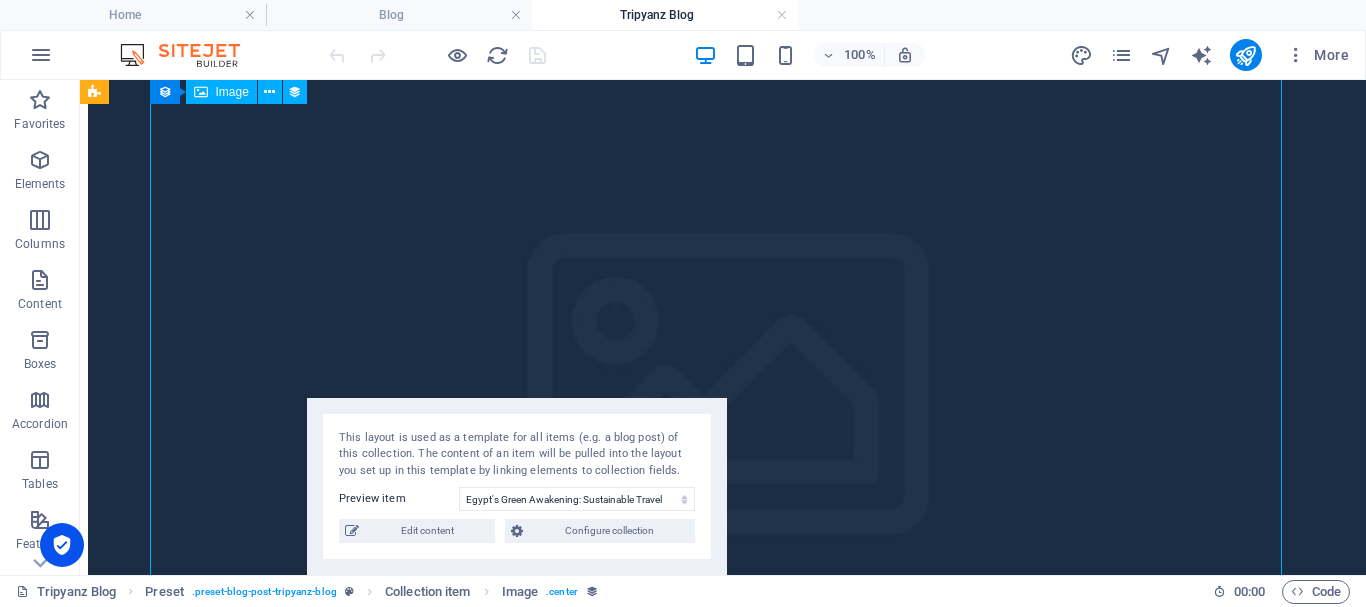 click at bounding box center (723, 404) 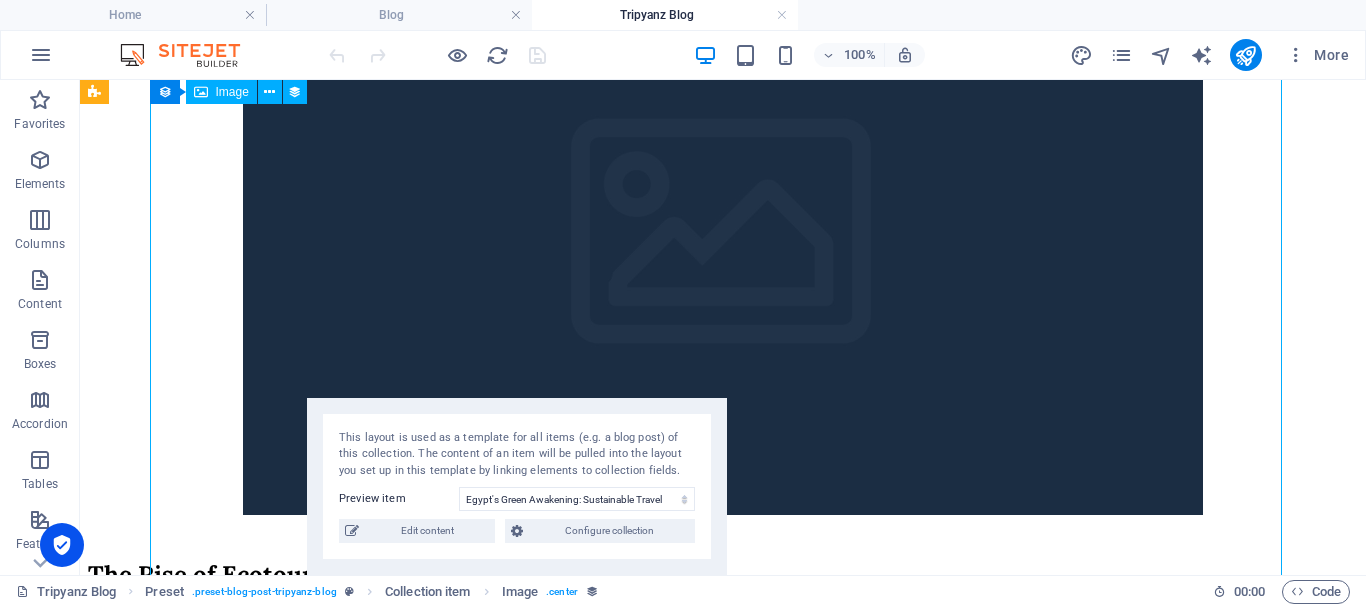 select on "image" 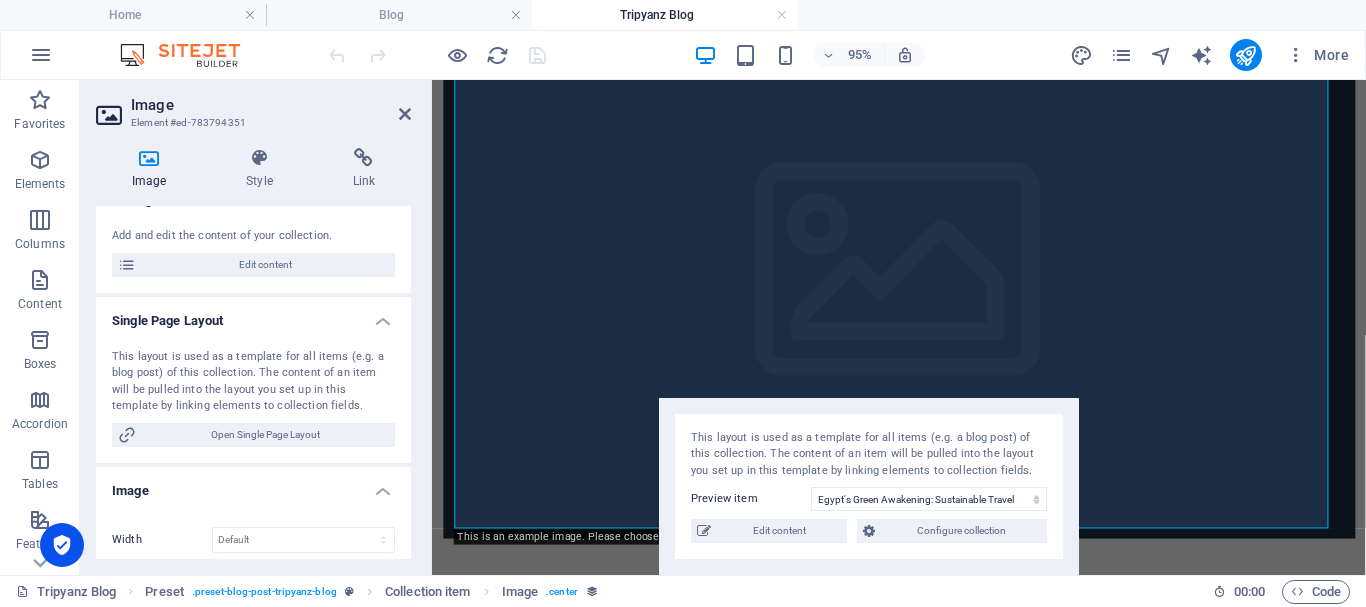 scroll, scrollTop: 0, scrollLeft: 0, axis: both 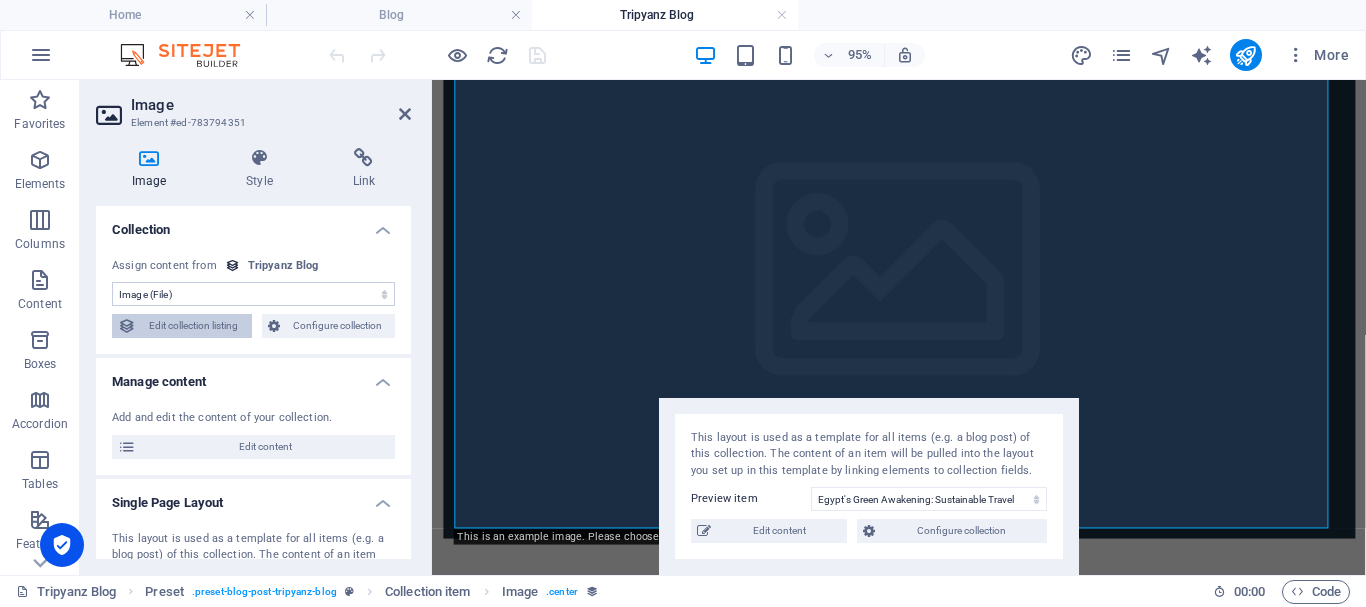 click on "Edit collection listing" at bounding box center [194, 326] 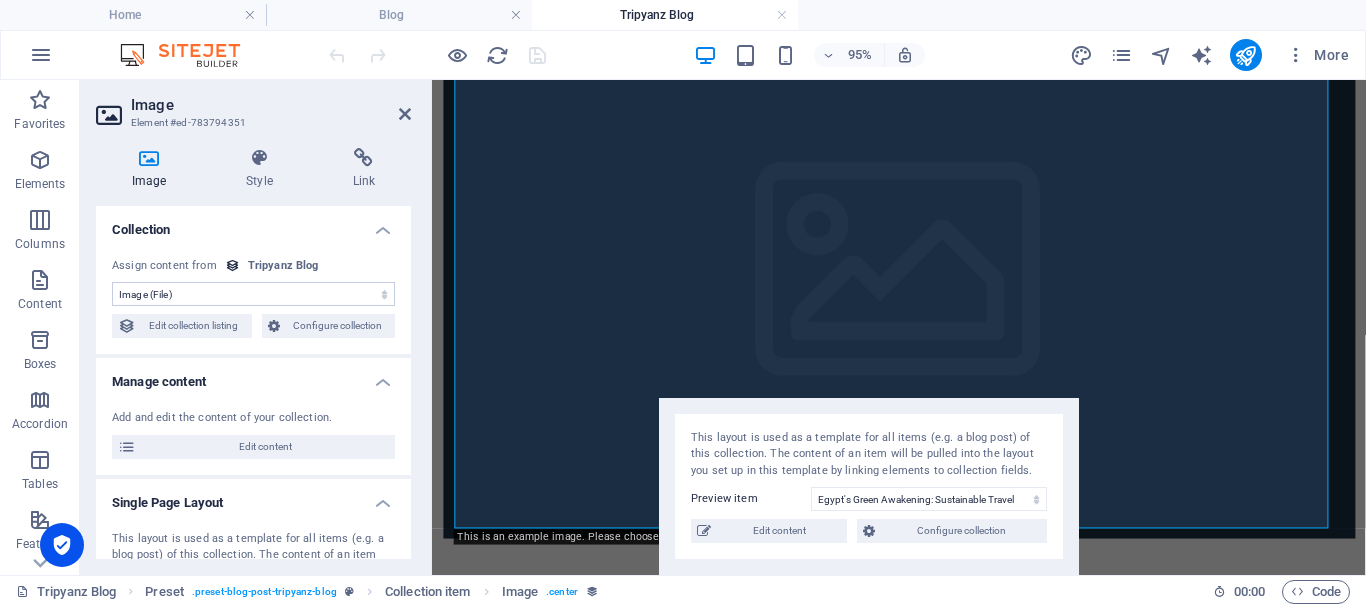 select on "687042c2dd130912cf01cc59" 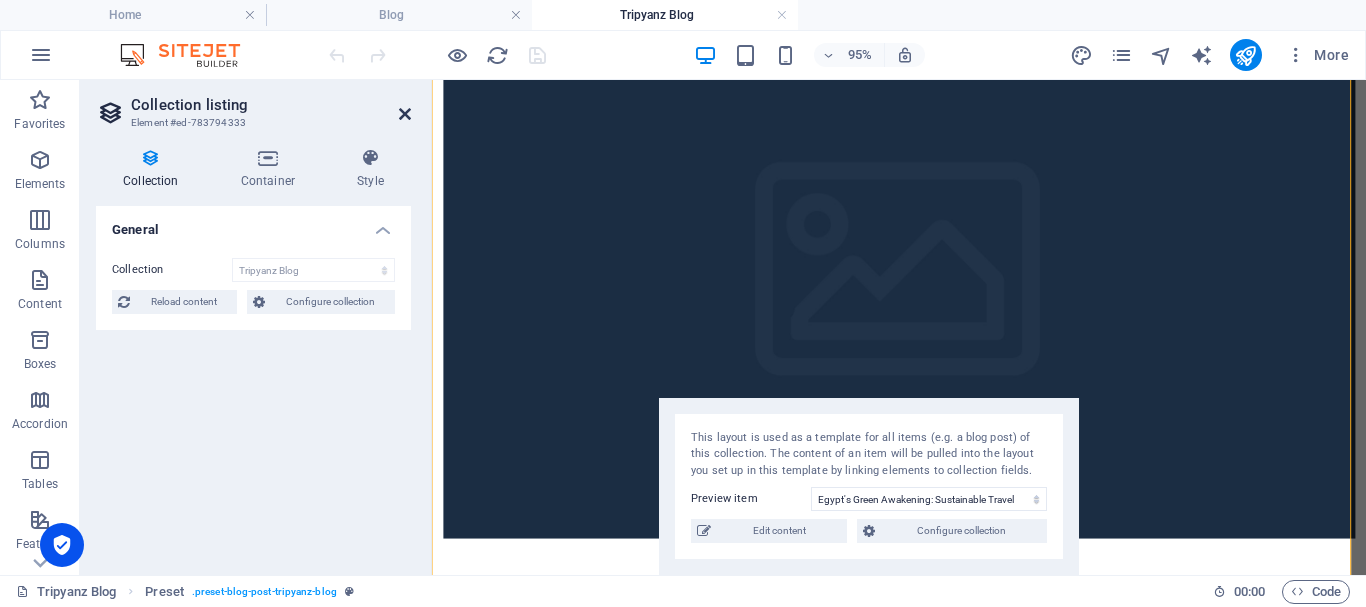 click at bounding box center [405, 114] 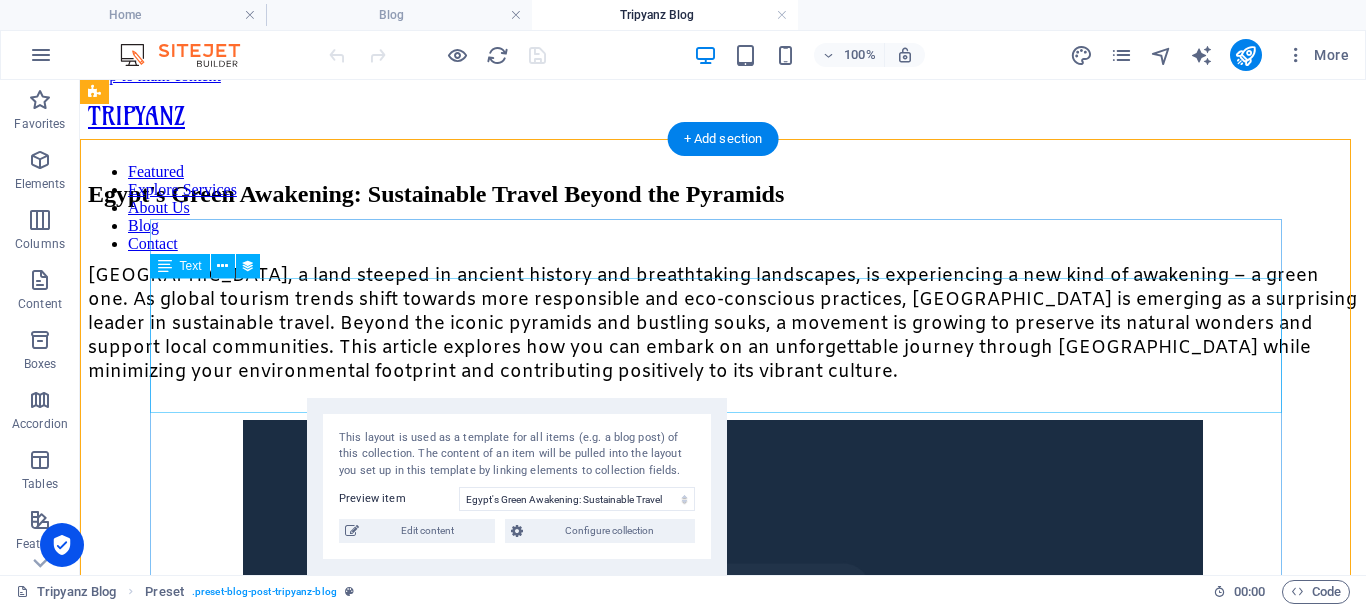 scroll, scrollTop: 0, scrollLeft: 0, axis: both 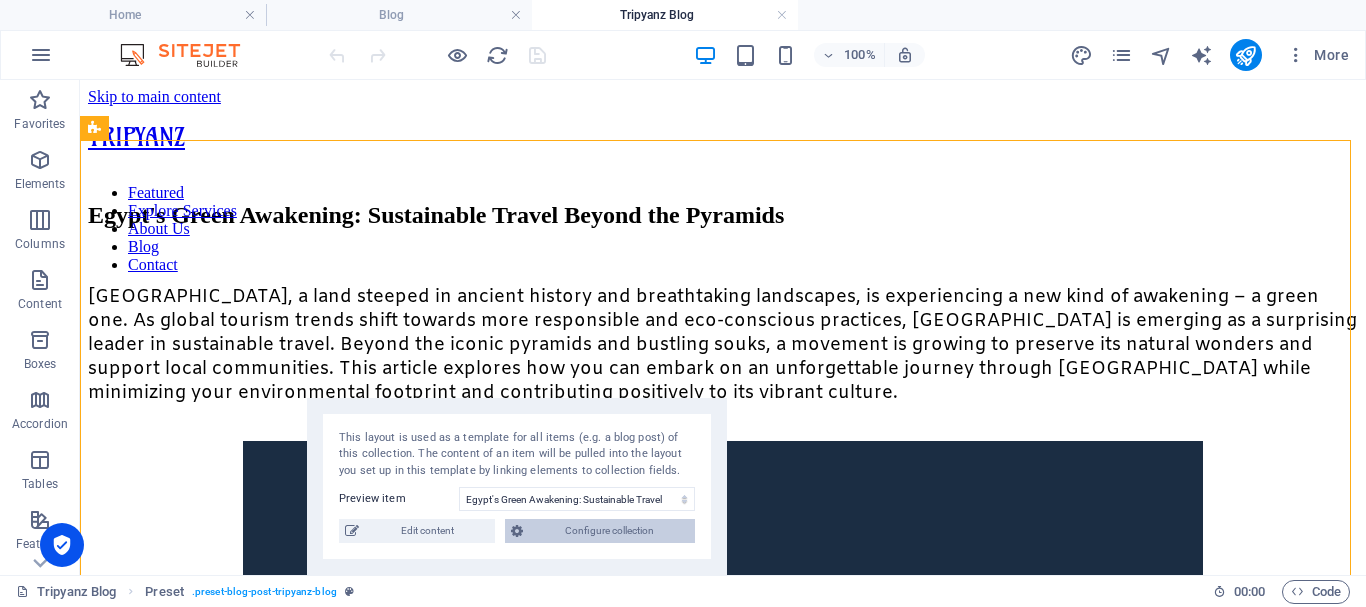 click on "Configure collection" at bounding box center (609, 531) 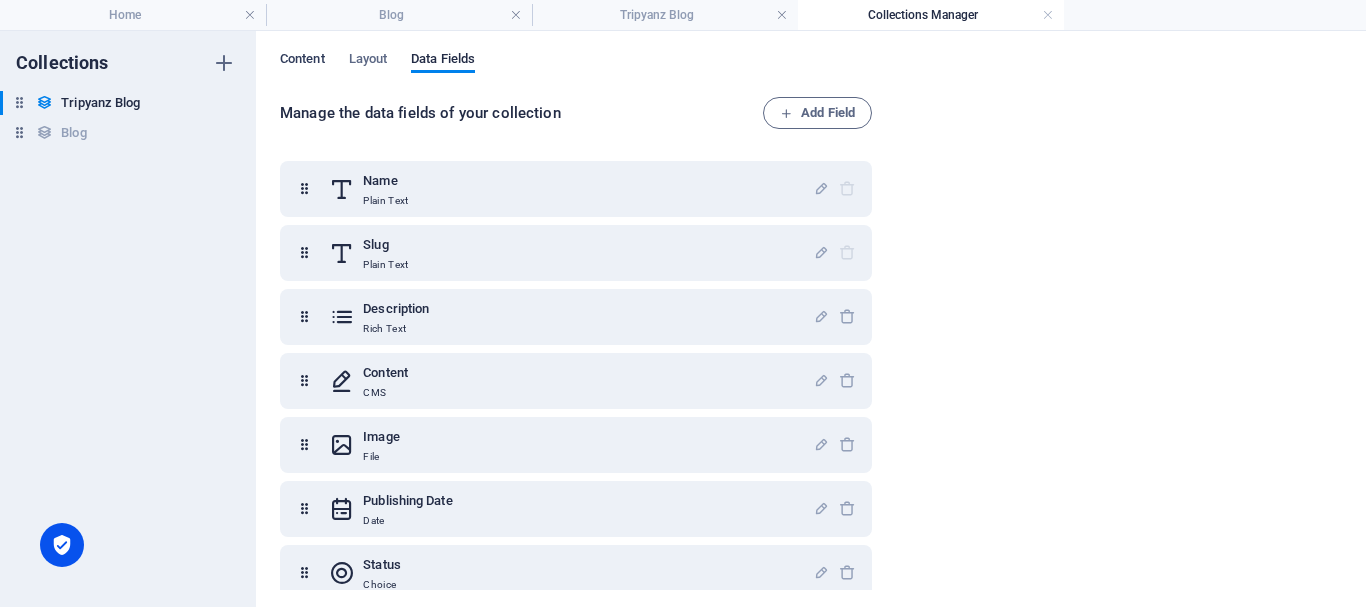 click on "Content" at bounding box center (302, 61) 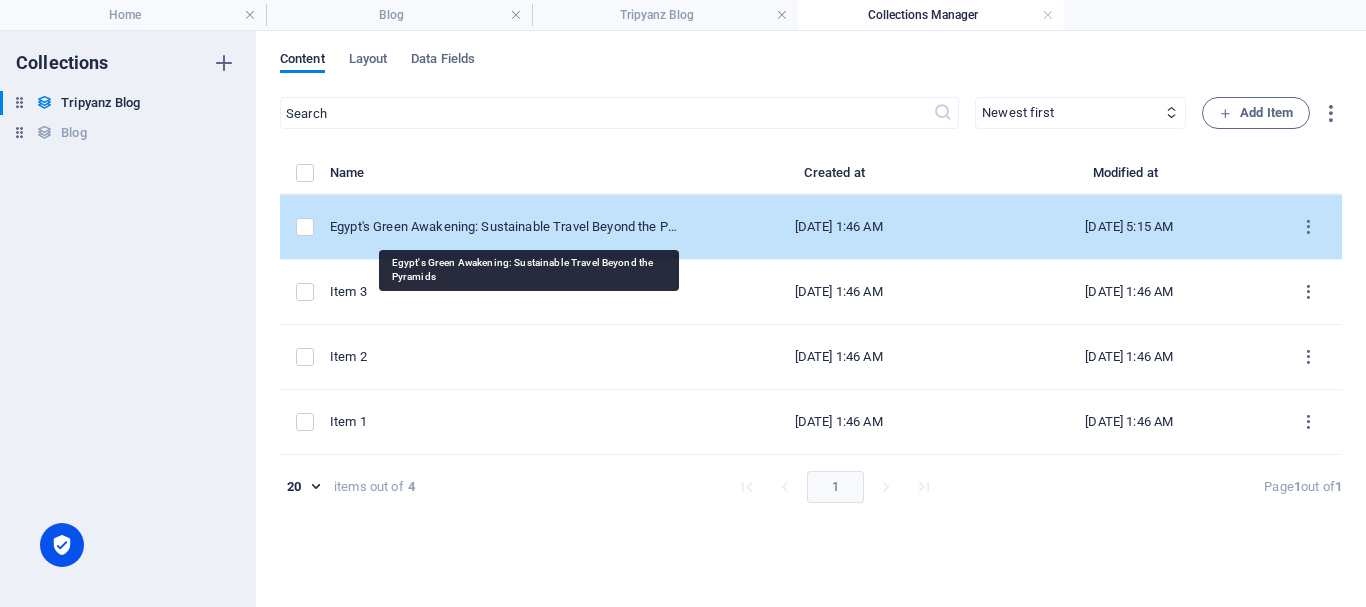 click on "Egypt's Green Awakening: Sustainable Travel Beyond the Pyramids" at bounding box center (503, 227) 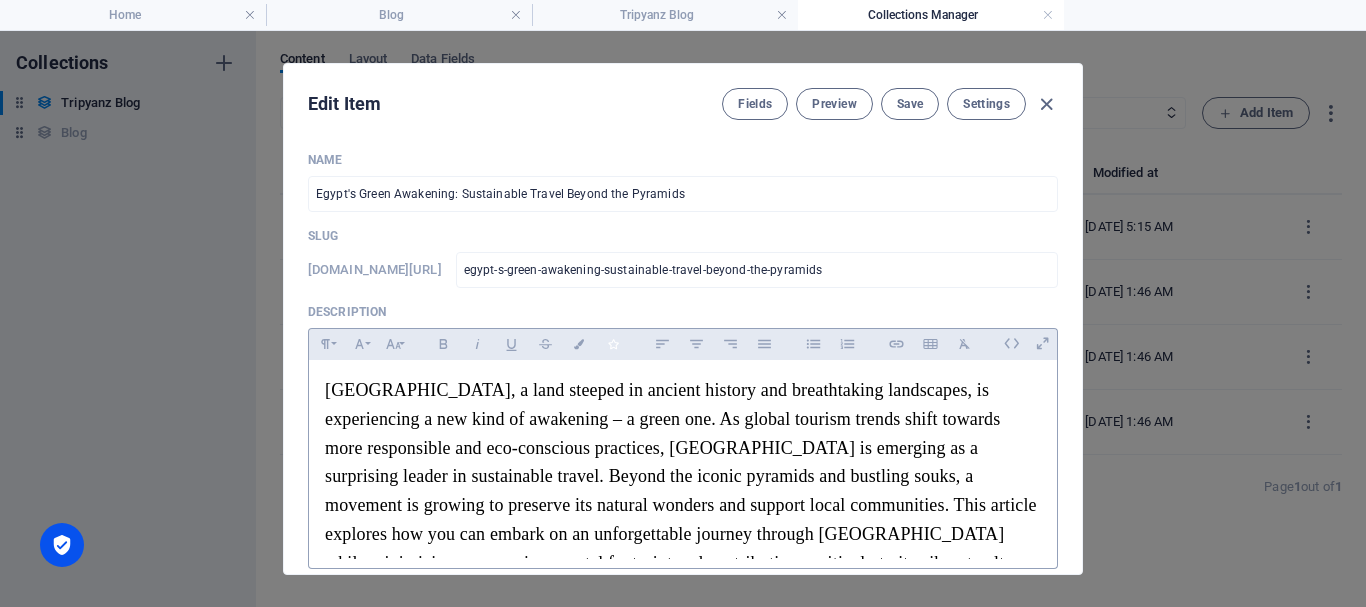scroll, scrollTop: 100, scrollLeft: 0, axis: vertical 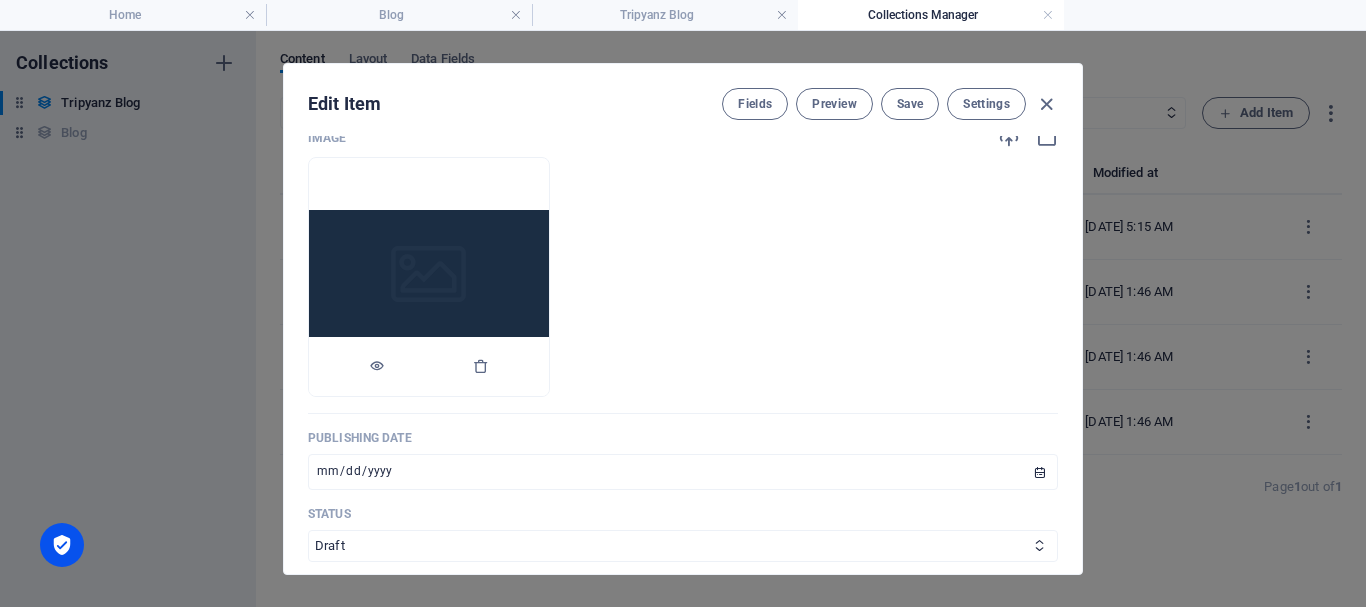 click at bounding box center (429, 277) 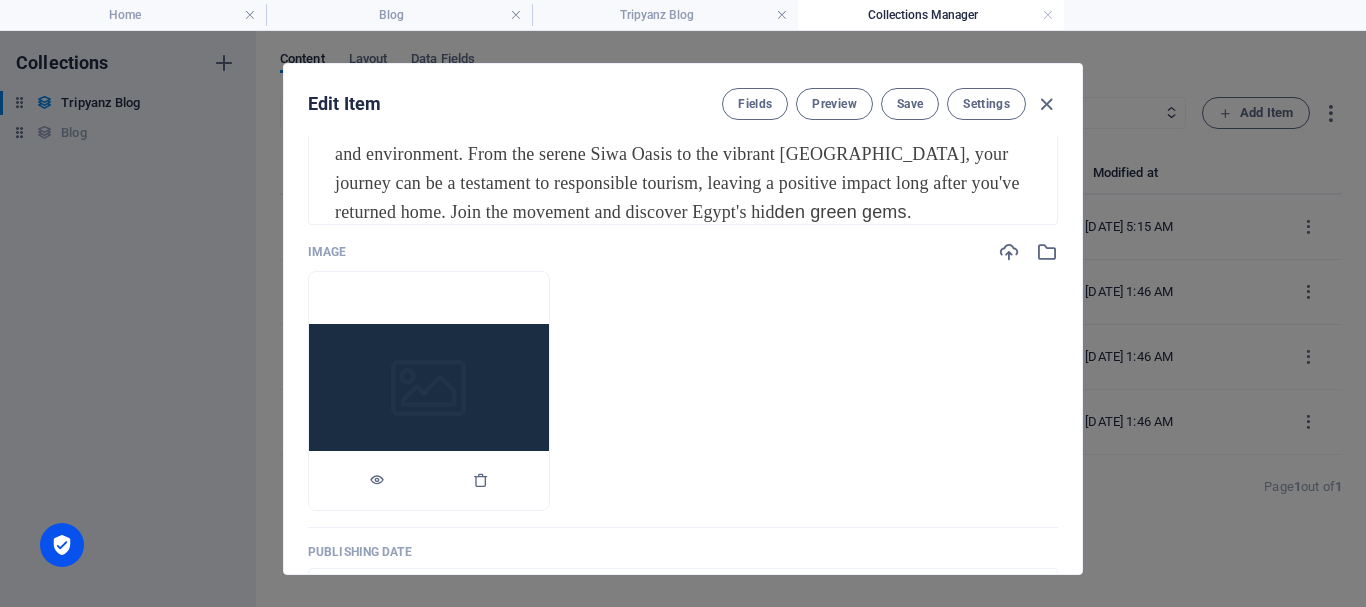 scroll, scrollTop: 500, scrollLeft: 0, axis: vertical 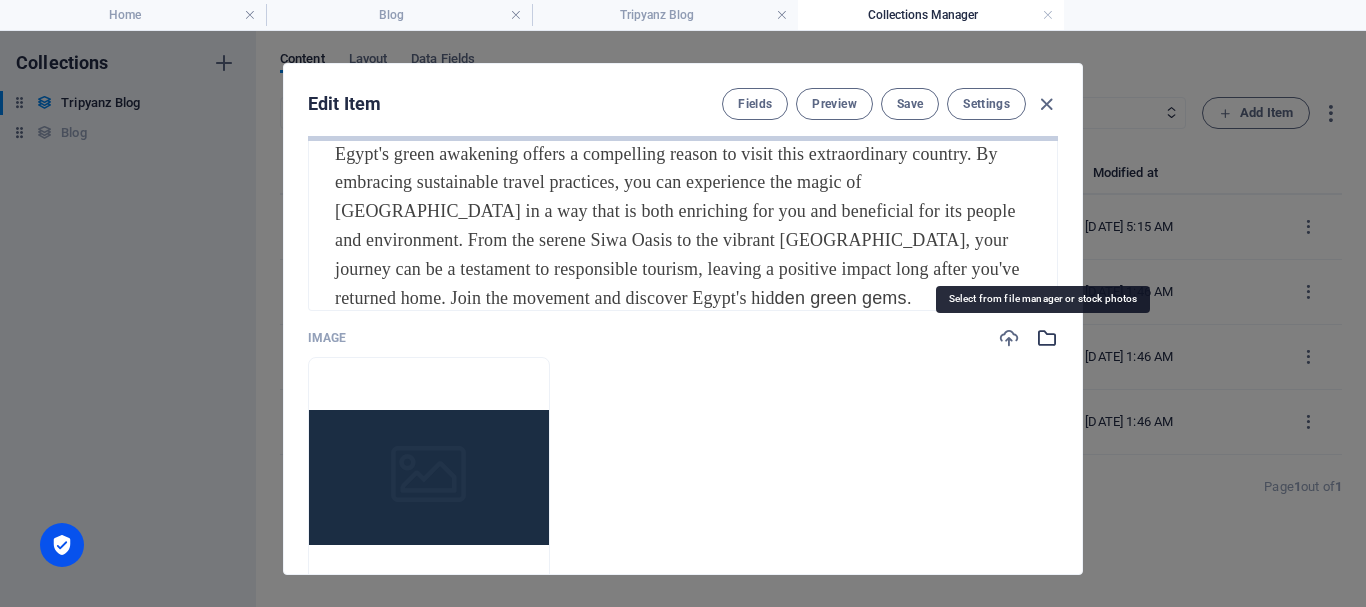 click at bounding box center [1047, 338] 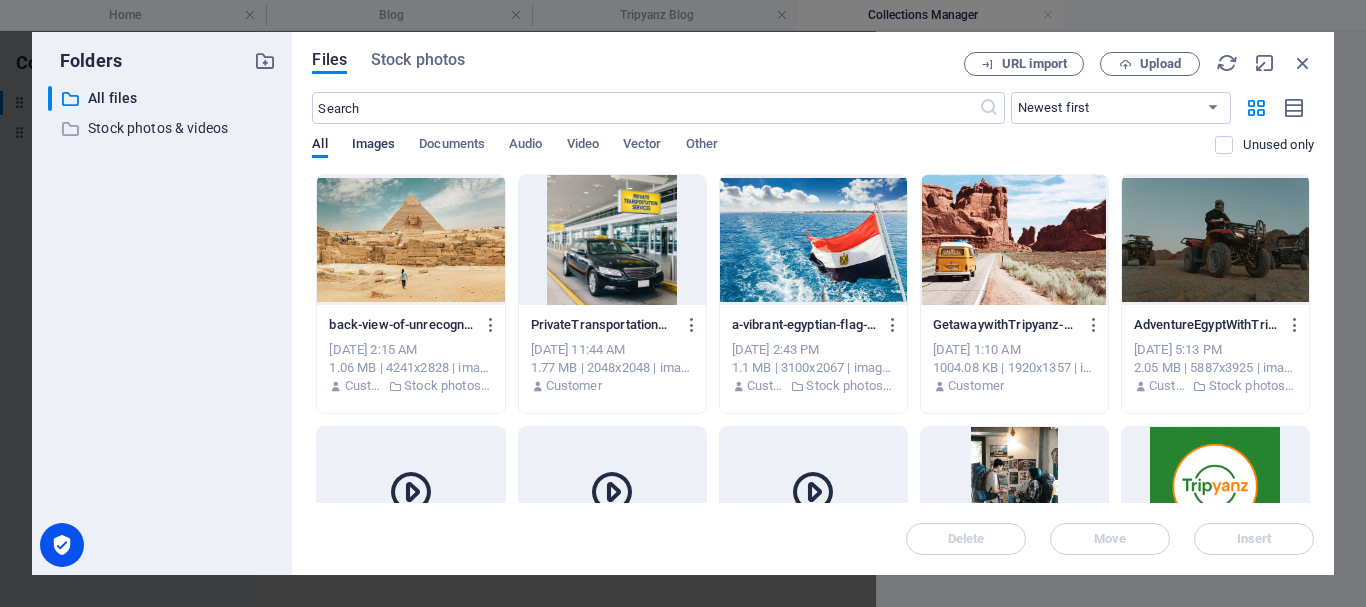 click on "Images" at bounding box center (374, 146) 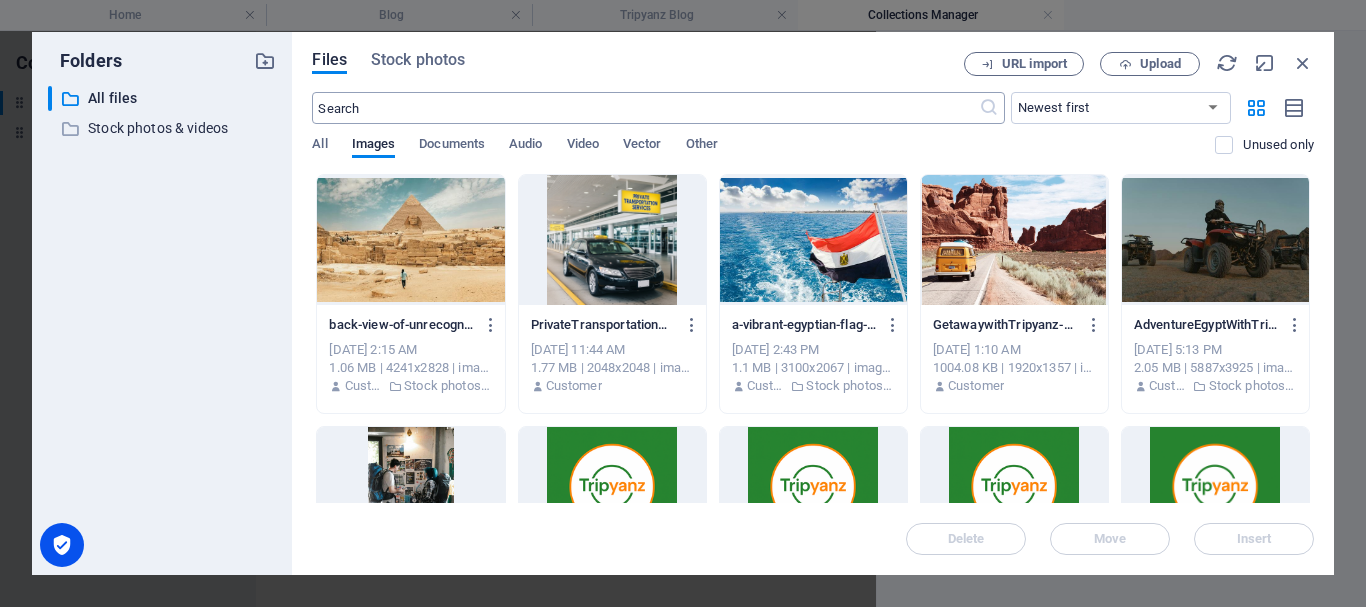 type 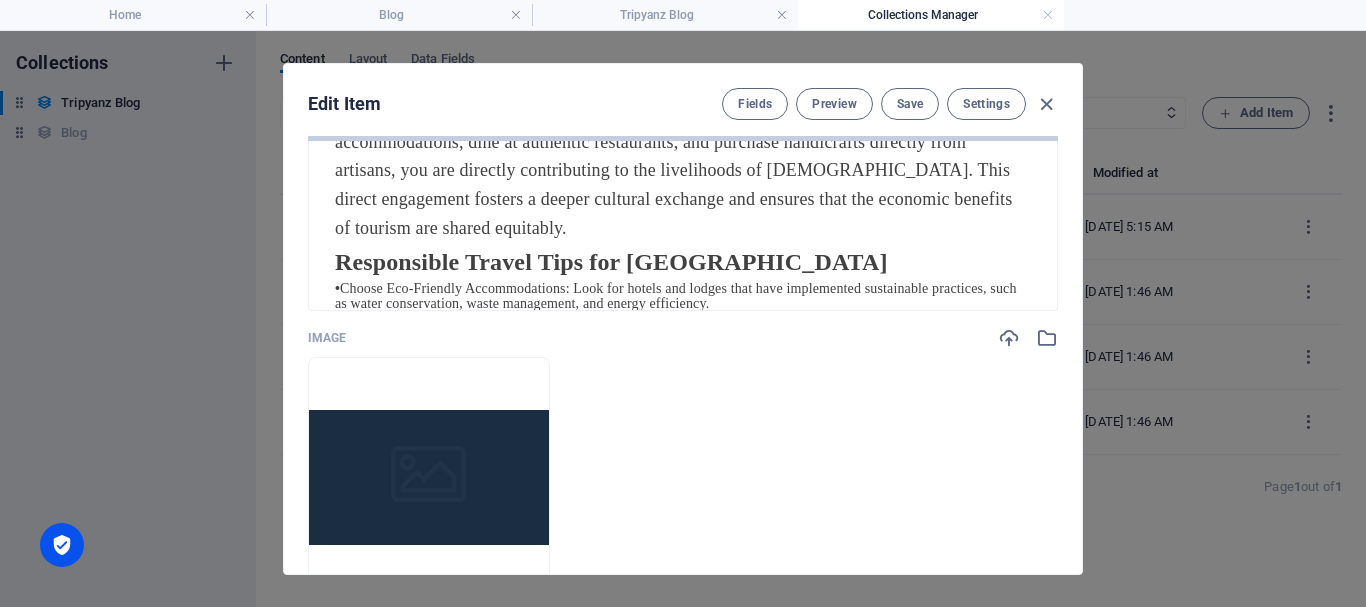 scroll, scrollTop: 1300, scrollLeft: 0, axis: vertical 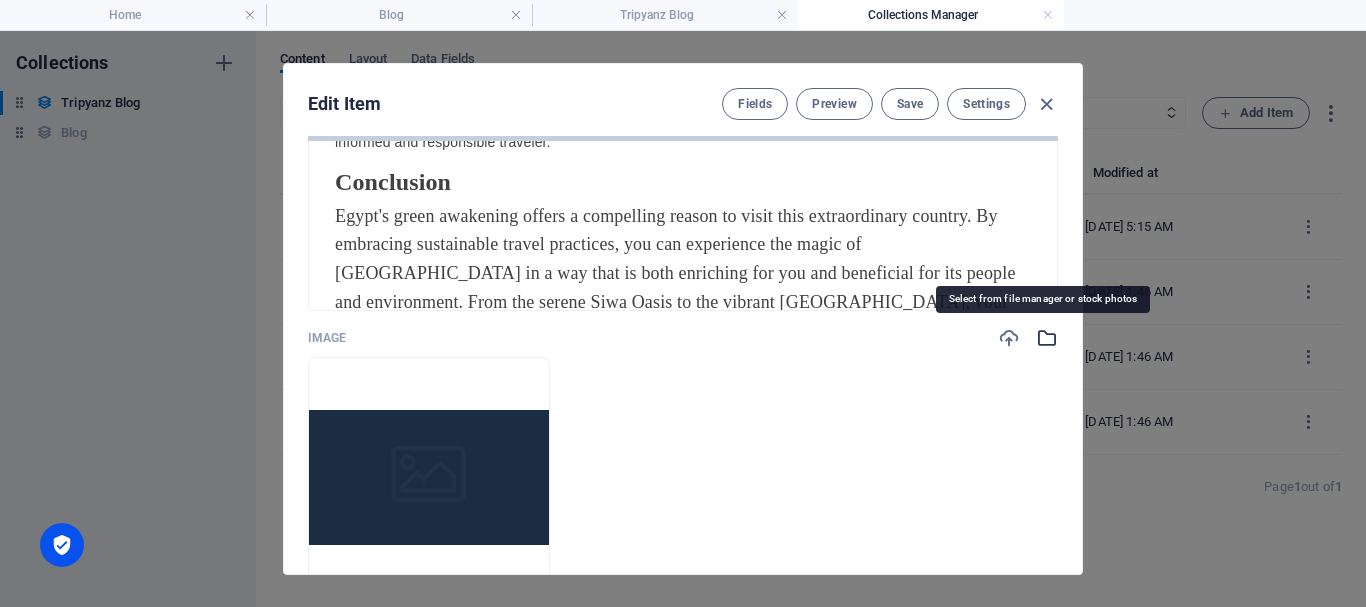 click at bounding box center [1047, 338] 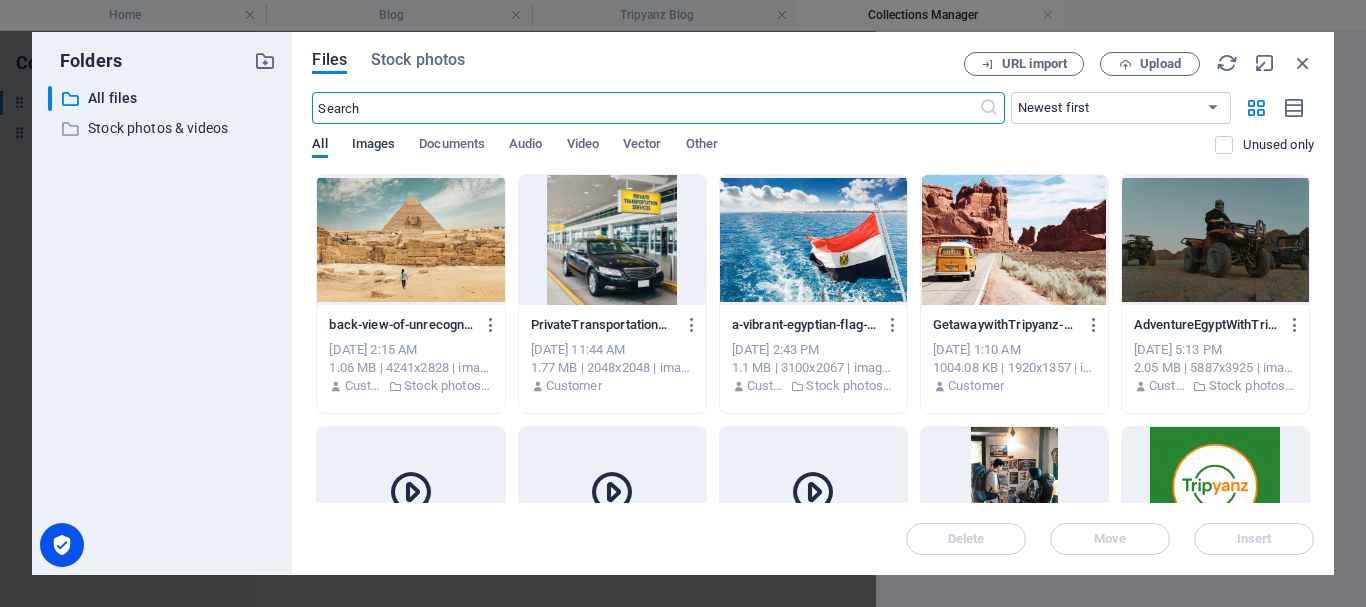 click on "Images" at bounding box center (374, 146) 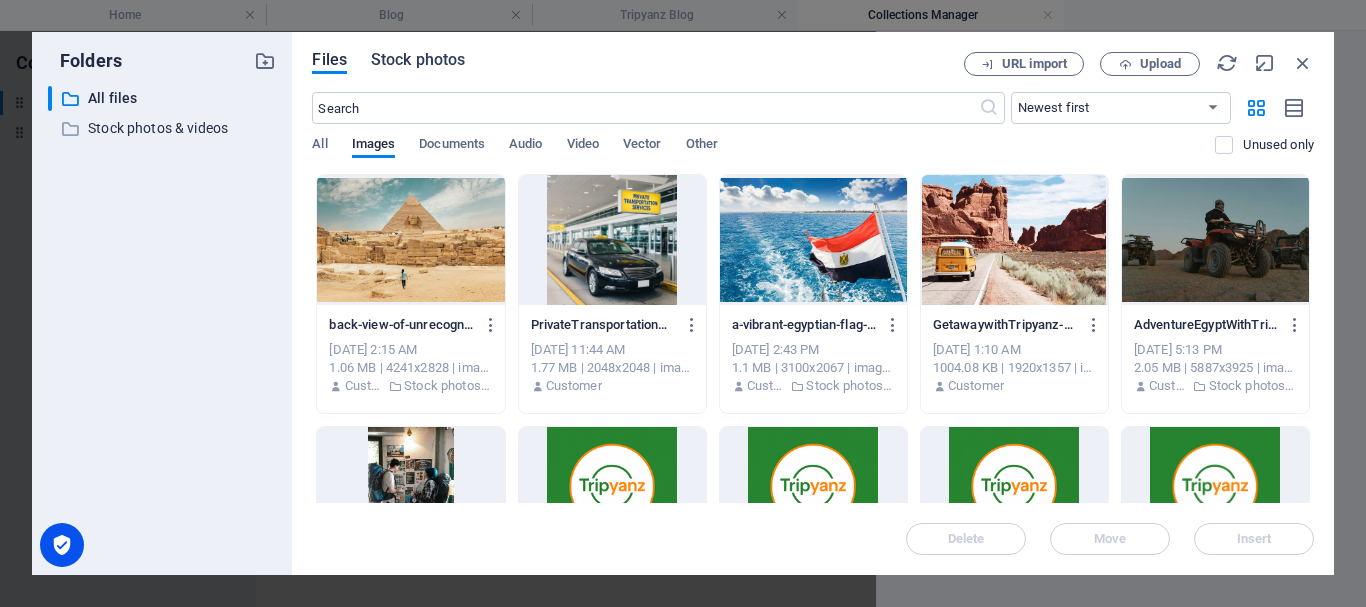 click on "Stock photos" at bounding box center (418, 60) 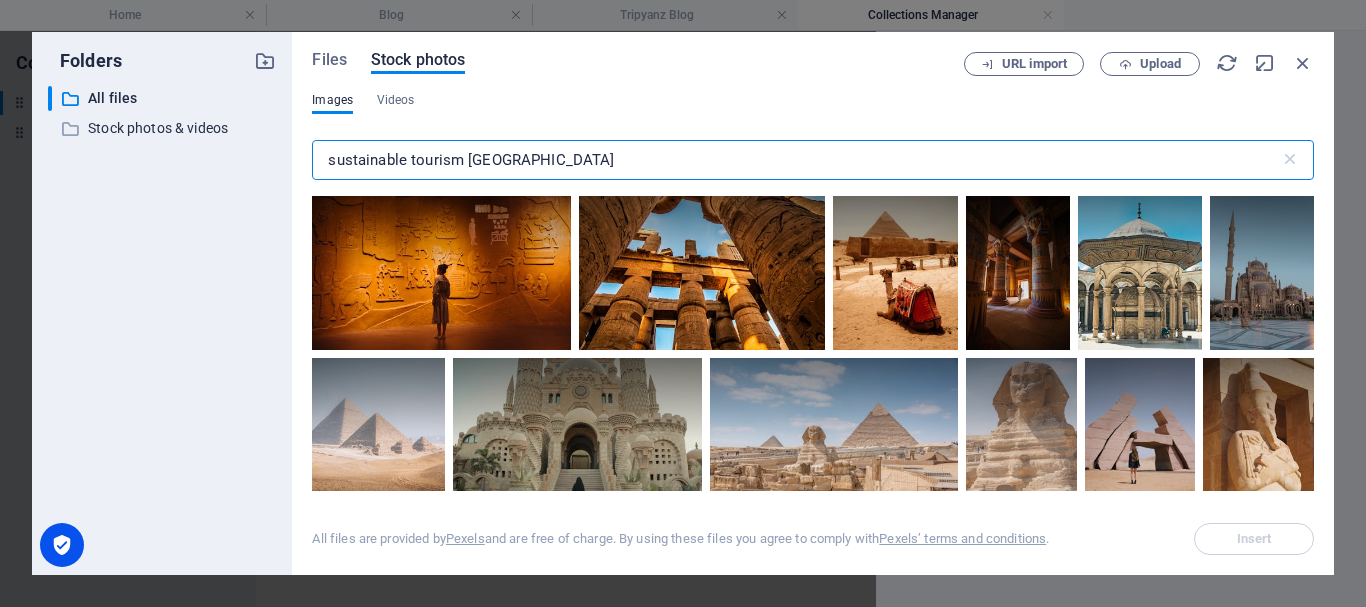 scroll, scrollTop: 900, scrollLeft: 0, axis: vertical 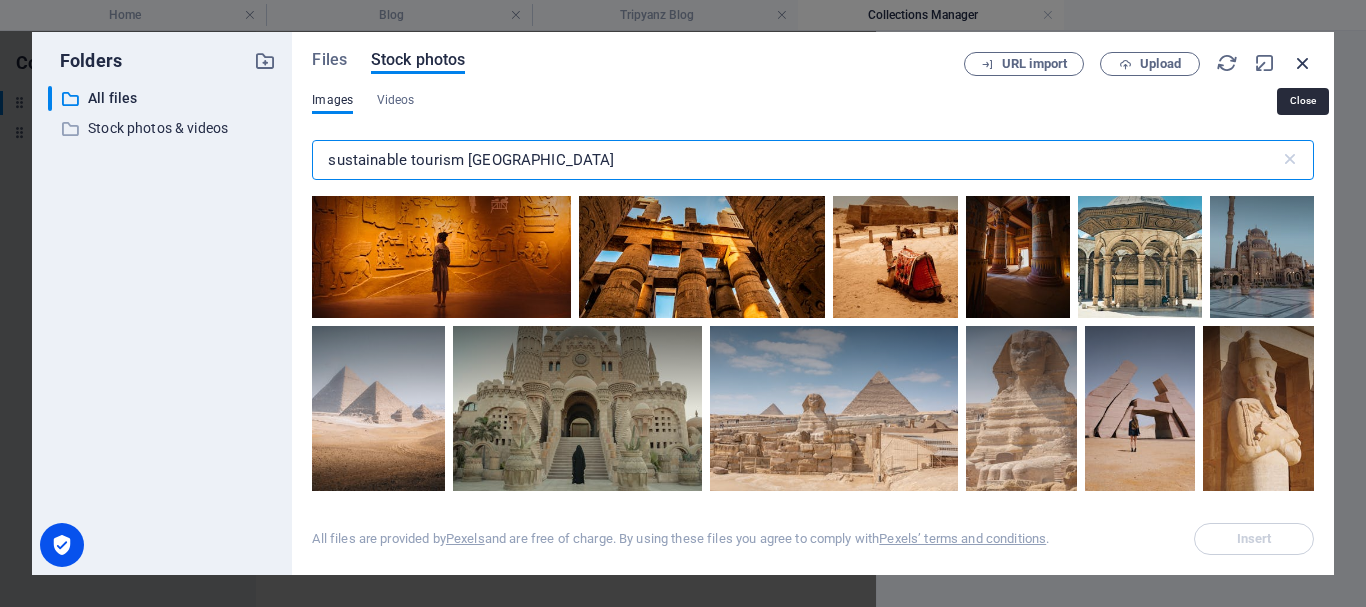 type on "sustainable tourism egypt" 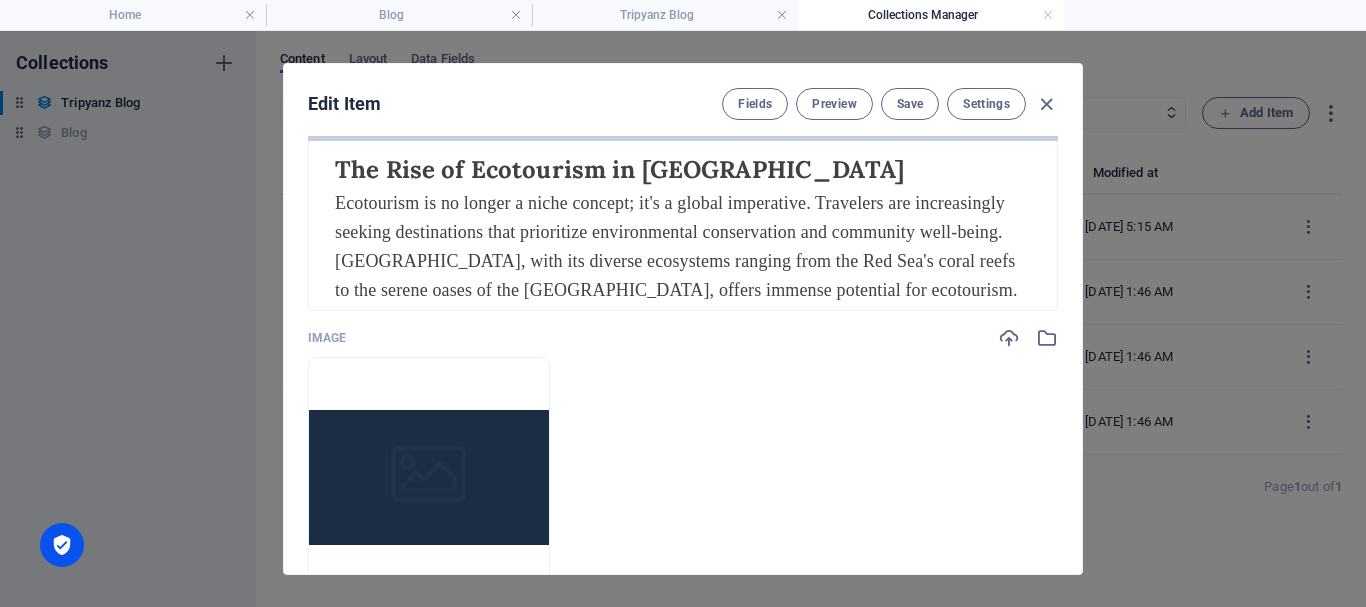scroll, scrollTop: 0, scrollLeft: 0, axis: both 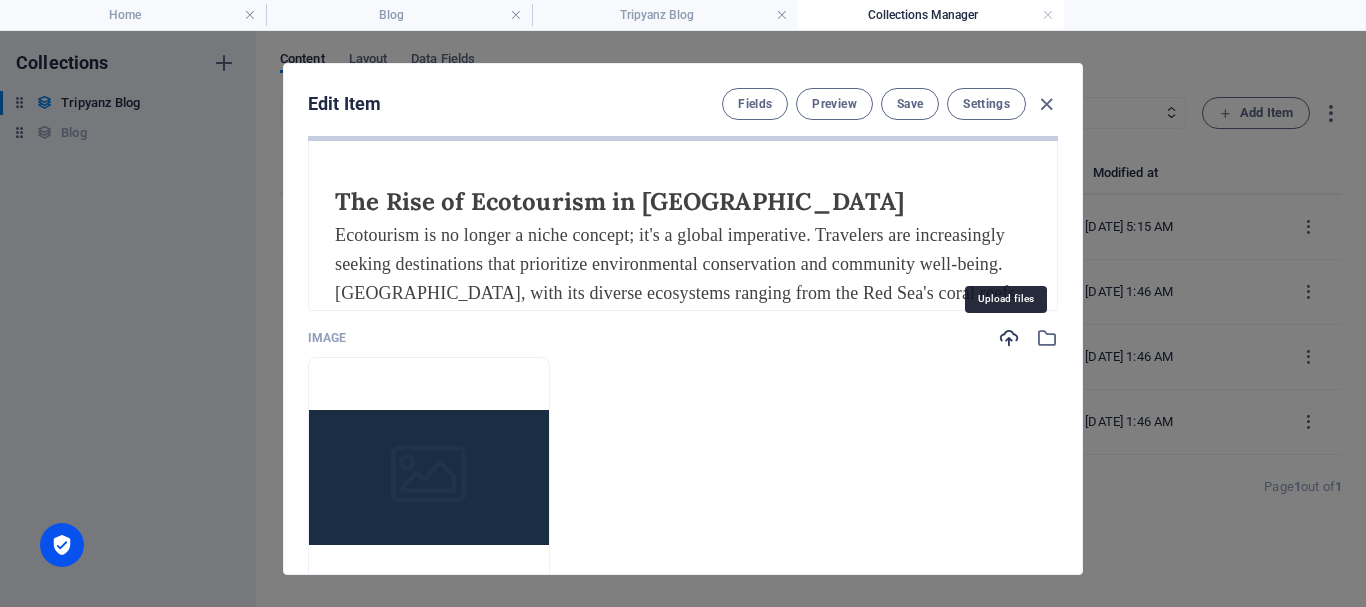 click at bounding box center (1009, 338) 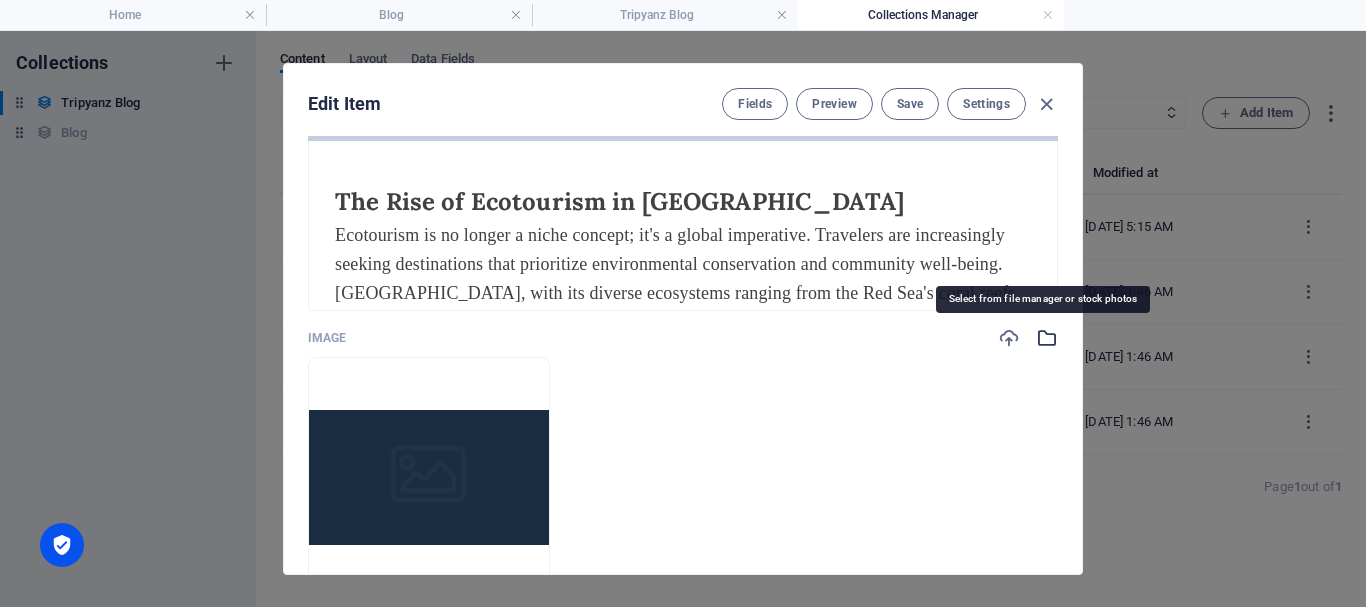 click at bounding box center (1047, 338) 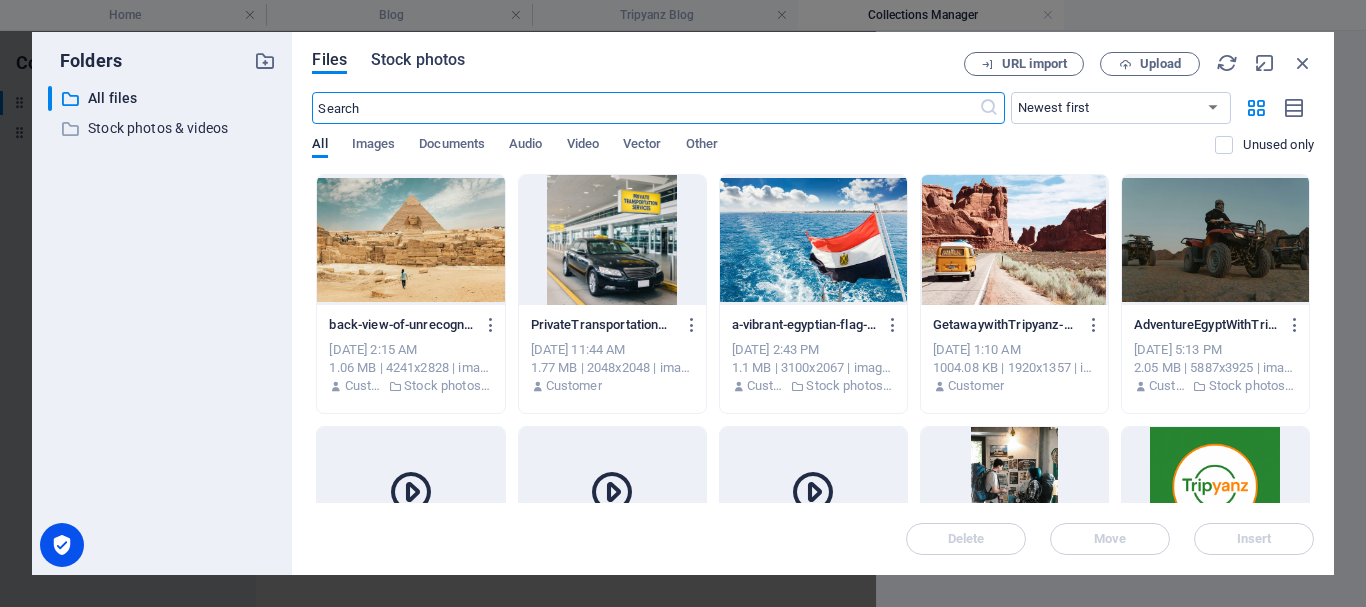 drag, startPoint x: 434, startPoint y: 57, endPoint x: 433, endPoint y: 67, distance: 10.049875 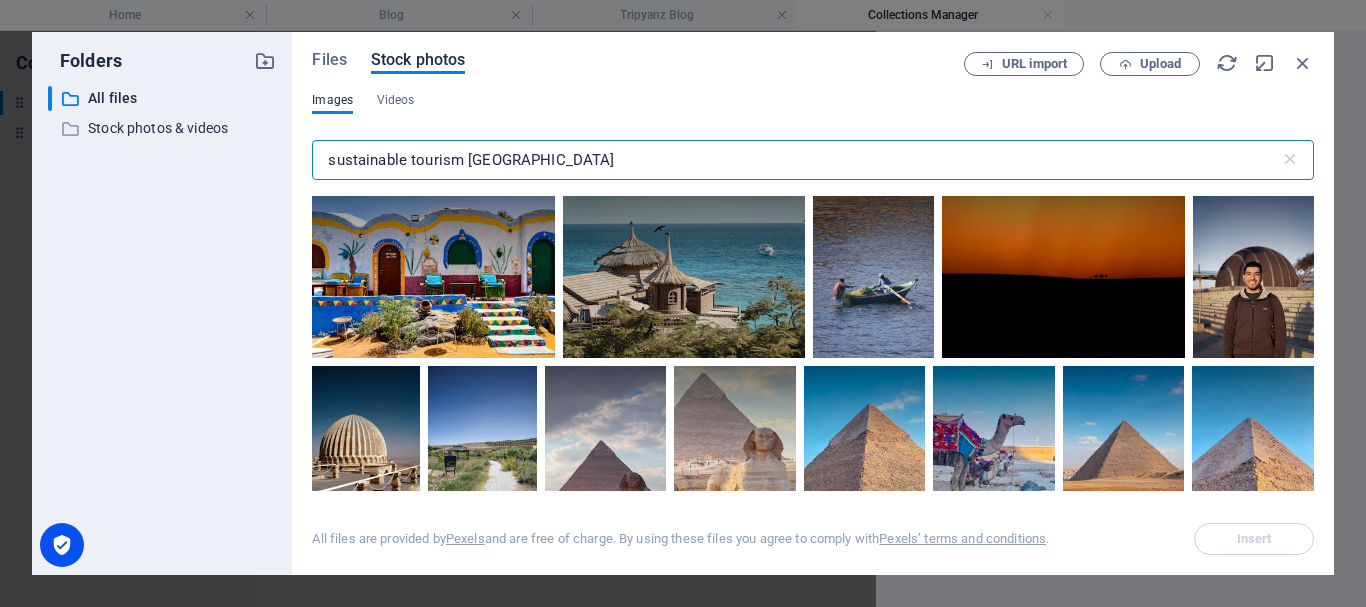 click on "sustainable tourism egypt" at bounding box center (795, 160) 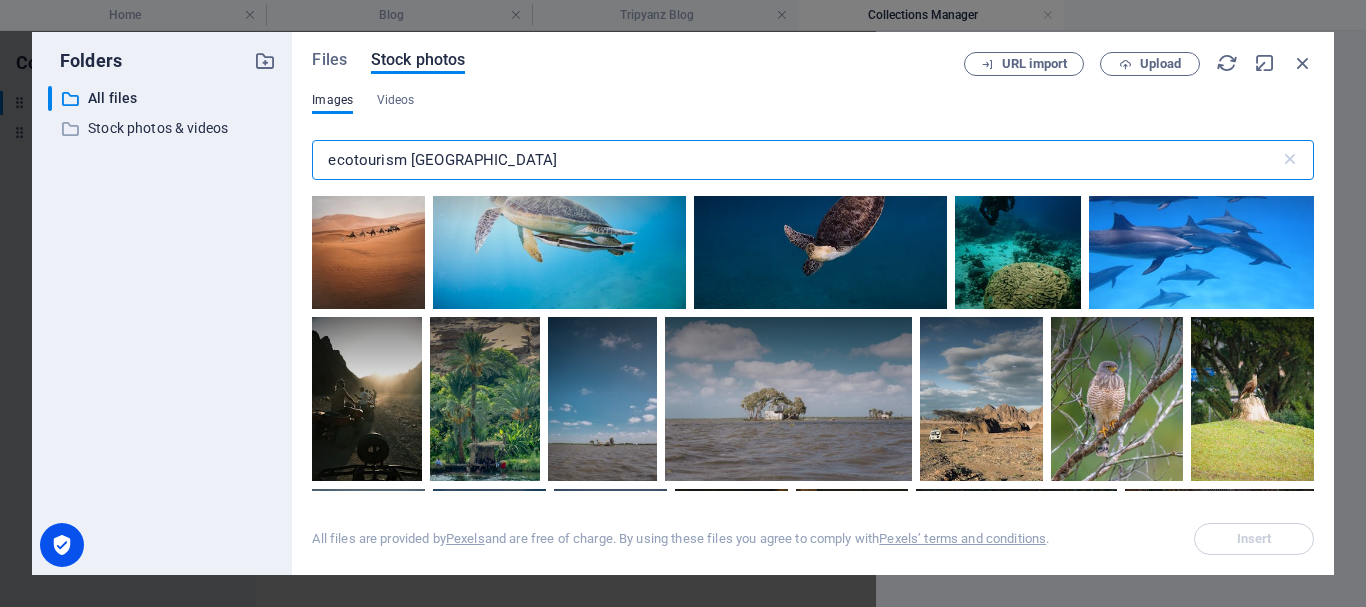 scroll, scrollTop: 100, scrollLeft: 0, axis: vertical 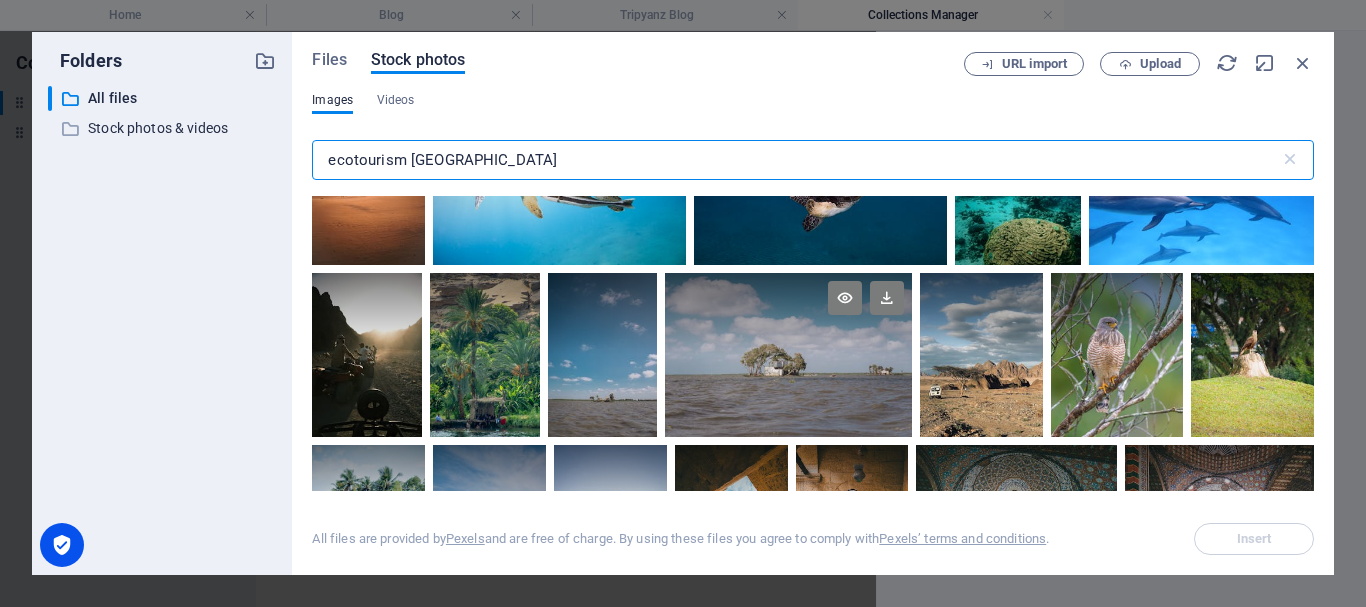 type on "ecotourism egypt" 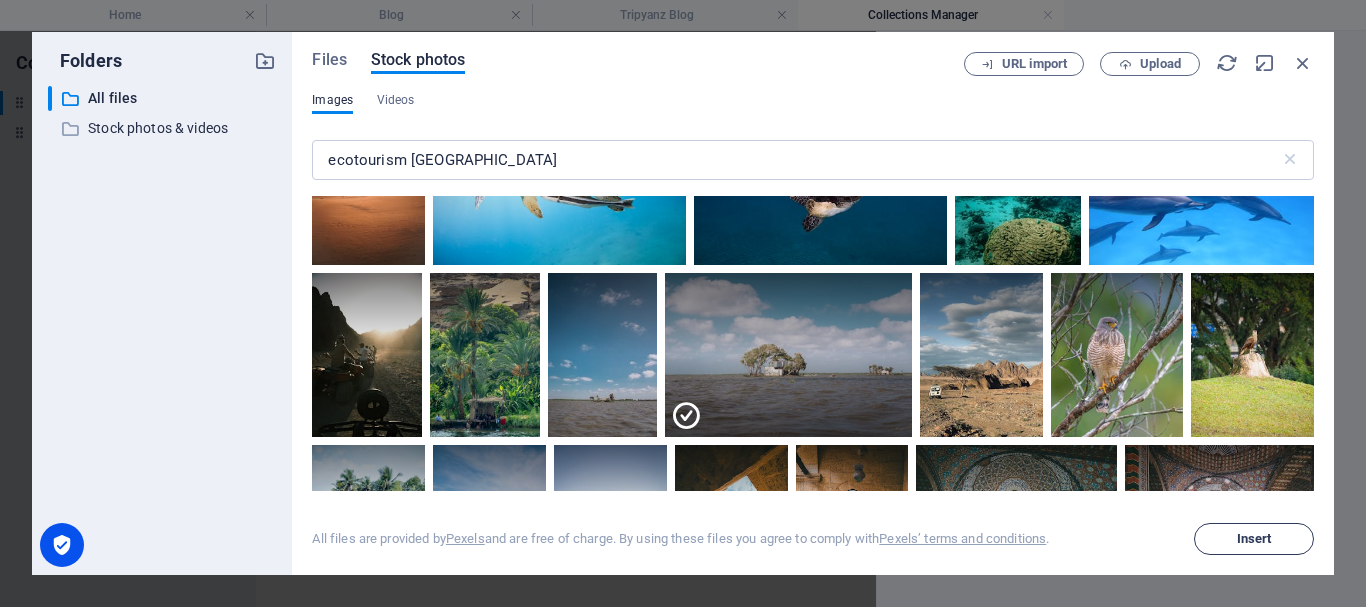 click on "Insert" at bounding box center [1254, 539] 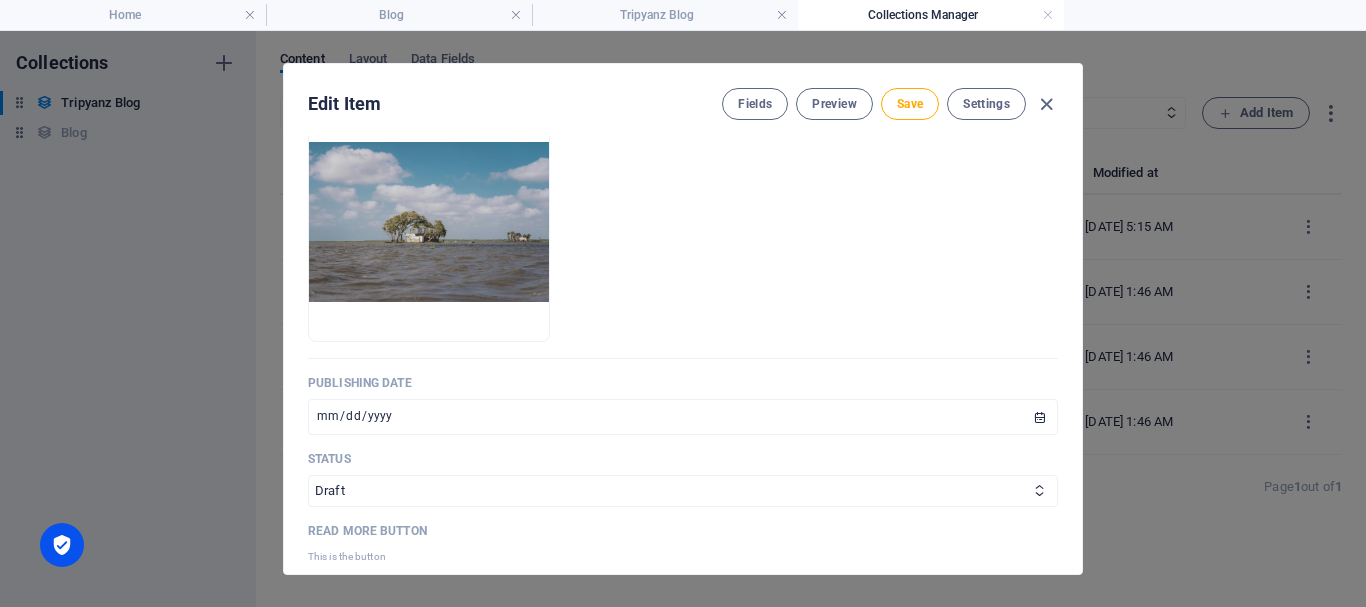 scroll, scrollTop: 800, scrollLeft: 0, axis: vertical 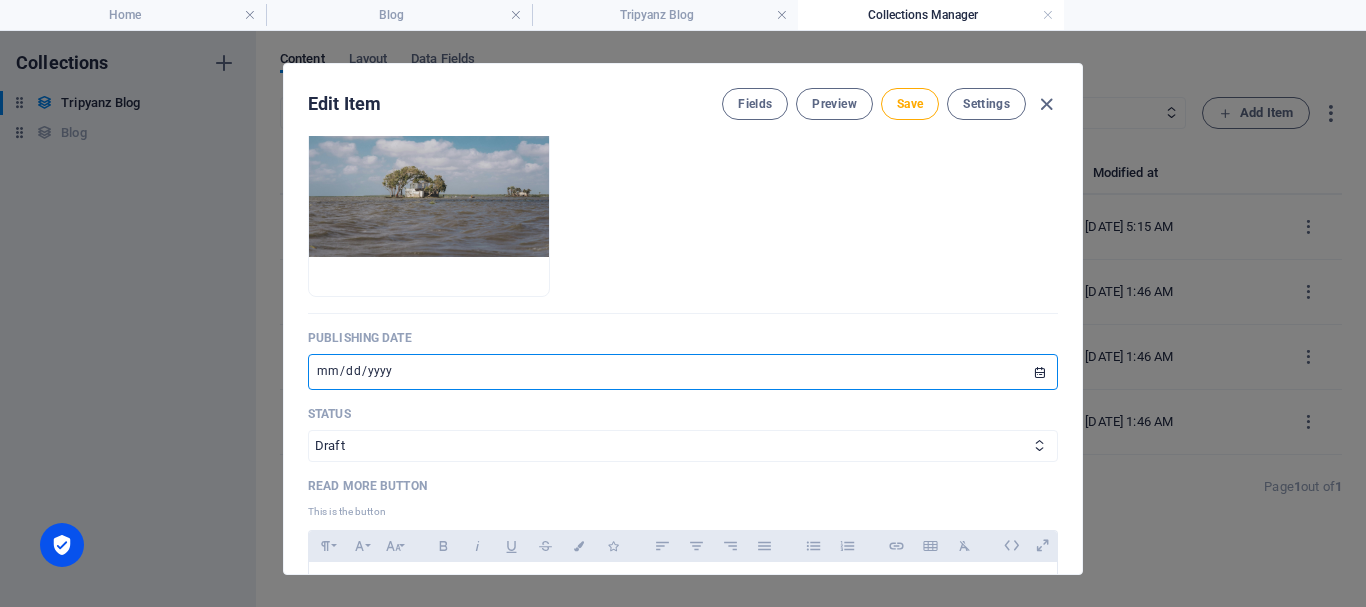 click at bounding box center [683, 372] 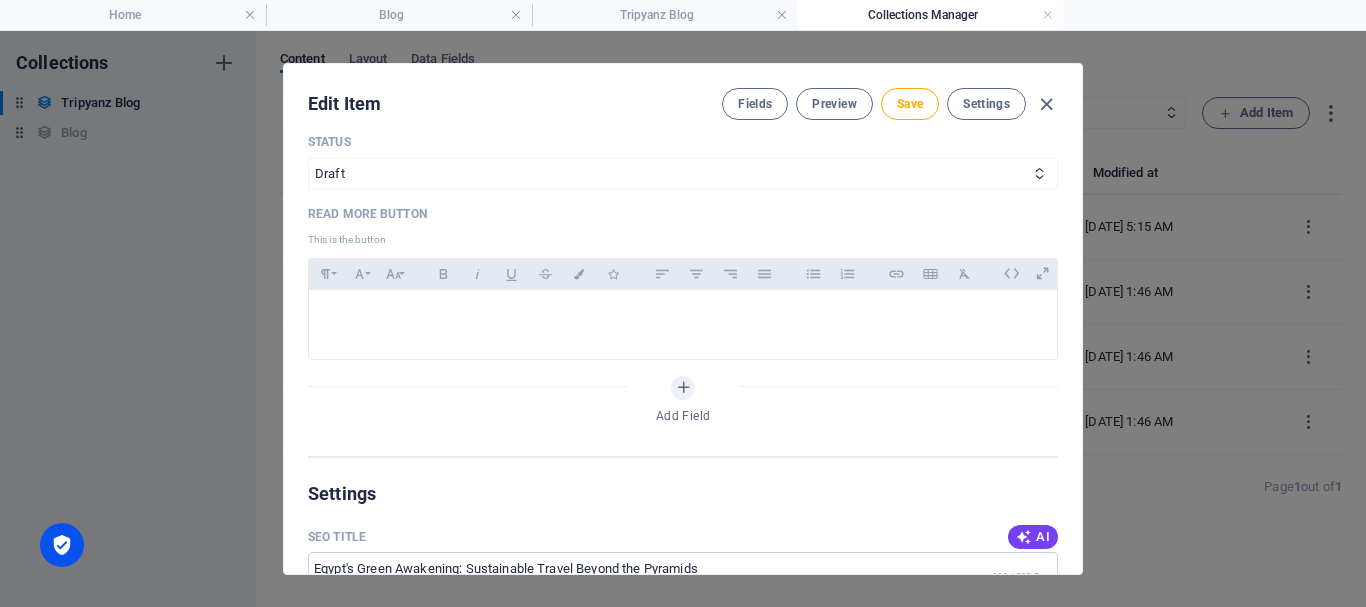 scroll, scrollTop: 1100, scrollLeft: 0, axis: vertical 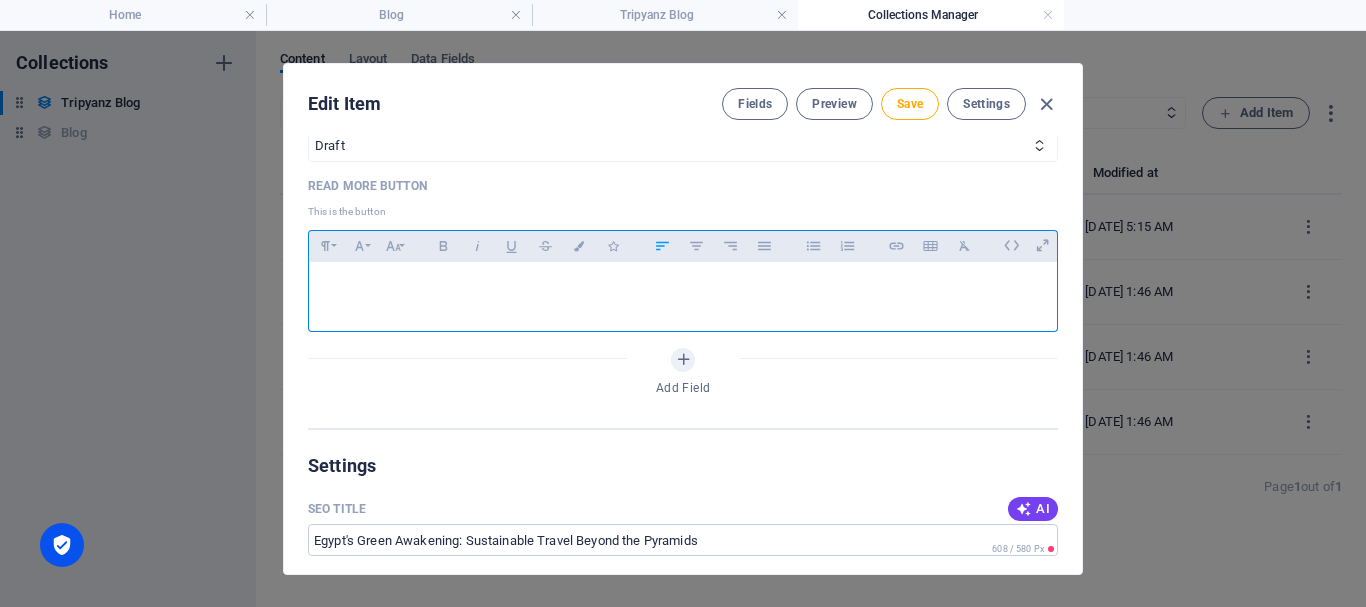 click at bounding box center [683, 292] 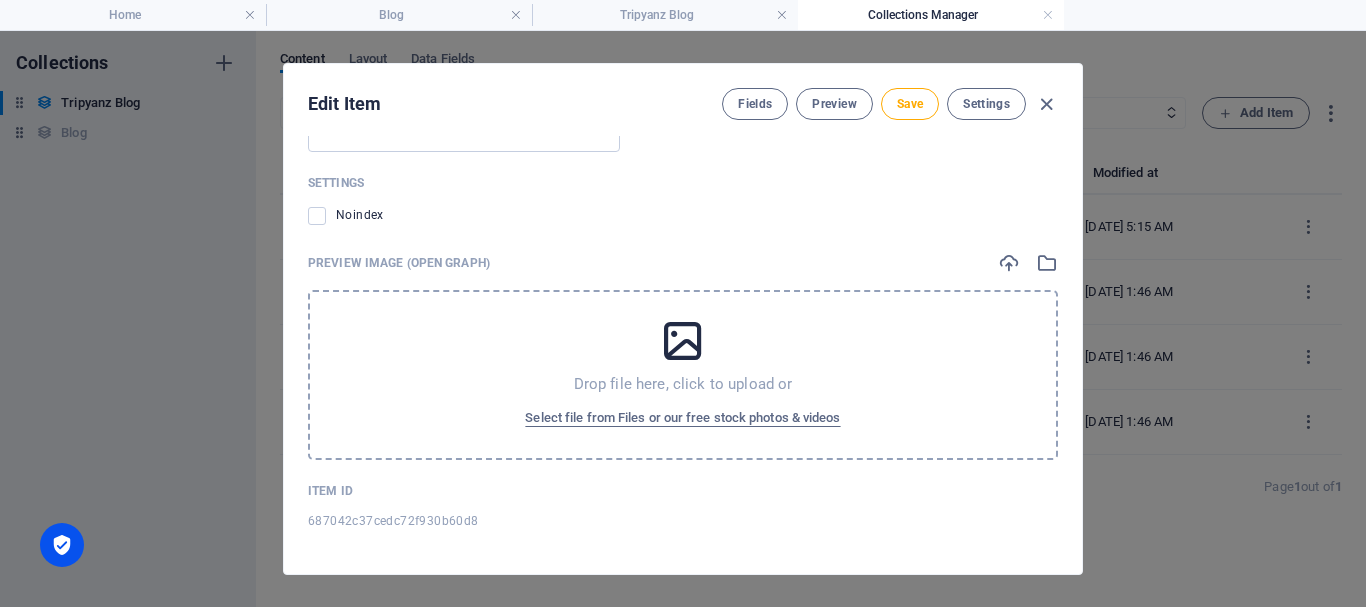 scroll, scrollTop: 2137, scrollLeft: 0, axis: vertical 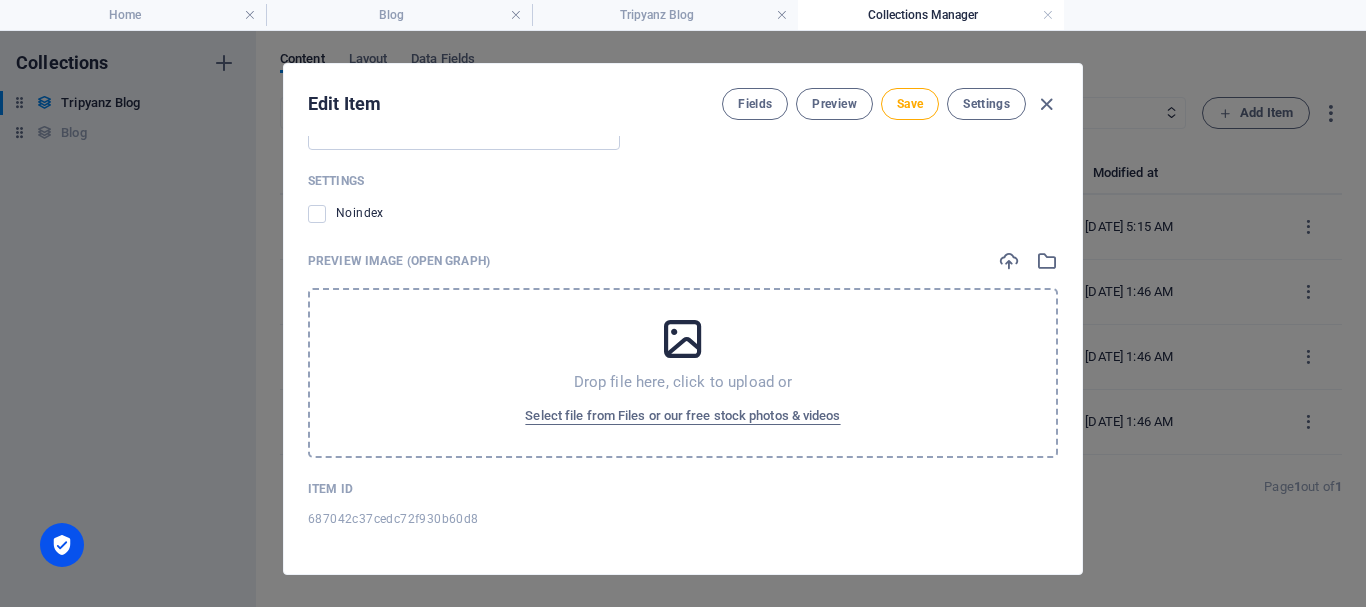 click at bounding box center (683, 339) 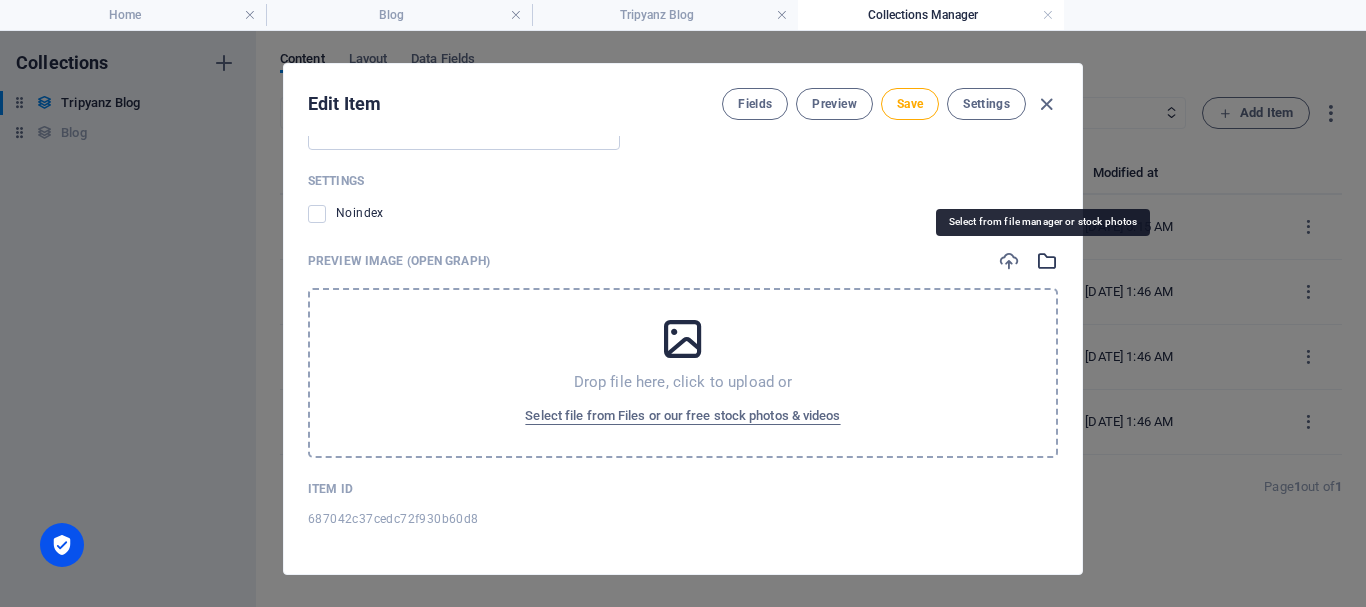 click at bounding box center [1047, 261] 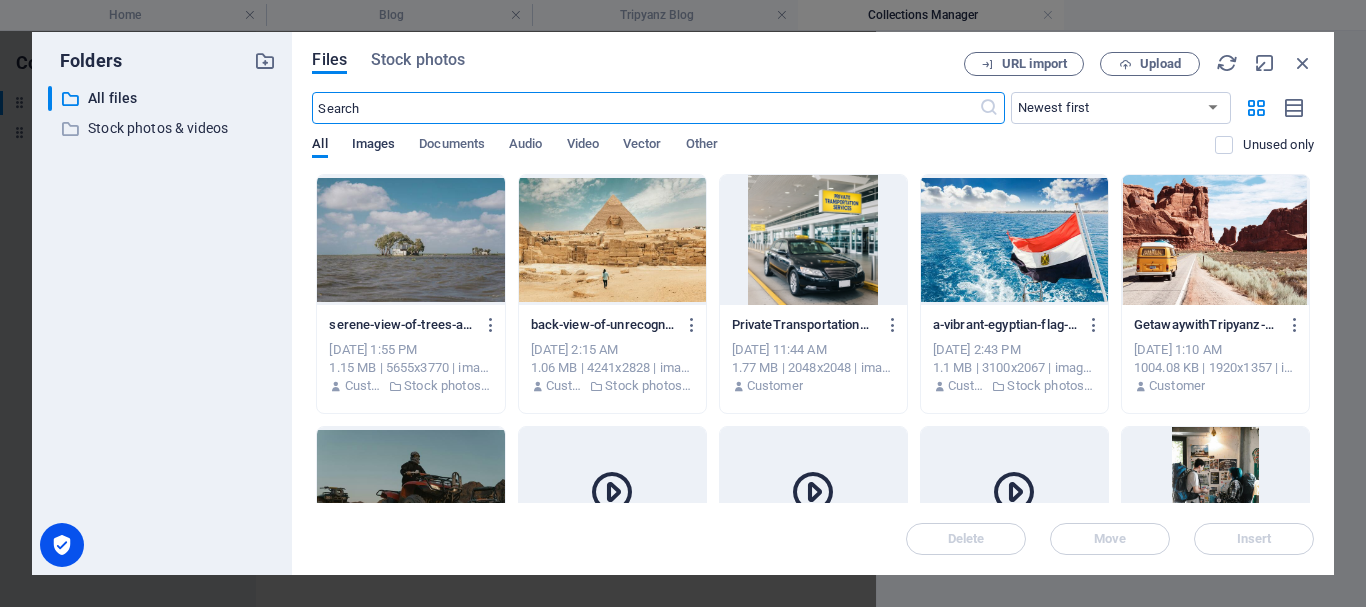 click on "Images" at bounding box center [374, 146] 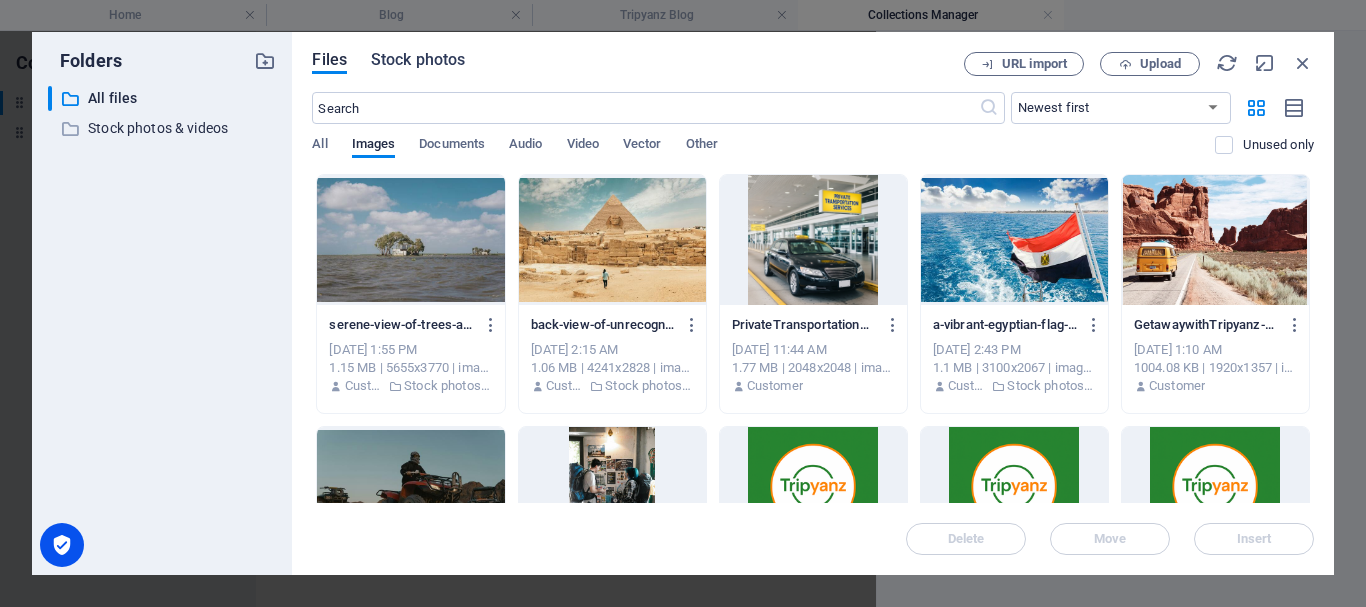 click on "Stock photos" at bounding box center [418, 60] 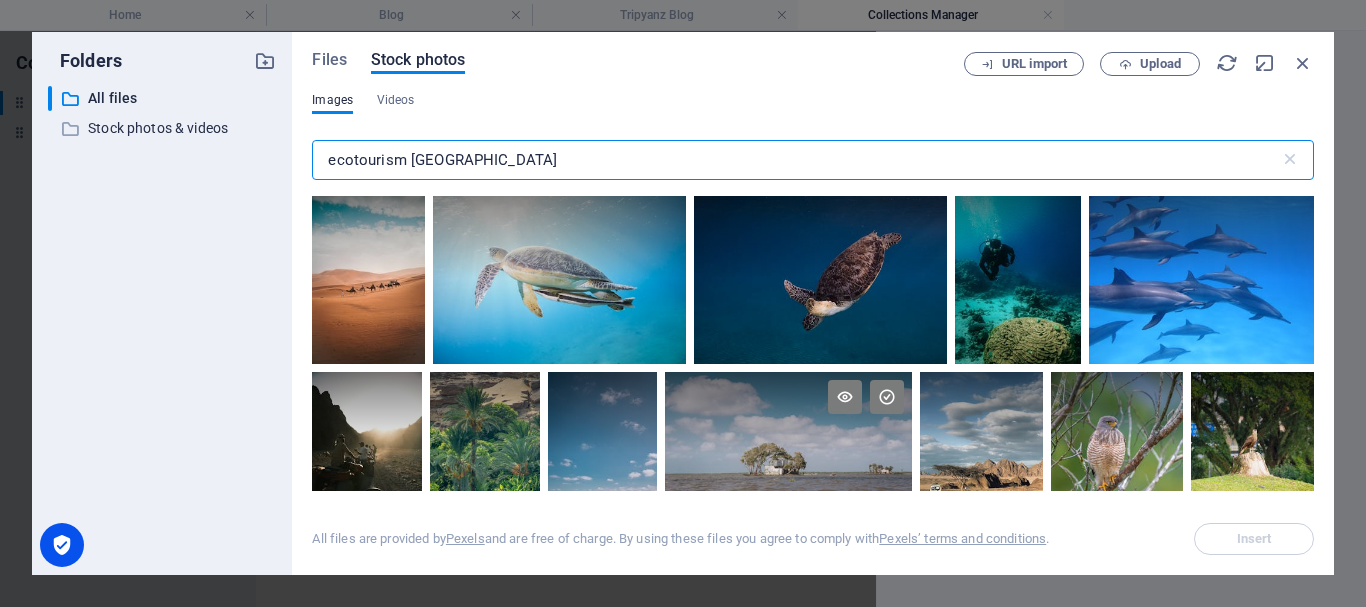 scroll, scrollTop: 0, scrollLeft: 0, axis: both 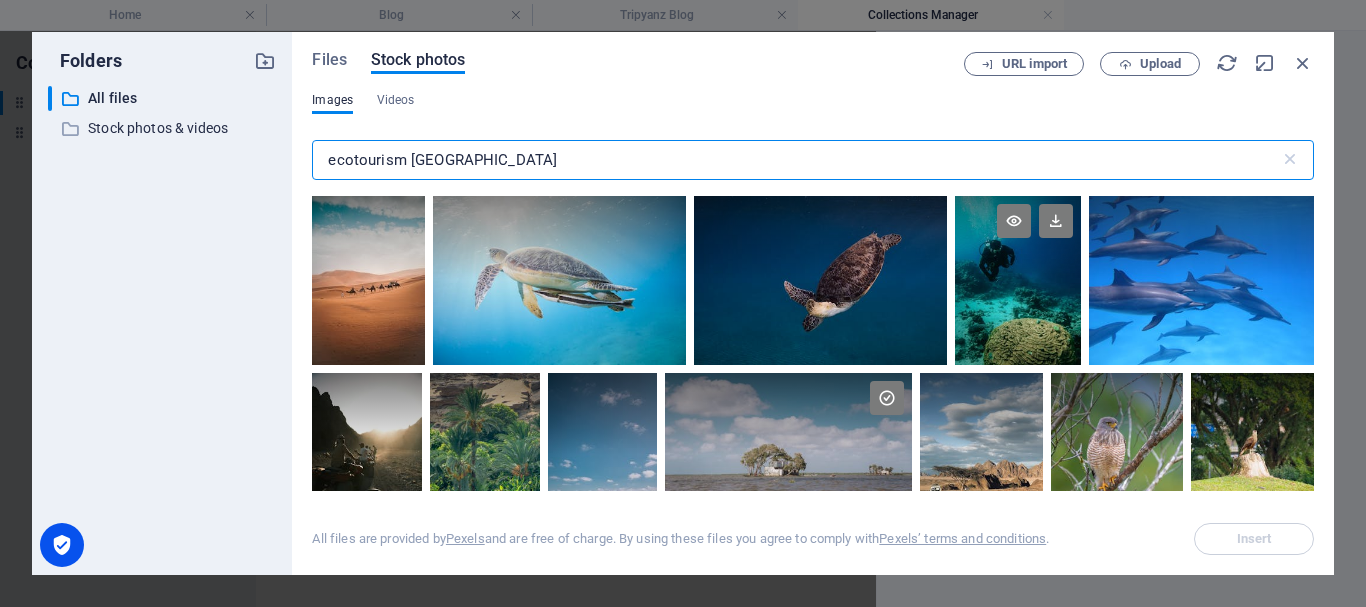 click at bounding box center [1018, 280] 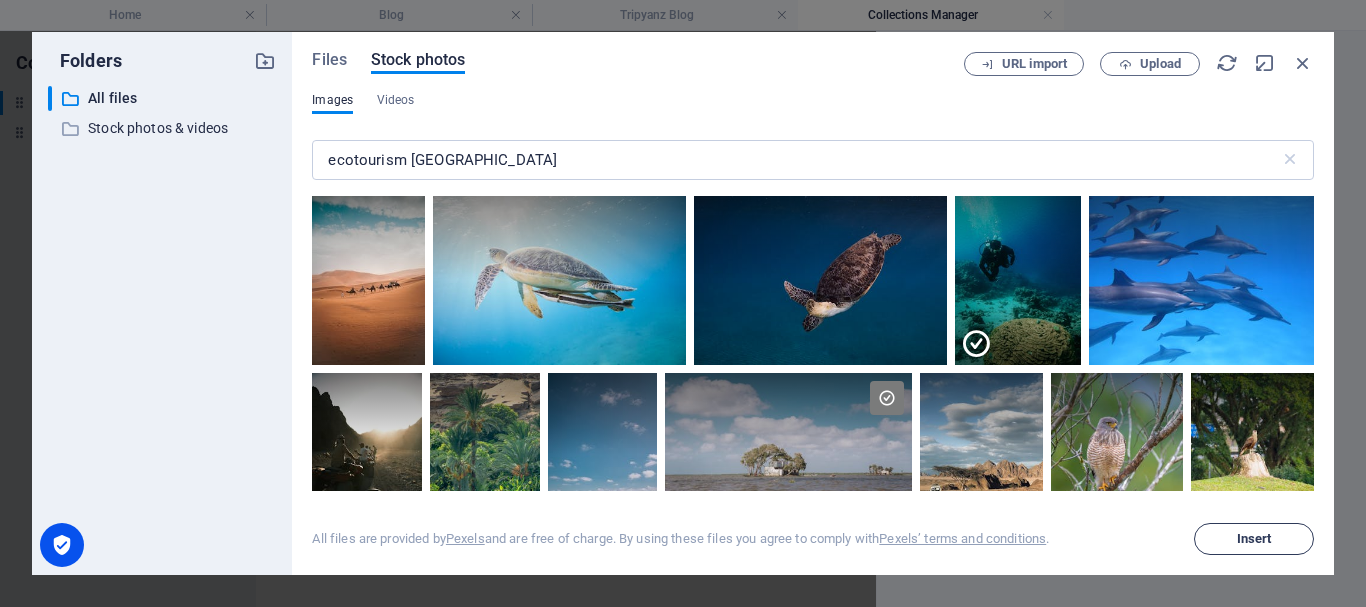drag, startPoint x: 1224, startPoint y: 543, endPoint x: 1210, endPoint y: 539, distance: 14.56022 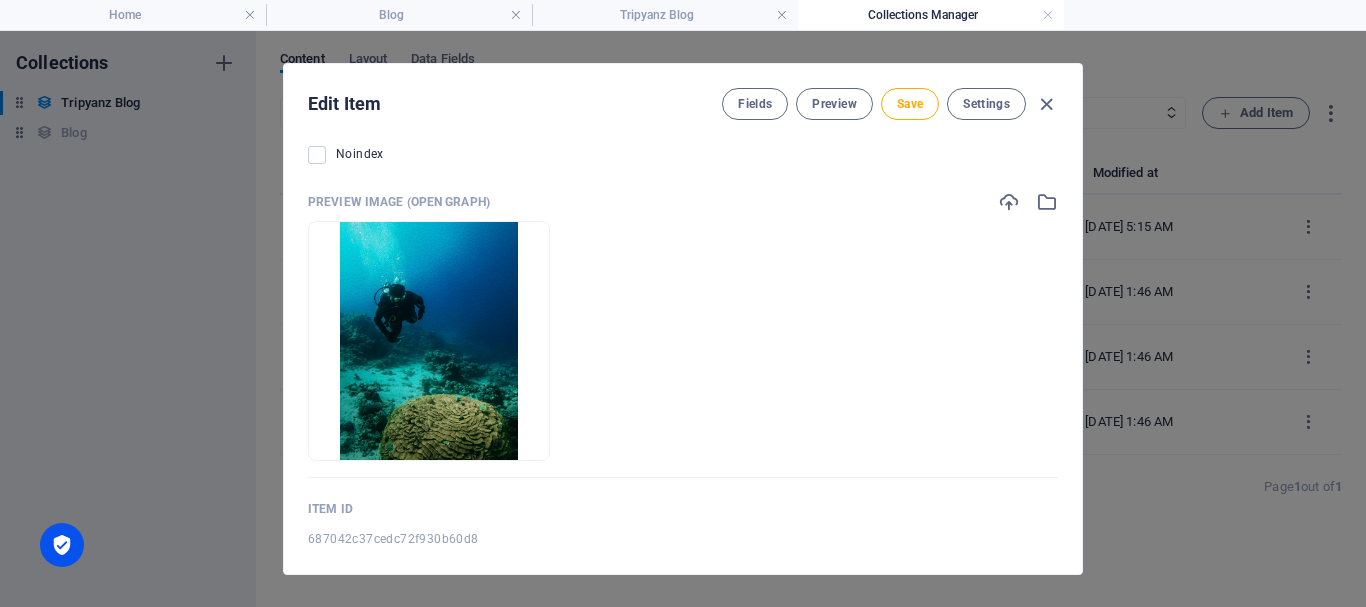 scroll, scrollTop: 2216, scrollLeft: 0, axis: vertical 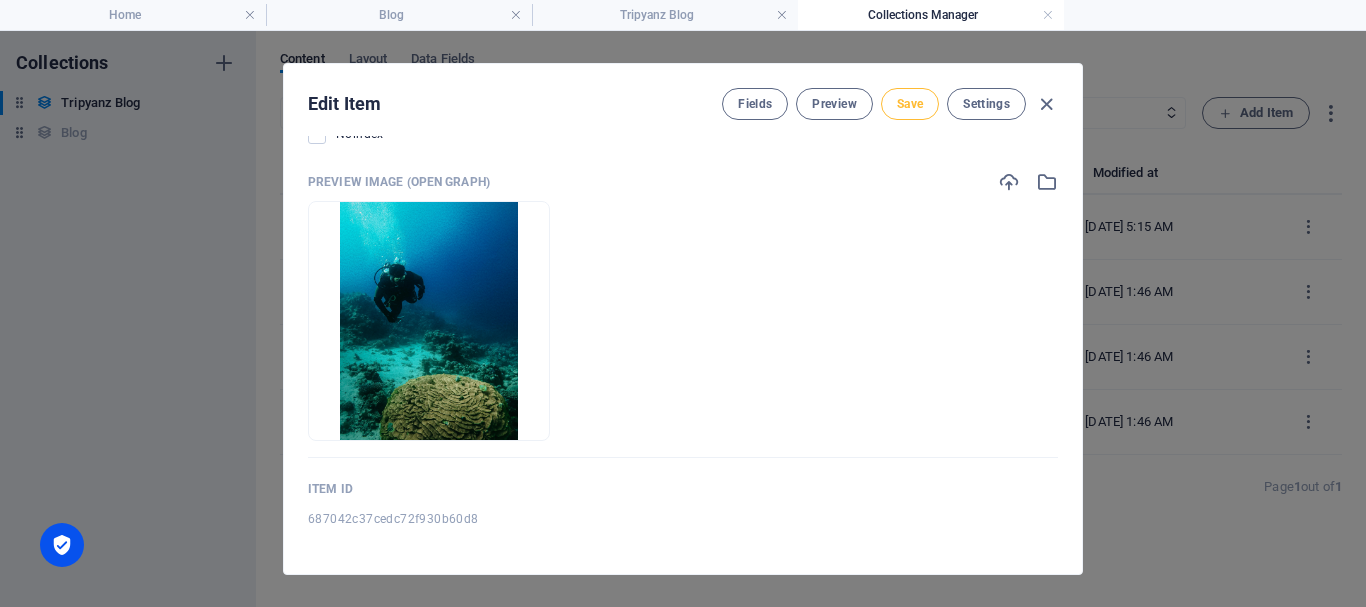 click on "Save" at bounding box center (910, 104) 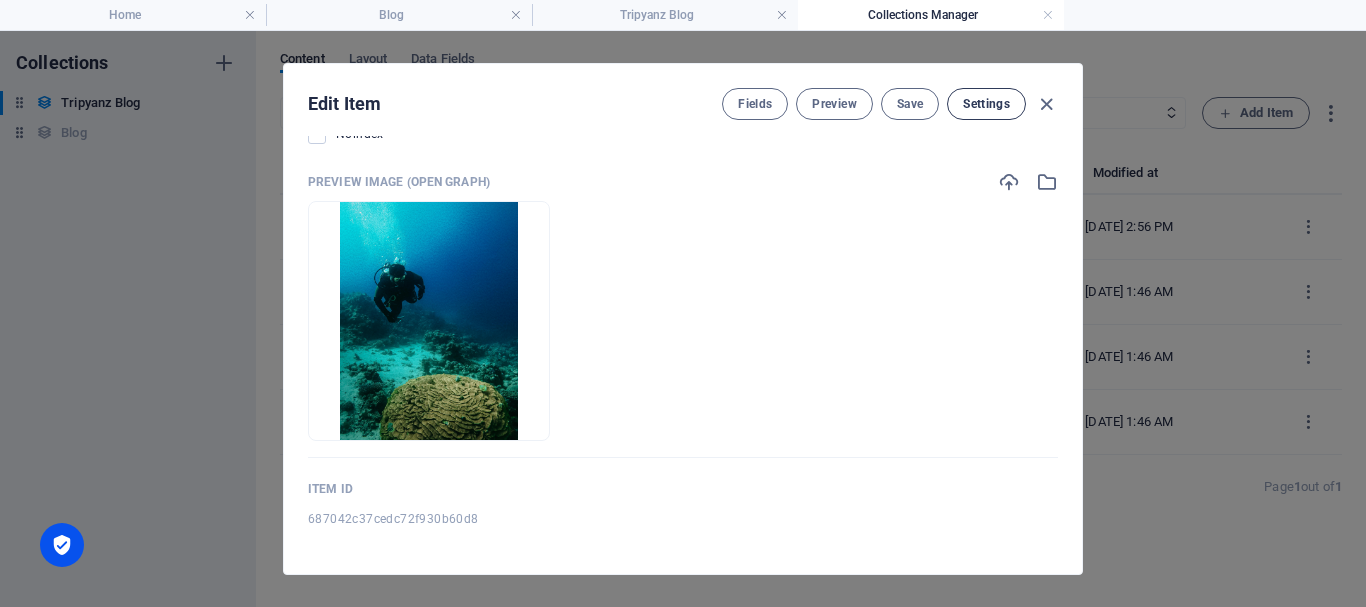 drag, startPoint x: 1050, startPoint y: 101, endPoint x: 950, endPoint y: 94, distance: 100.2447 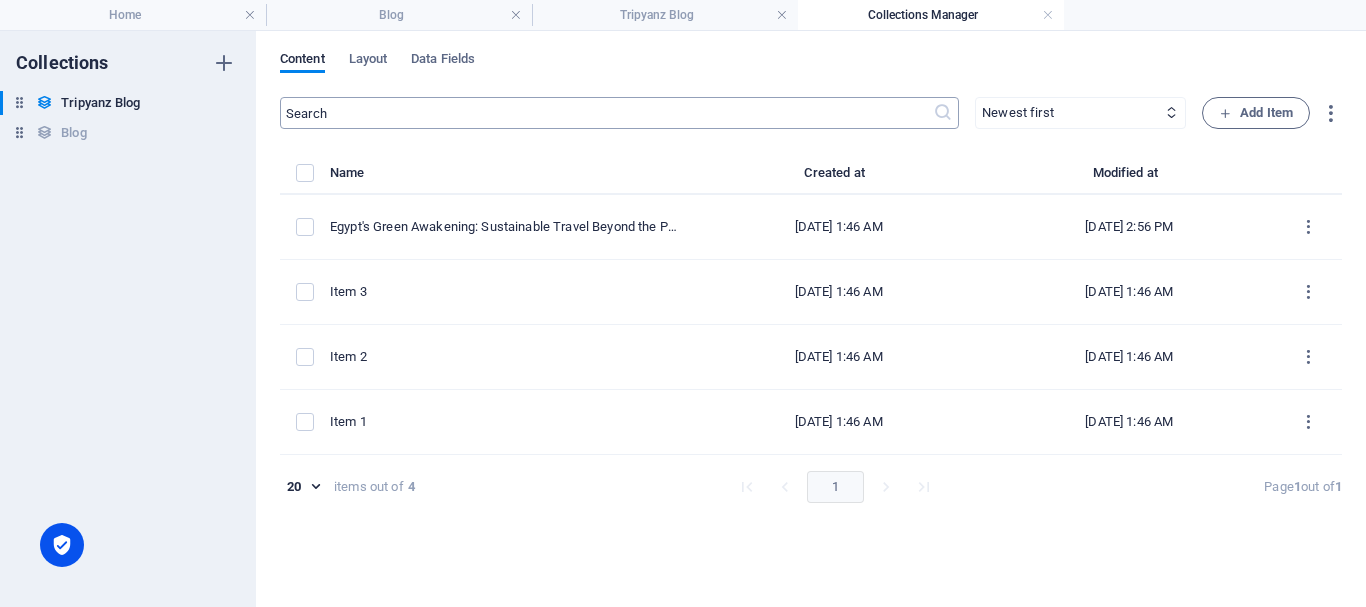 scroll, scrollTop: 0, scrollLeft: 0, axis: both 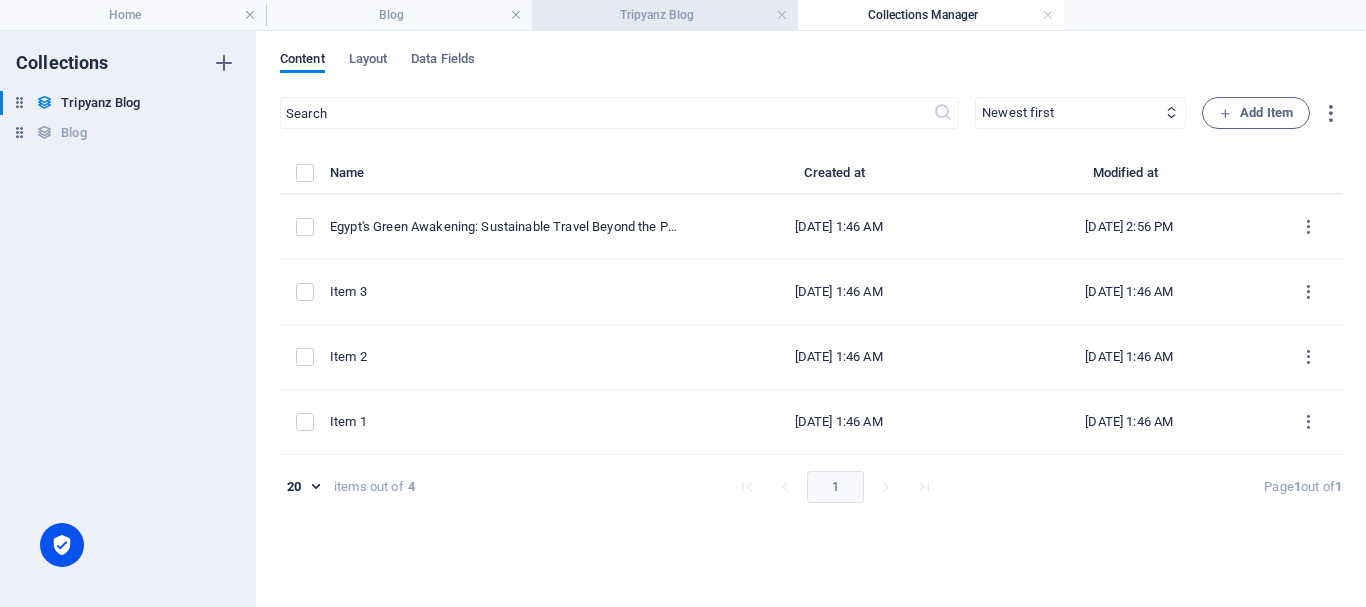 click on "Tripyanz Blog" at bounding box center [665, 15] 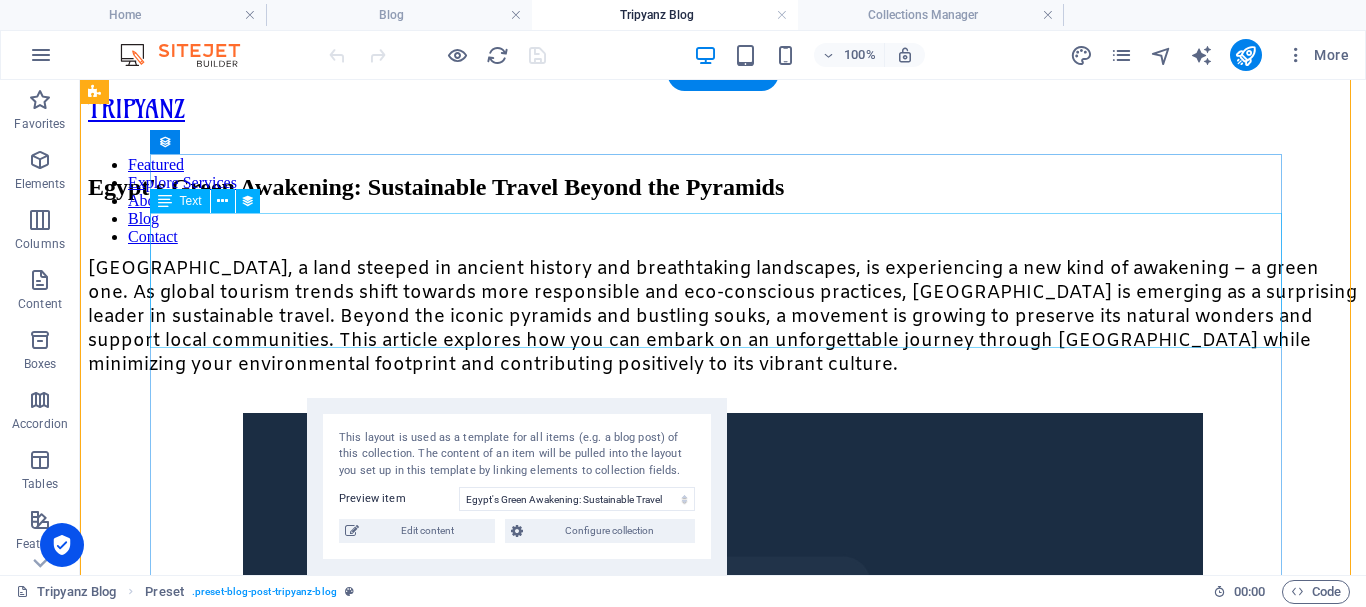 scroll, scrollTop: 0, scrollLeft: 0, axis: both 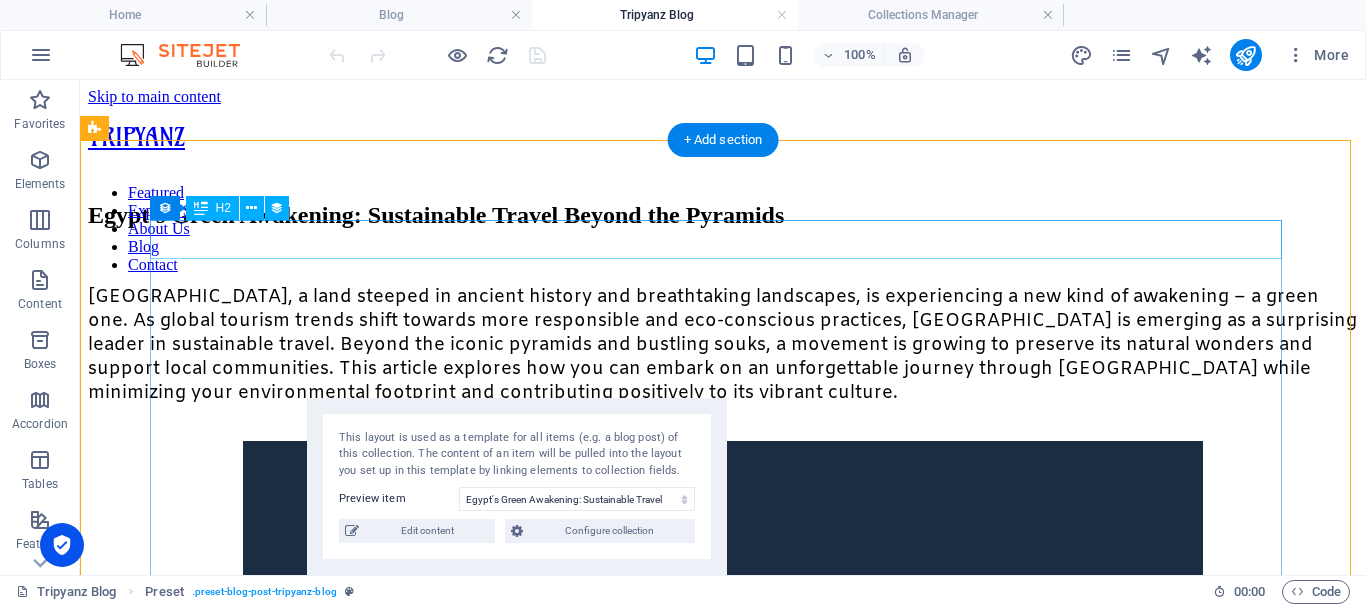 click on "Egypt's Green Awakening: Sustainable Travel Beyond the Pyramids" at bounding box center (723, 215) 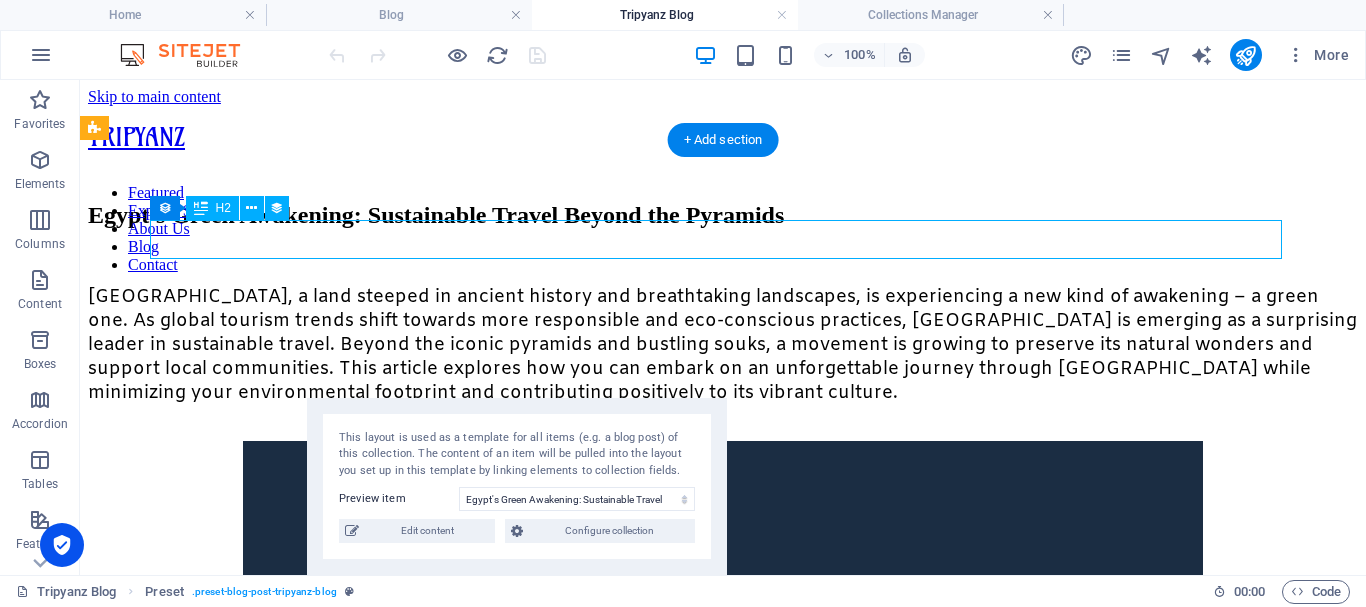 click on "Egypt's Green Awakening: Sustainable Travel Beyond the Pyramids" at bounding box center (723, 215) 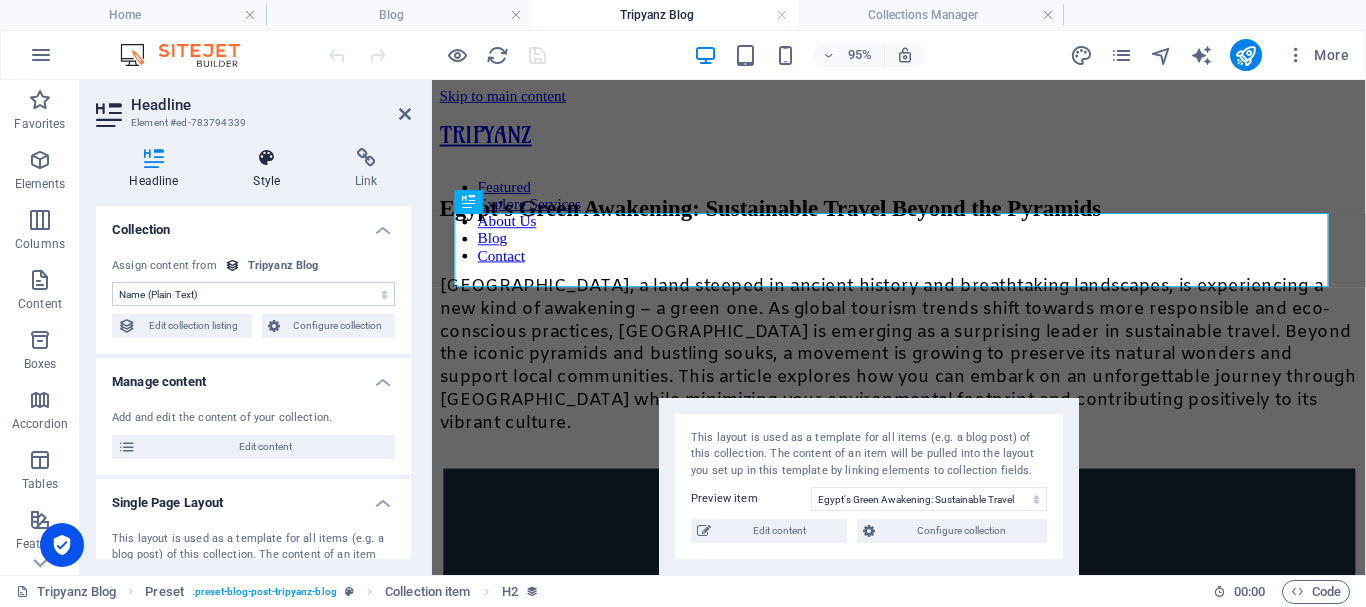 click at bounding box center [267, 158] 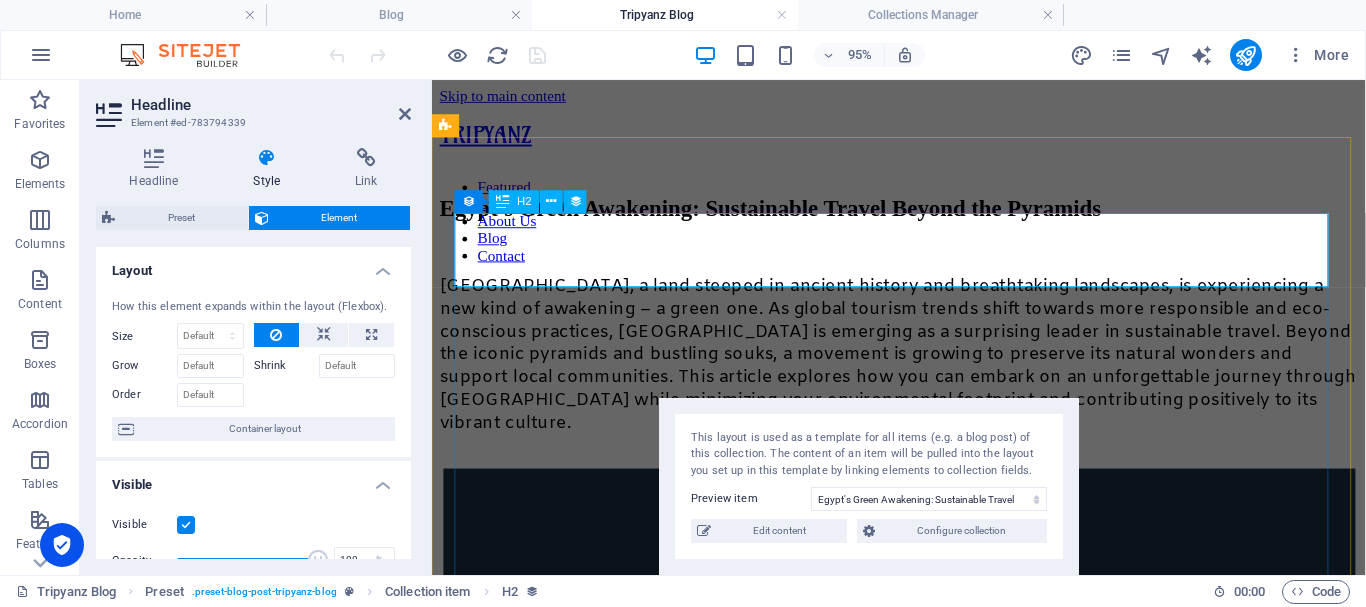 click on "Egypt's Green Awakening: Sustainable Travel Beyond the Pyramids" at bounding box center [923, 215] 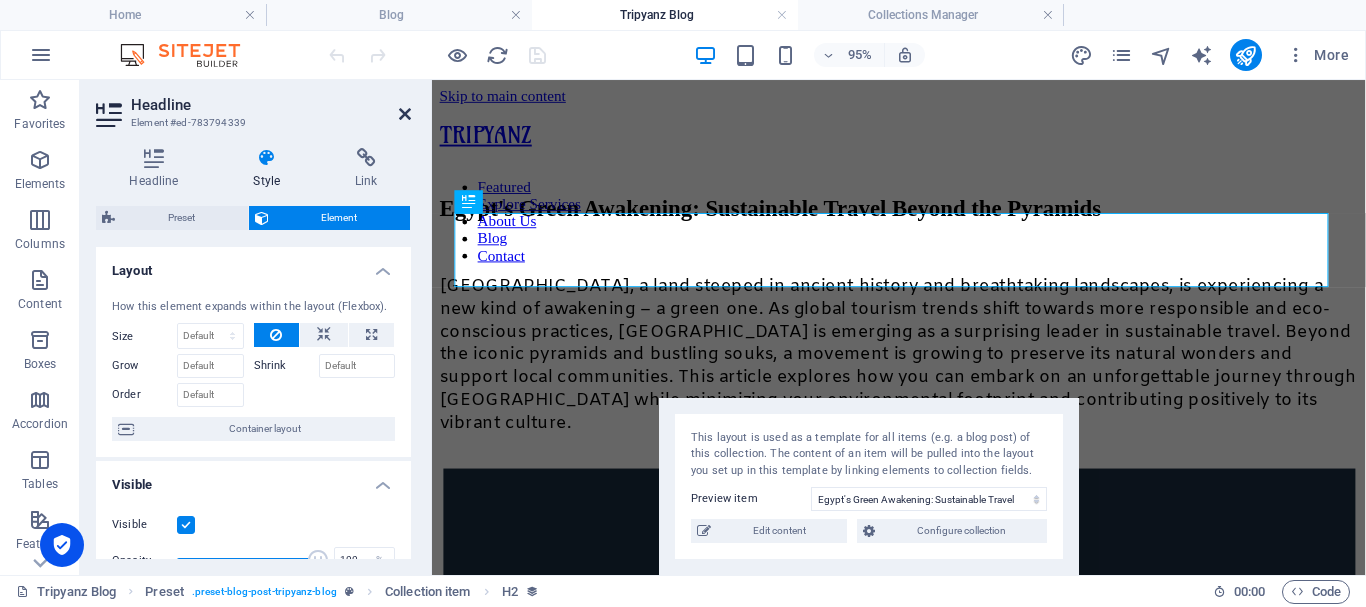 drag, startPoint x: 405, startPoint y: 116, endPoint x: 424, endPoint y: 134, distance: 26.172504 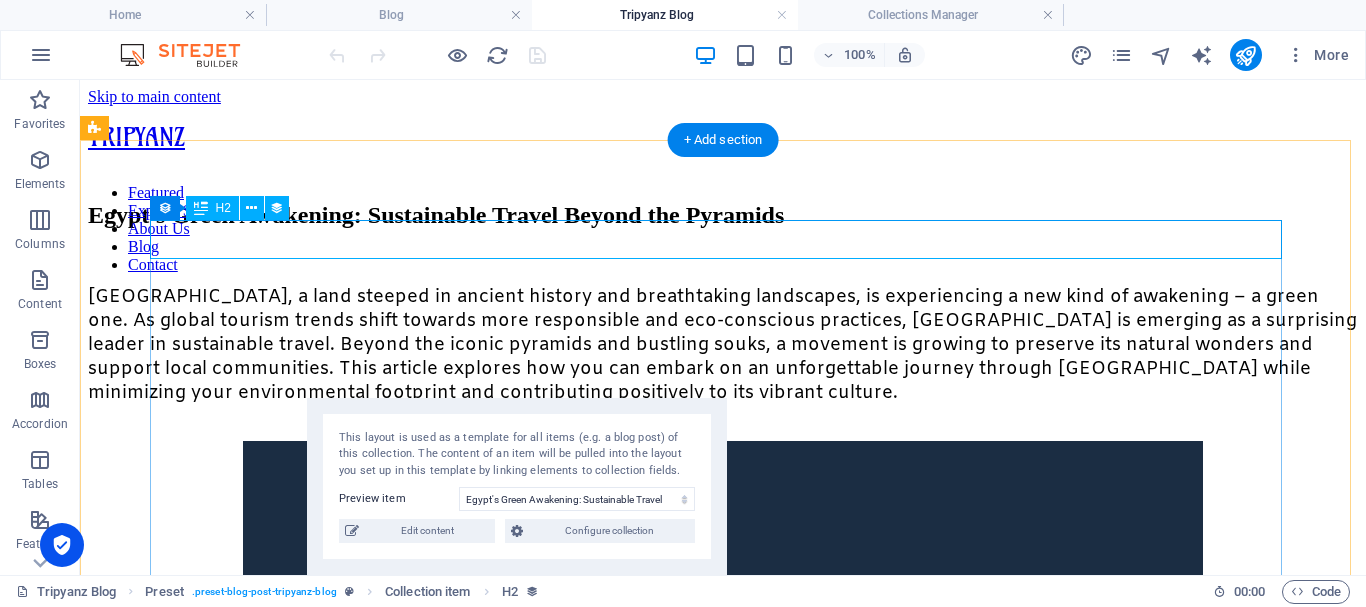 click on "Egypt's Green Awakening: Sustainable Travel Beyond the Pyramids" at bounding box center (723, 215) 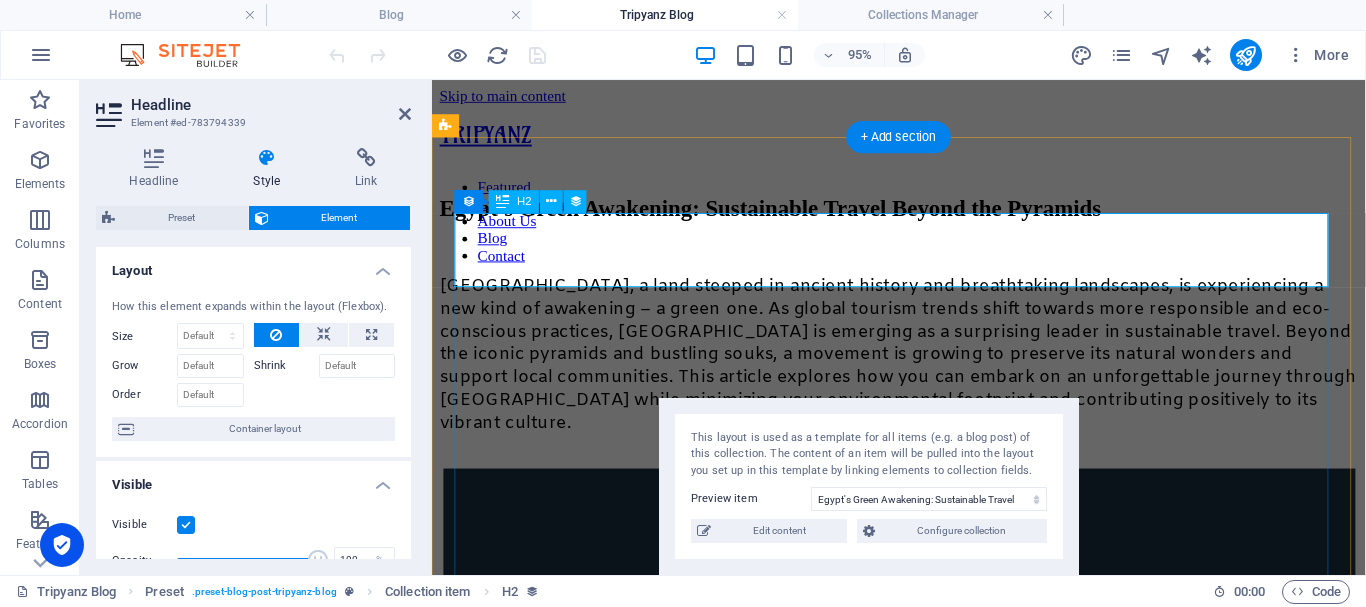click on "Egypt's Green Awakening: Sustainable Travel Beyond the Pyramids" at bounding box center [923, 215] 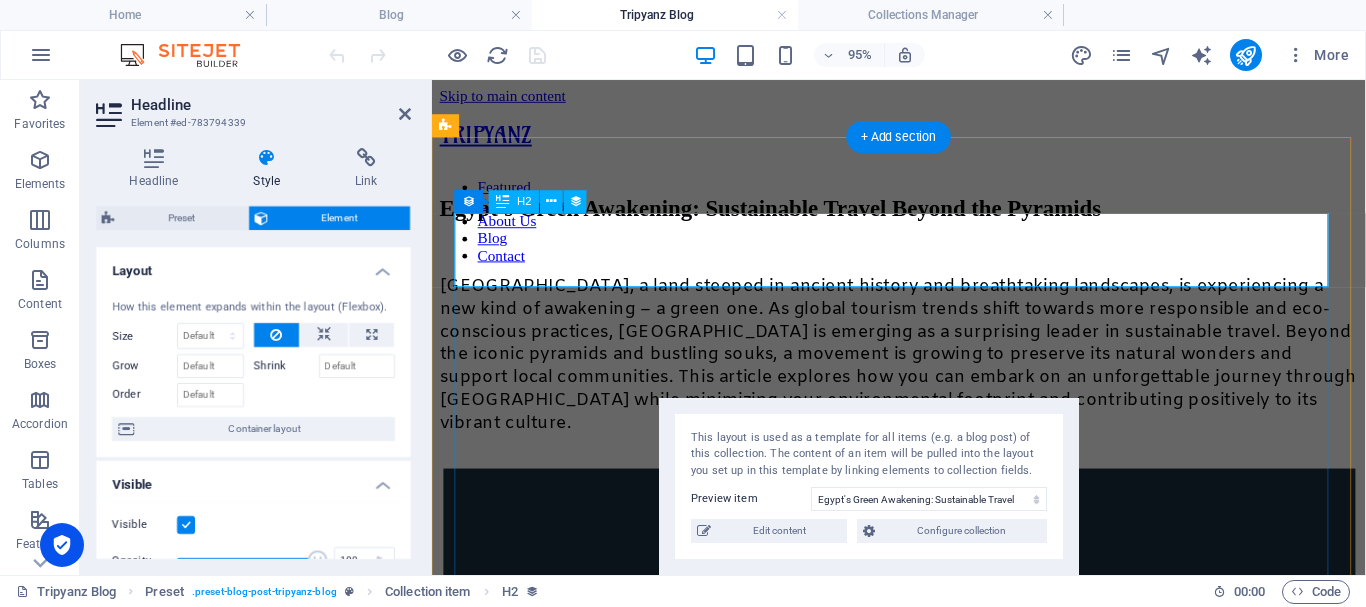 click on "Egypt's Green Awakening: Sustainable Travel Beyond the Pyramids" at bounding box center (923, 215) 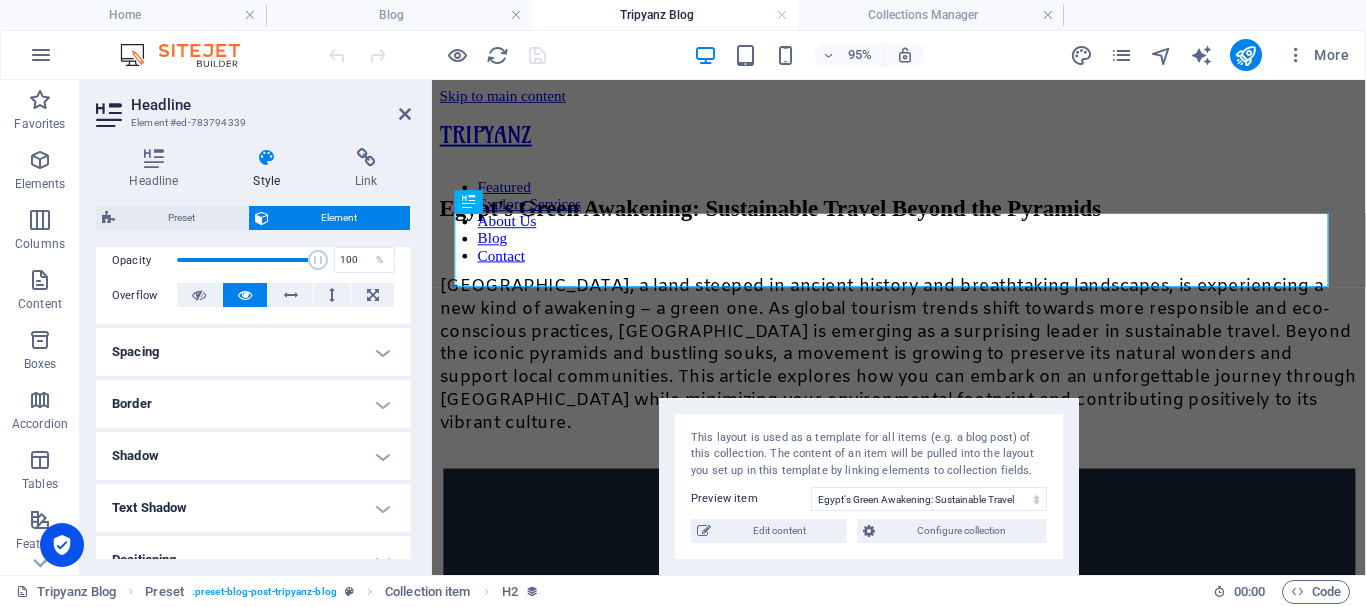 scroll, scrollTop: 0, scrollLeft: 0, axis: both 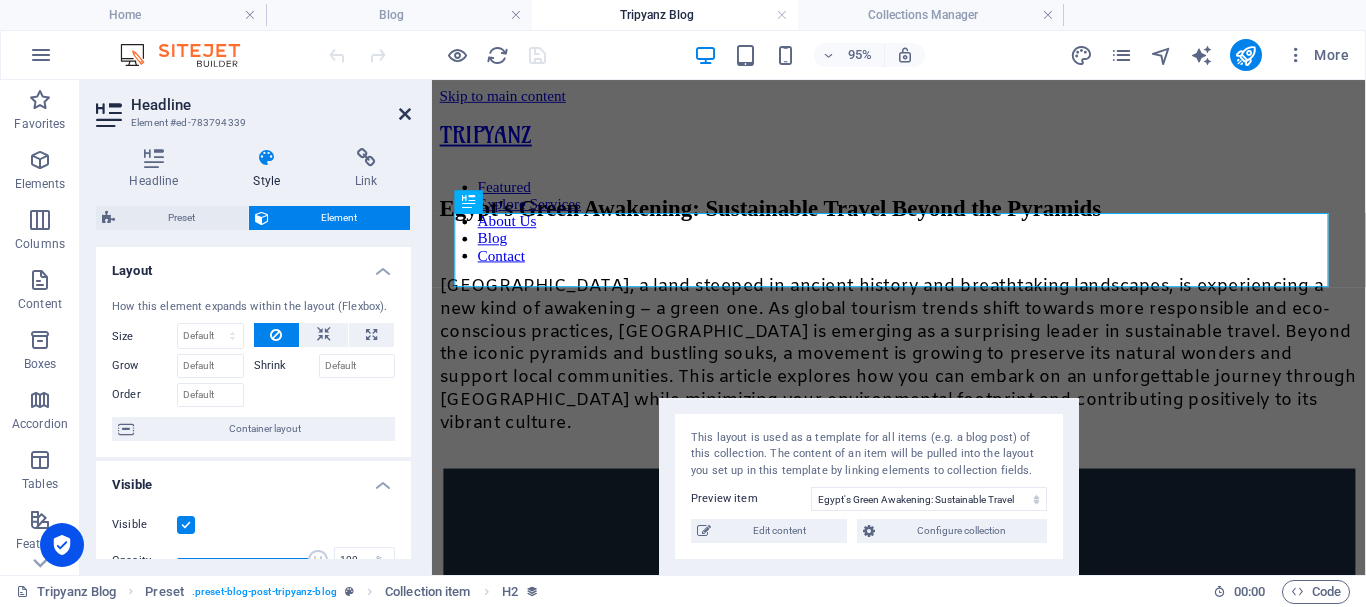 drag, startPoint x: 403, startPoint y: 115, endPoint x: 341, endPoint y: 82, distance: 70.23532 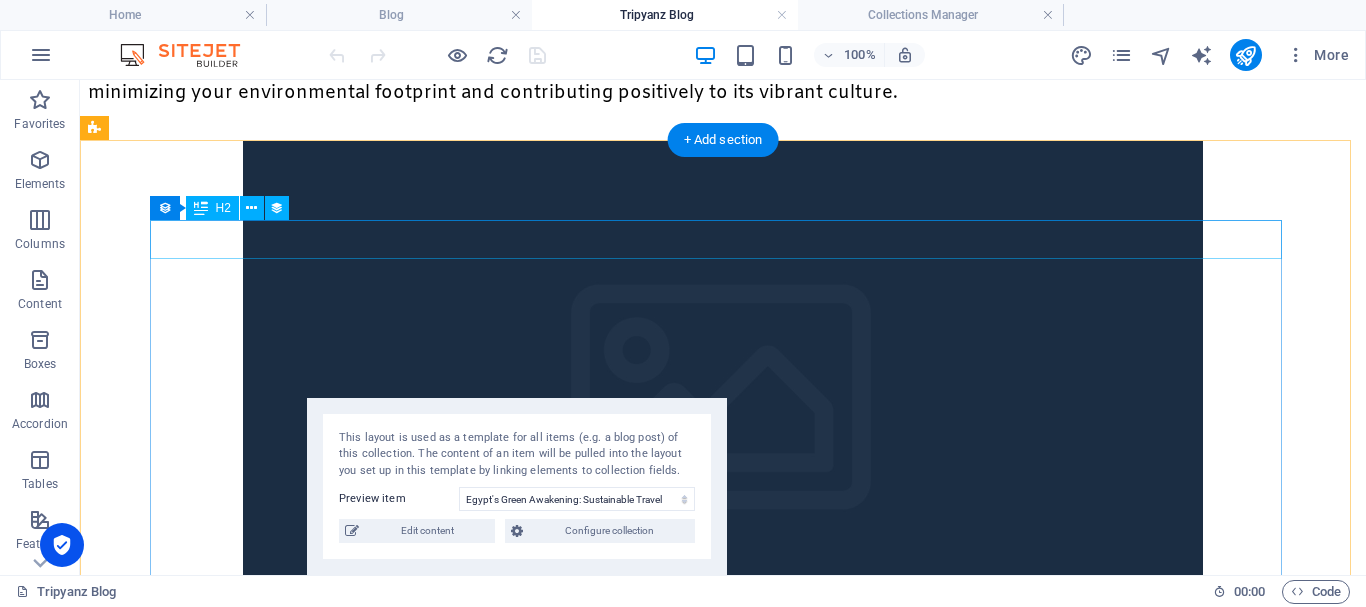 scroll, scrollTop: 0, scrollLeft: 0, axis: both 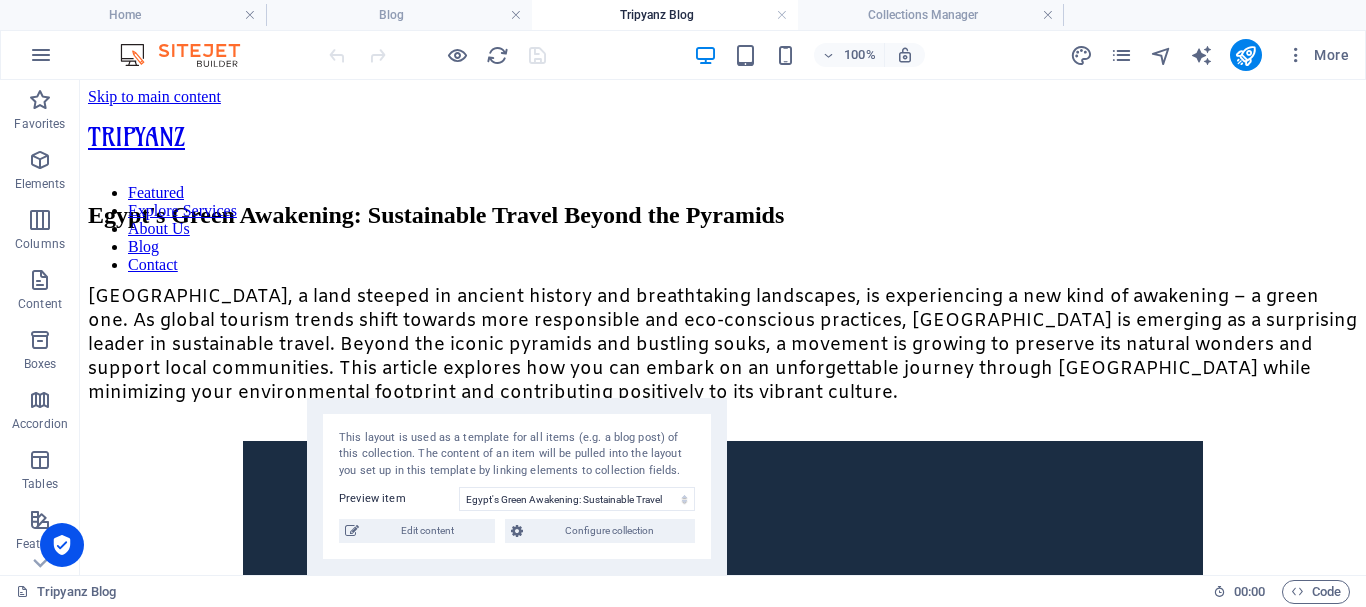 click on "Tripyanz Blog" at bounding box center [665, 15] 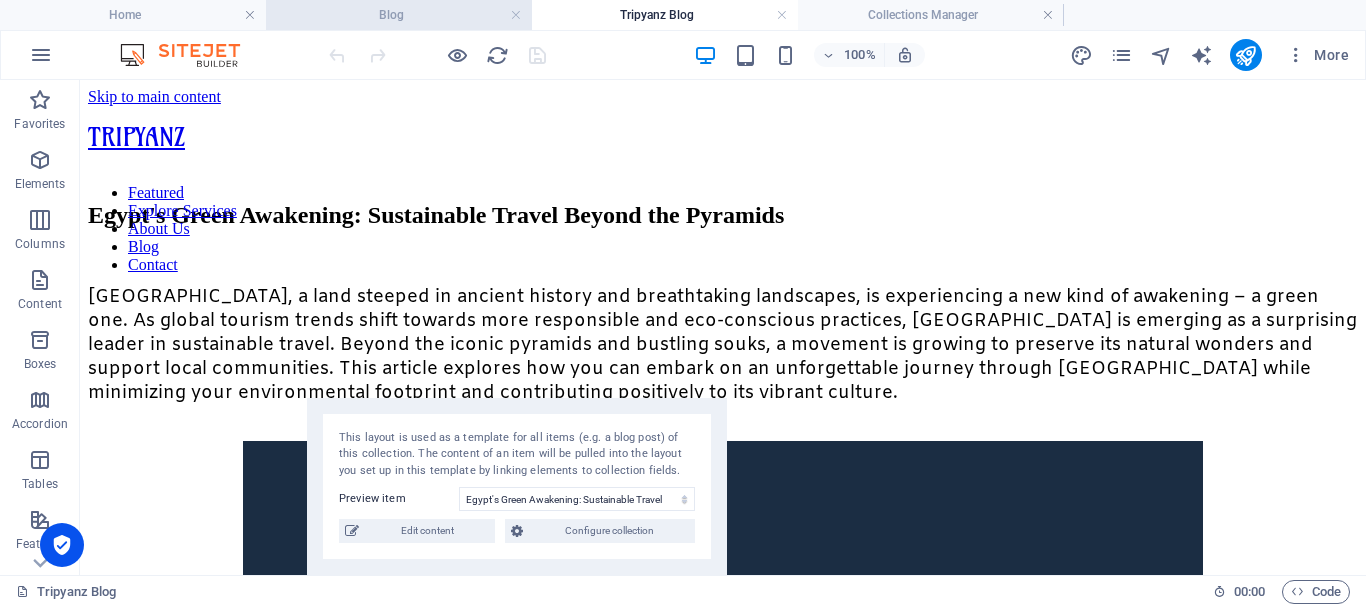 click on "Blog" at bounding box center (399, 15) 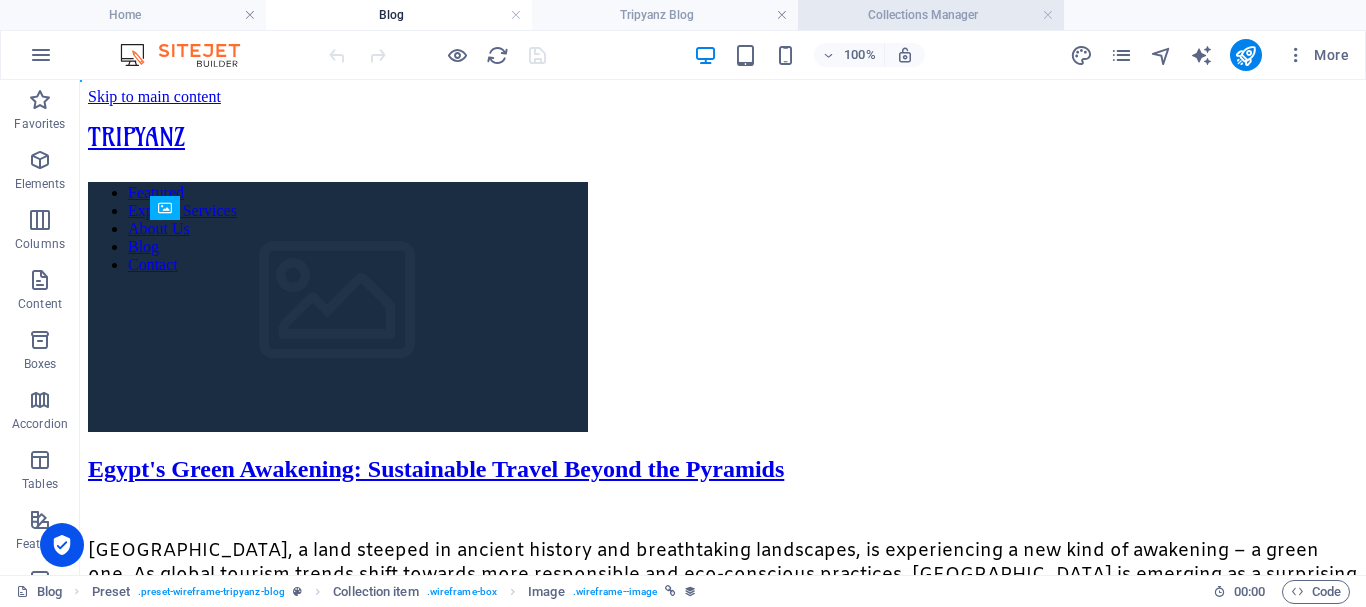 click on "Collections Manager" at bounding box center (931, 15) 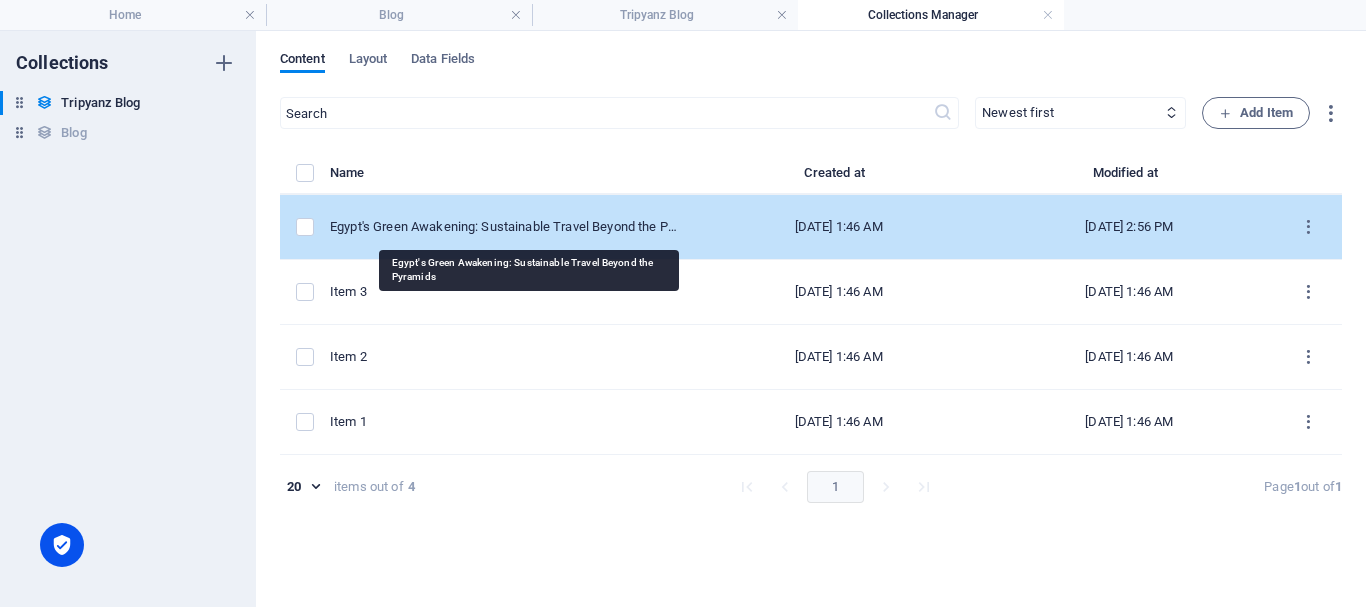 click on "Egypt's Green Awakening: Sustainable Travel Beyond the Pyramids" at bounding box center (503, 227) 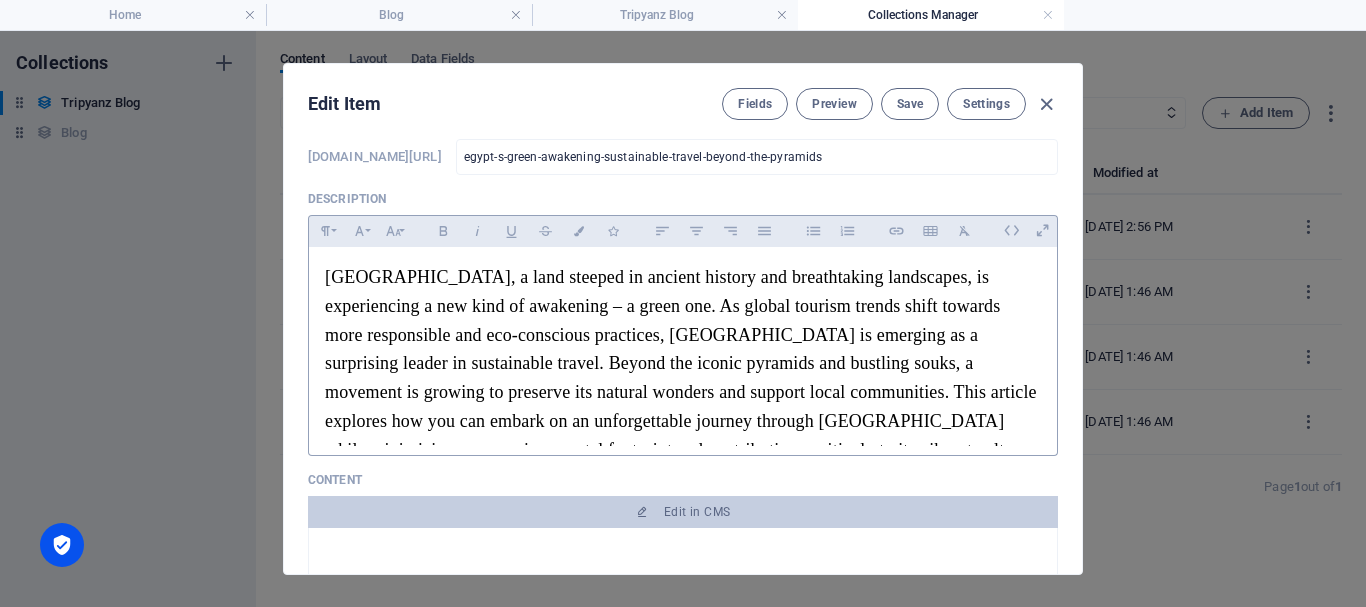 scroll, scrollTop: 200, scrollLeft: 0, axis: vertical 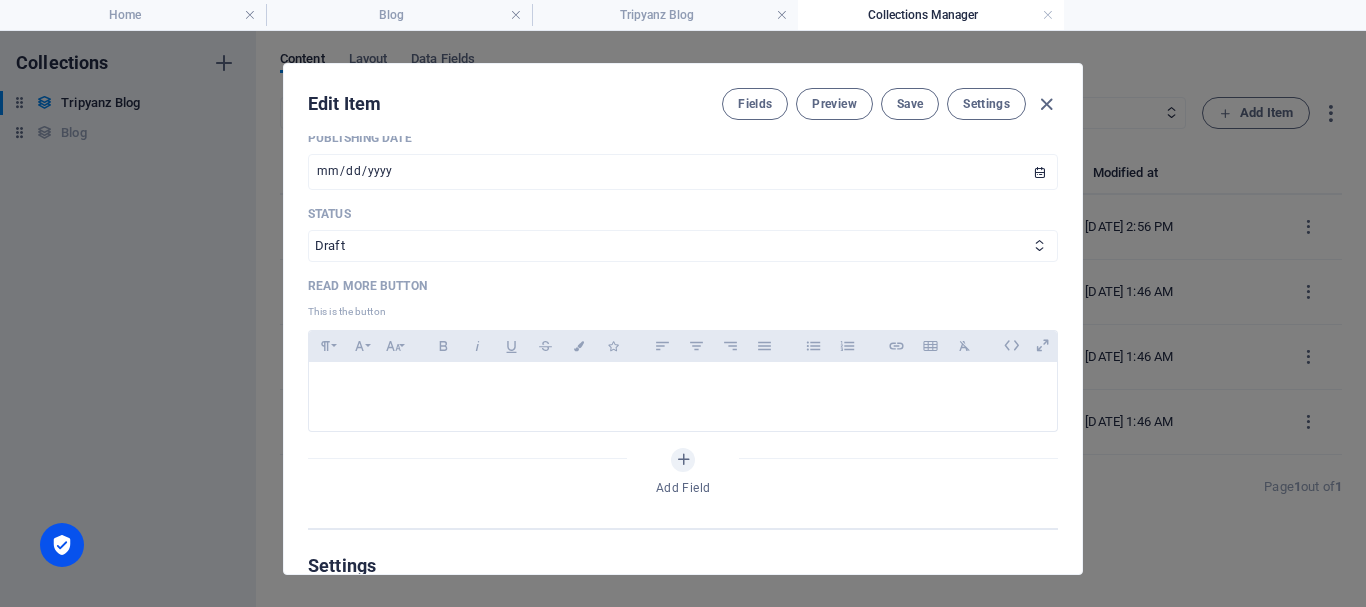 click on "Read More Button" at bounding box center (683, 286) 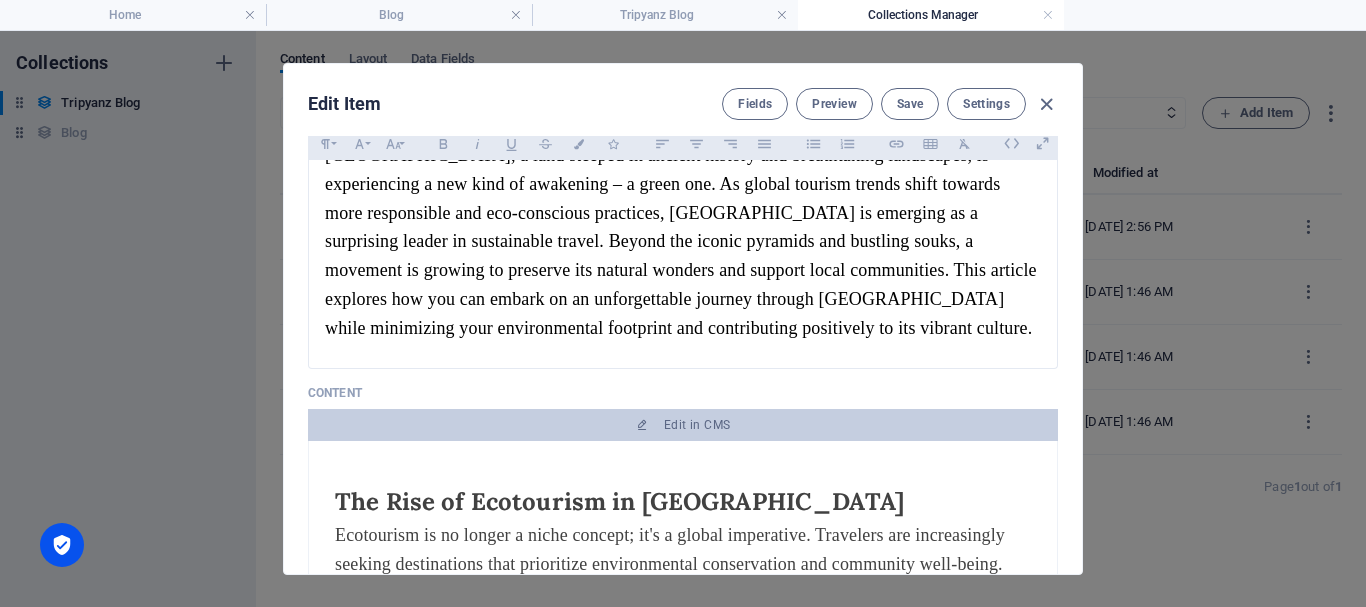 scroll, scrollTop: 0, scrollLeft: 0, axis: both 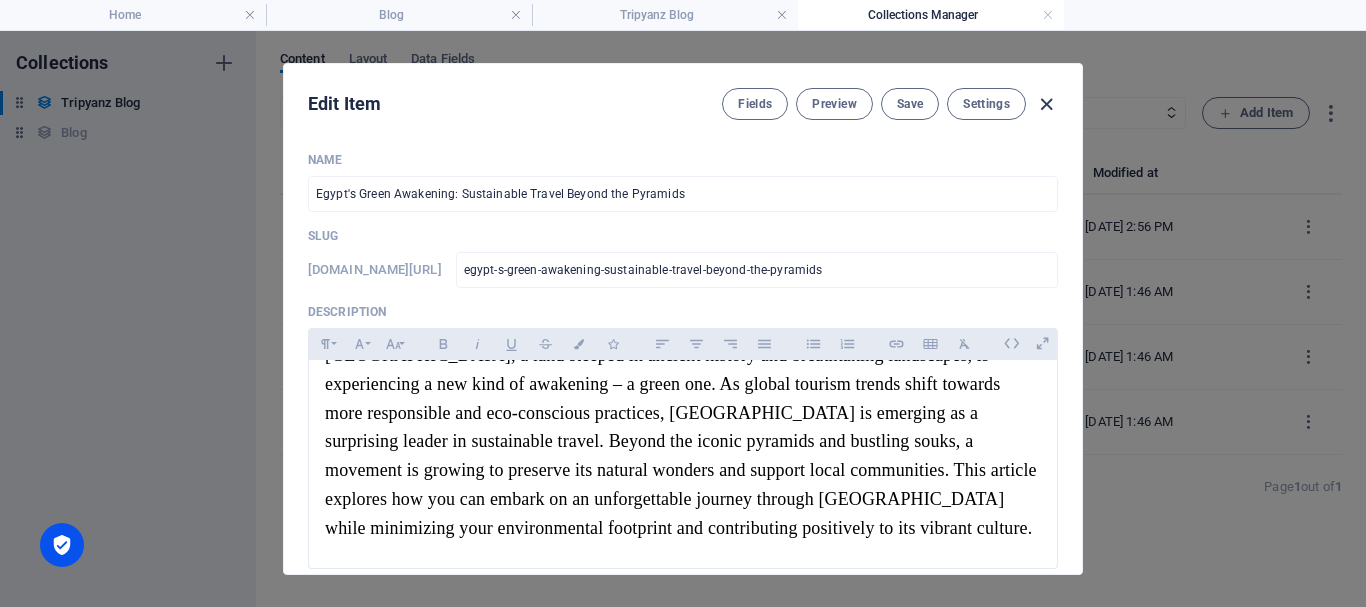 click at bounding box center (1046, 104) 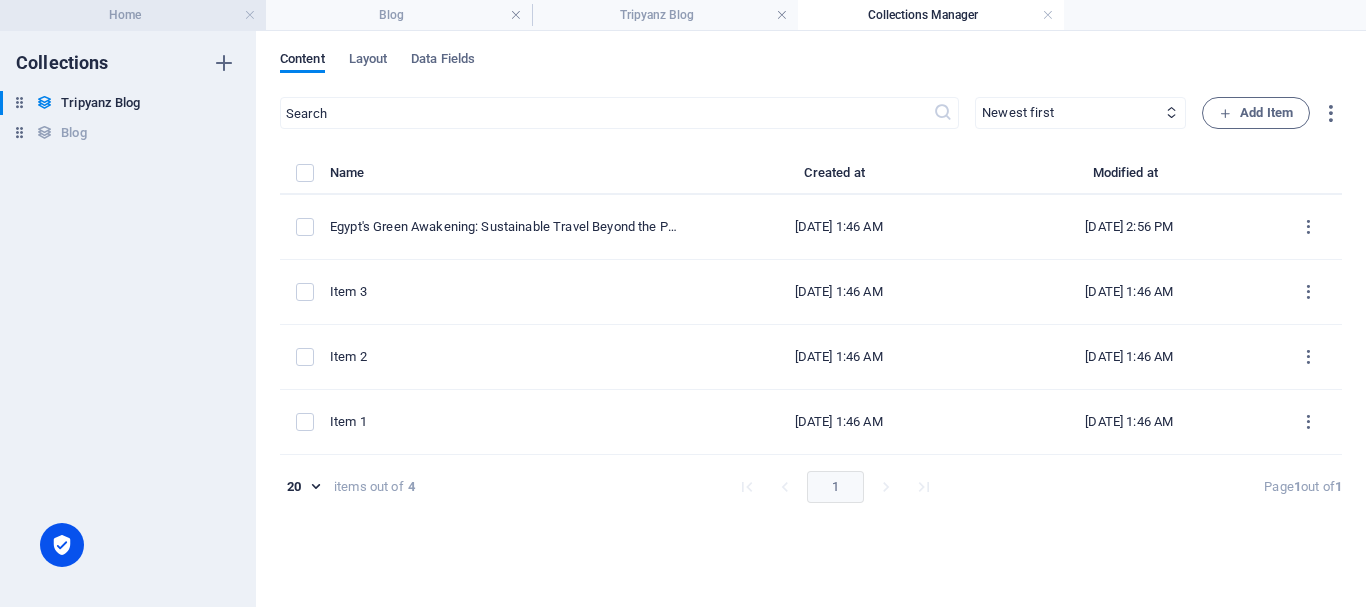 click on "Home" at bounding box center [133, 15] 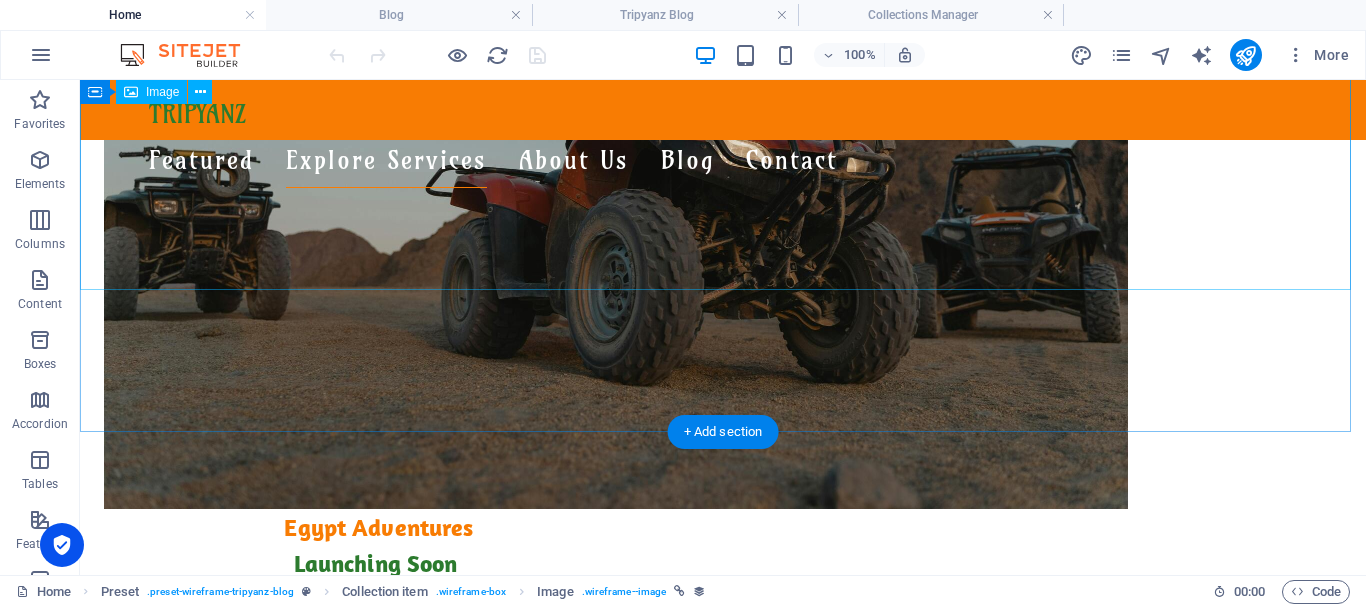 scroll, scrollTop: 1552, scrollLeft: 0, axis: vertical 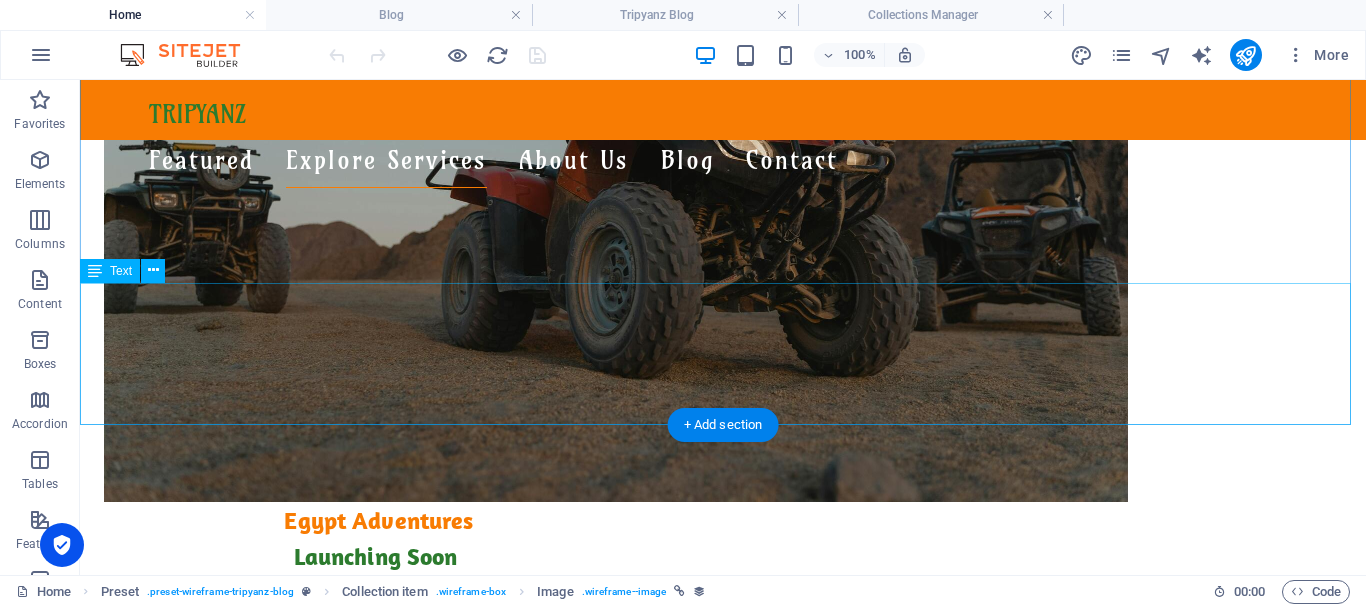 click on "Discover stories, travel tips, and hidden gems from across Egypt! Our blog brings you closer to the soul of every destination from Red Sea coastlines & desert dunes to ancient wonders & modern adventures. Whether you're planning your first visit or dreaming about your next, we’ve got insights, guides, & inspiration for you. Travel smarter. Explore deeper. Live the Tripyanz experience. READ MORE" at bounding box center (723, 1805) 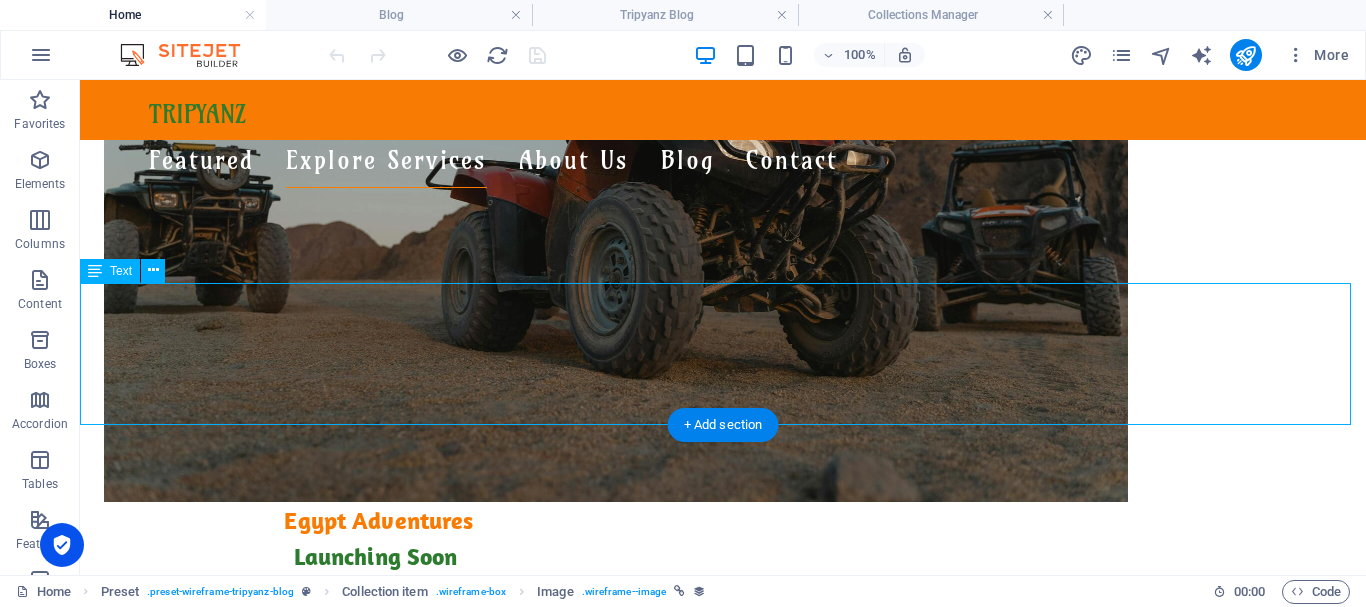 click on "Discover stories, travel tips, and hidden gems from across Egypt! Our blog brings you closer to the soul of every destination from Red Sea coastlines & desert dunes to ancient wonders & modern adventures. Whether you're planning your first visit or dreaming about your next, we’ve got insights, guides, & inspiration for you. Travel smarter. Explore deeper. Live the Tripyanz experience. READ MORE" at bounding box center (723, 1805) 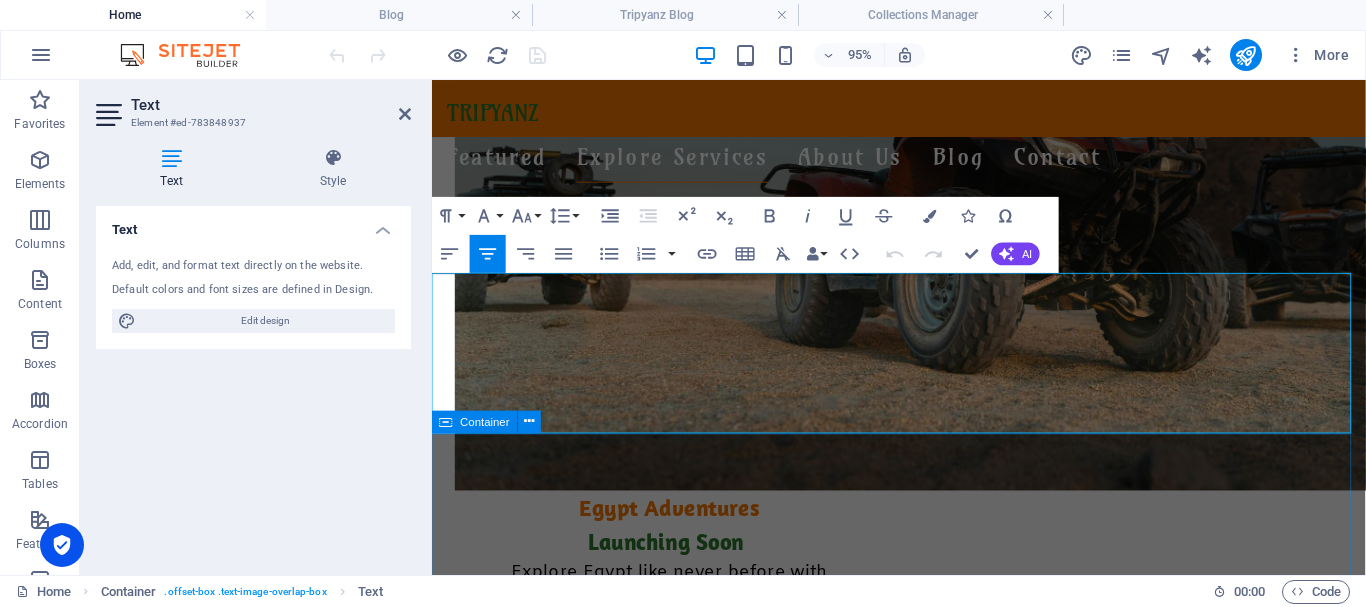 scroll, scrollTop: 1520, scrollLeft: 0, axis: vertical 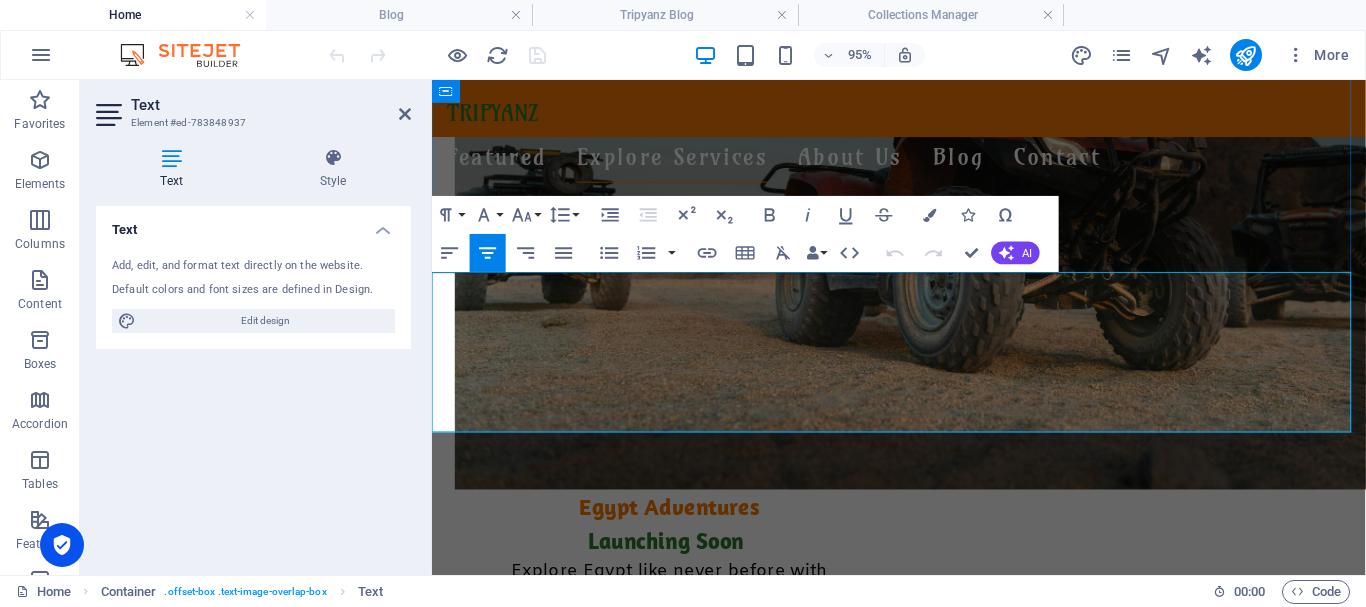 drag, startPoint x: 988, startPoint y: 437, endPoint x: 851, endPoint y: 438, distance: 137.00365 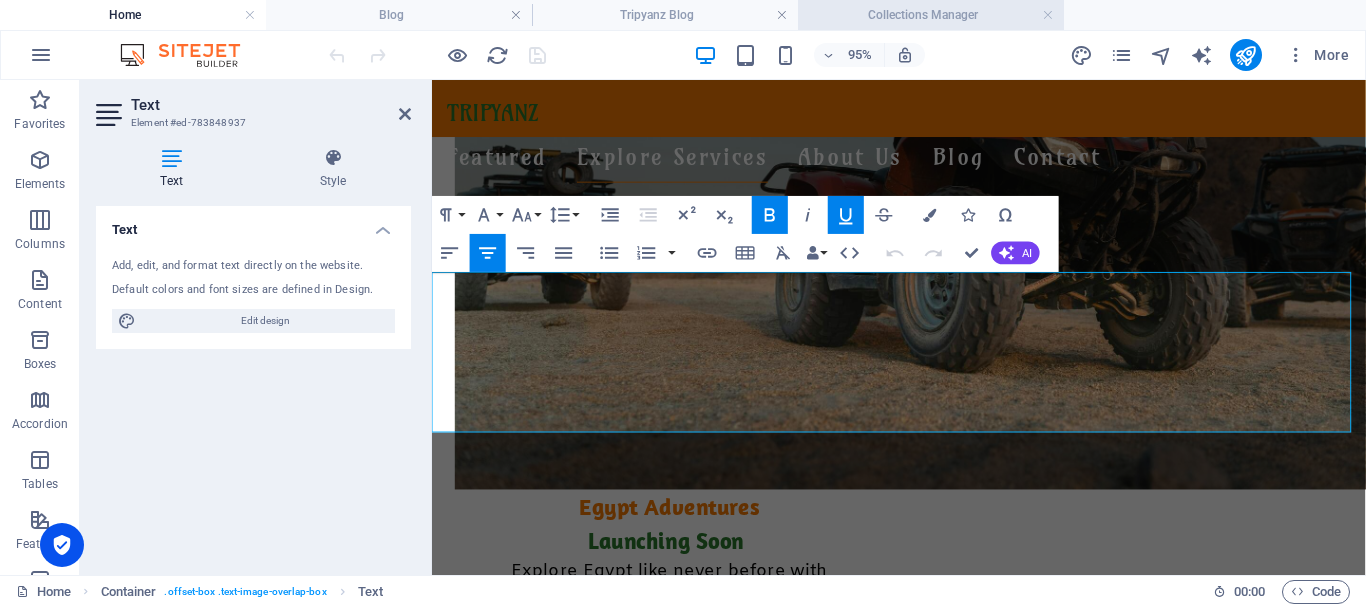 click on "Collections Manager" at bounding box center (931, 15) 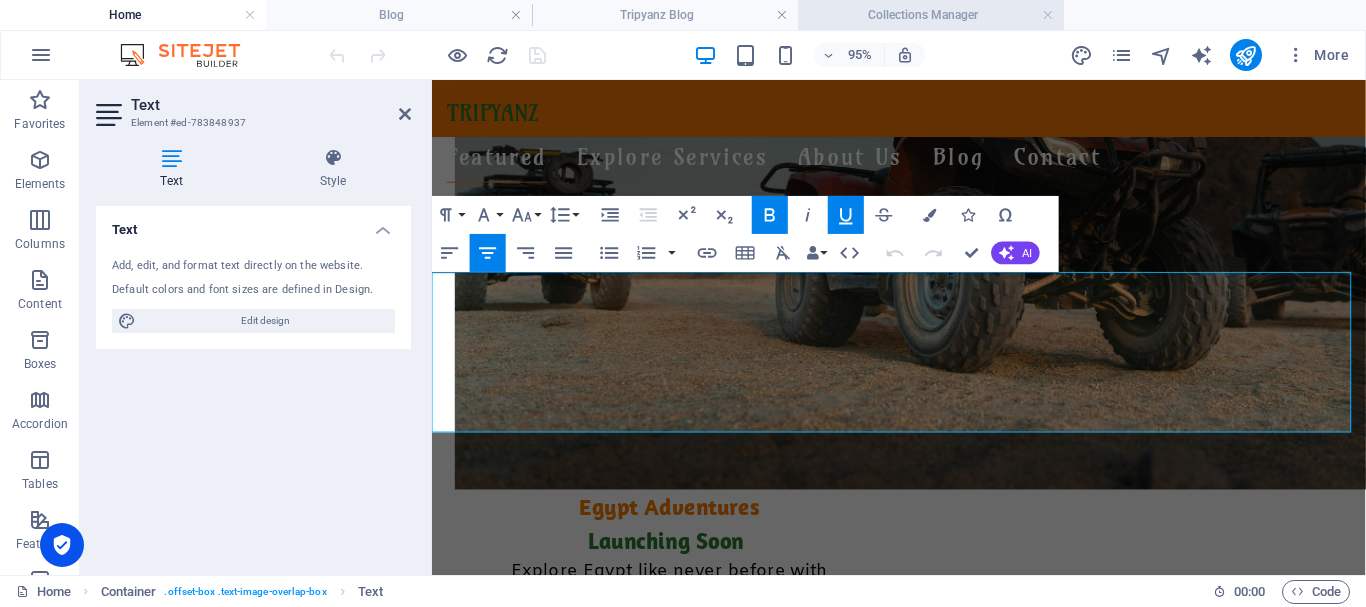 scroll, scrollTop: 0, scrollLeft: 0, axis: both 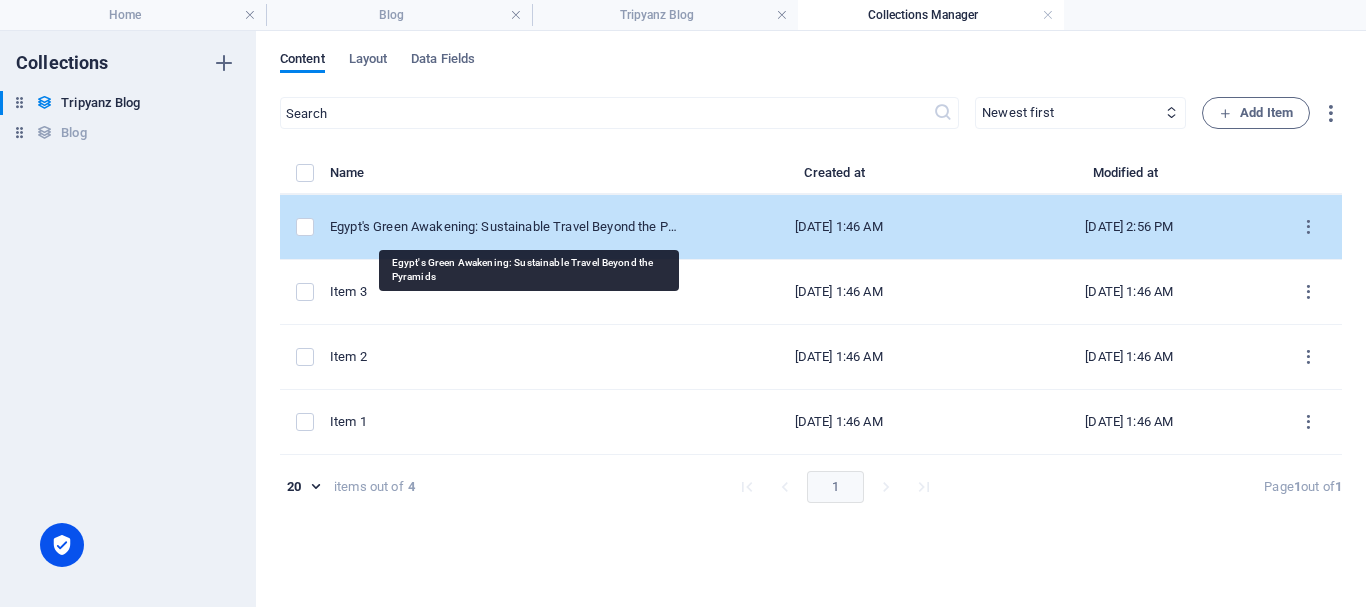 click on "Egypt's Green Awakening: Sustainable Travel Beyond the Pyramids" at bounding box center [503, 227] 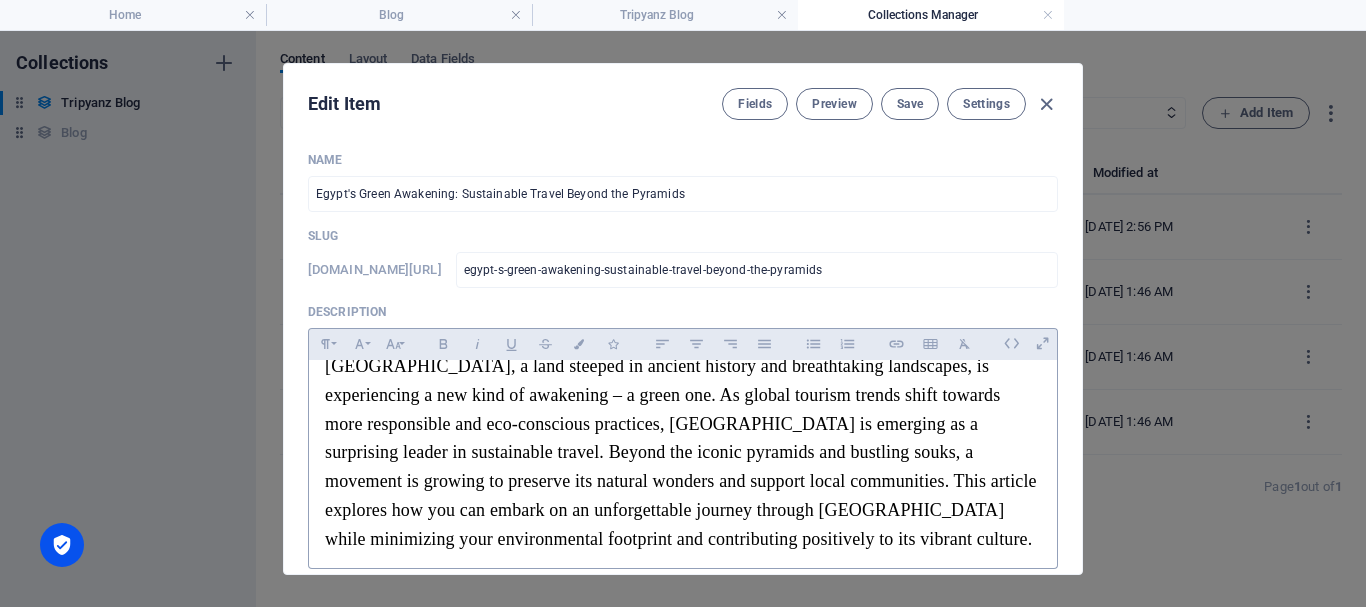 scroll, scrollTop: 35, scrollLeft: 0, axis: vertical 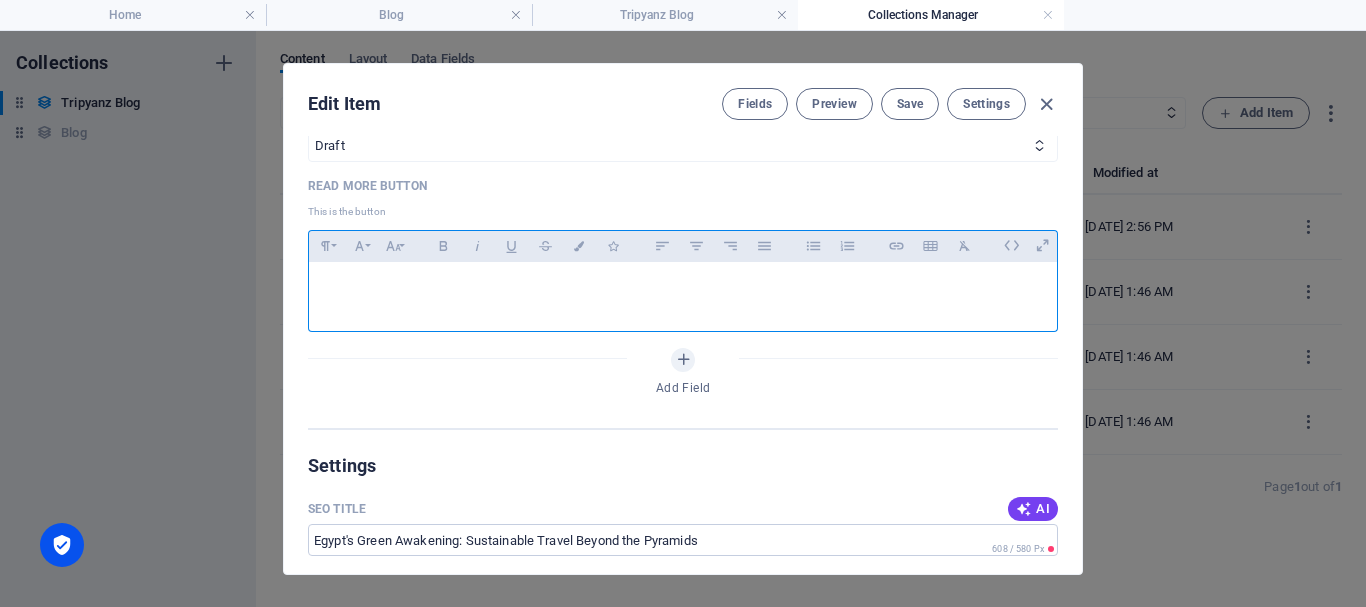 click at bounding box center (683, 292) 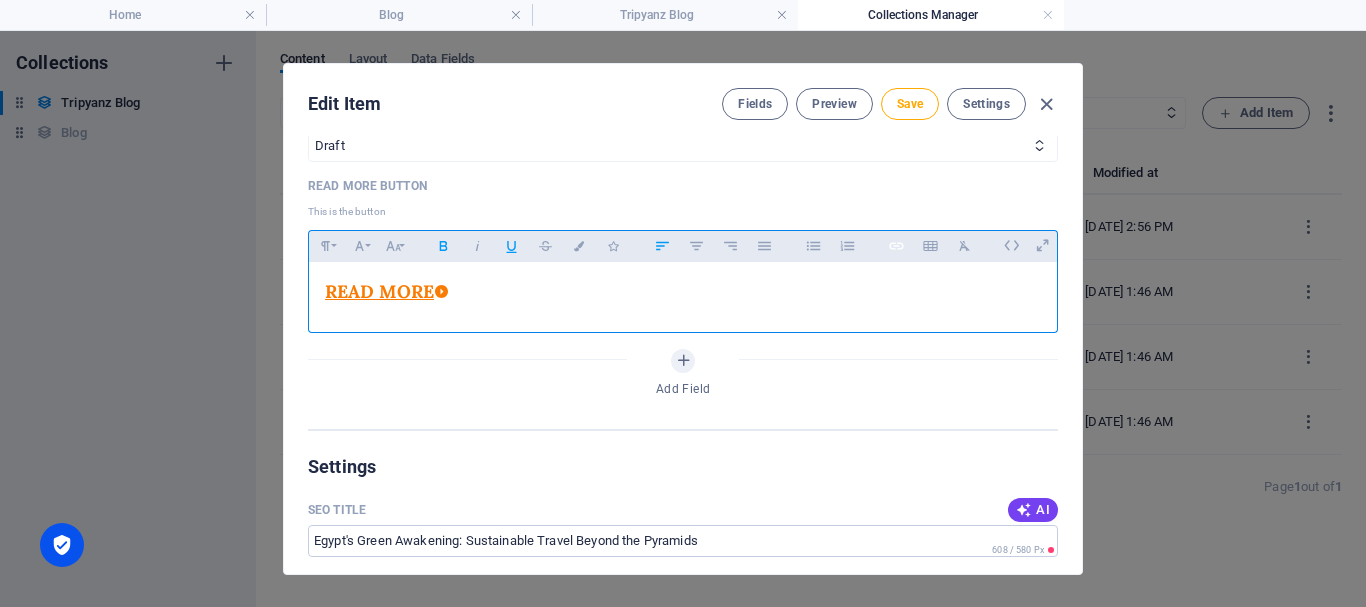 click 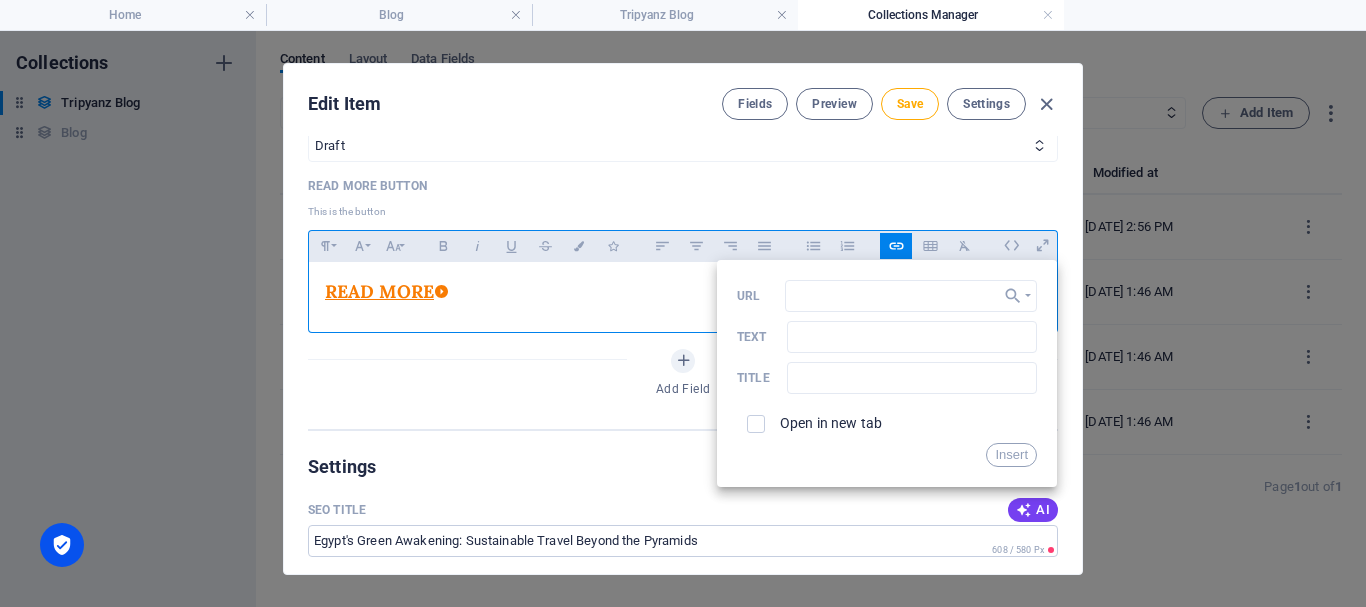 click on "This is the button" at bounding box center (683, 212) 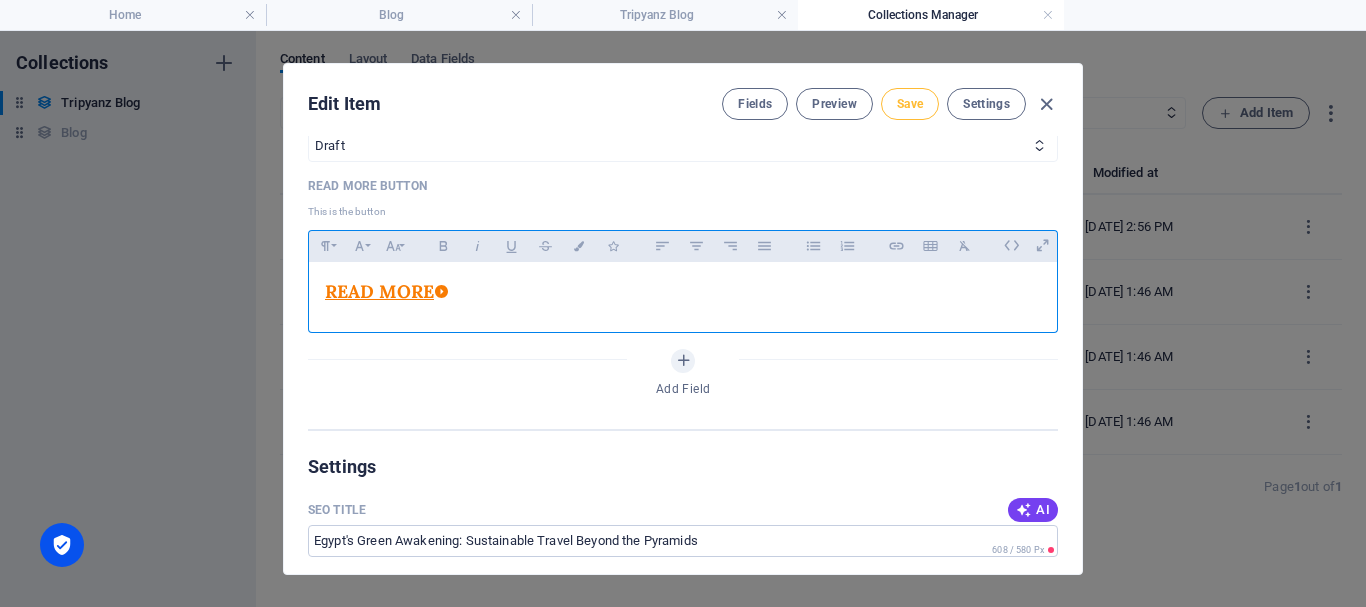 click on "Save" at bounding box center (910, 104) 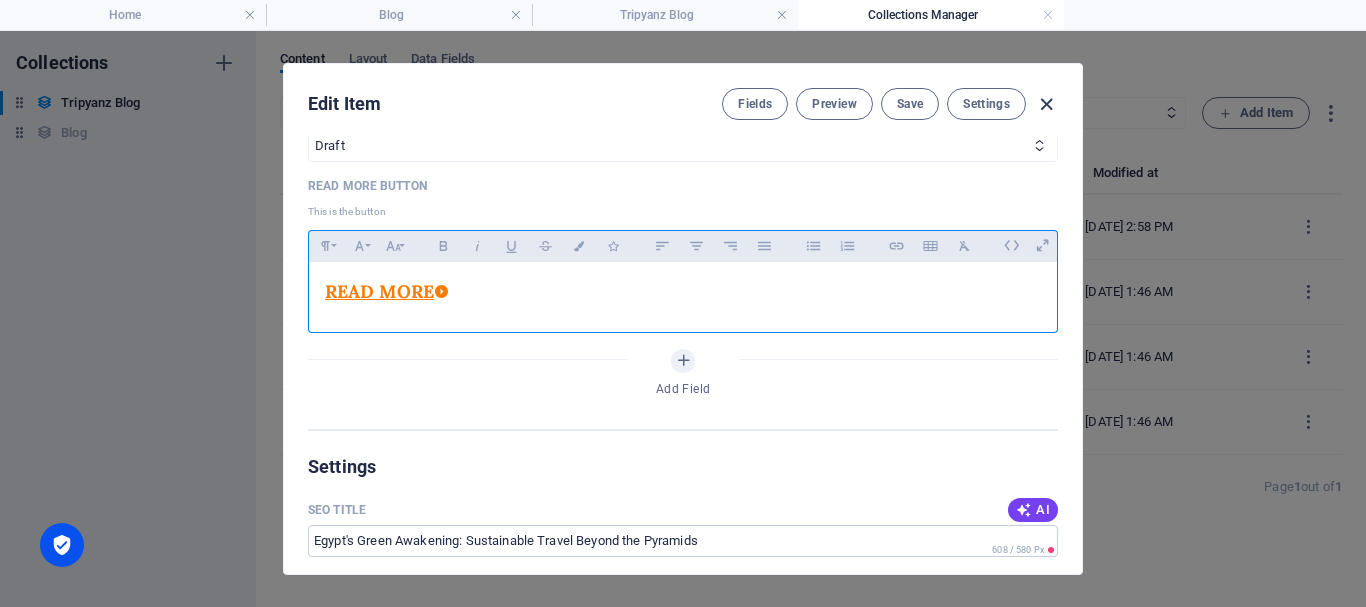 click at bounding box center [1046, 104] 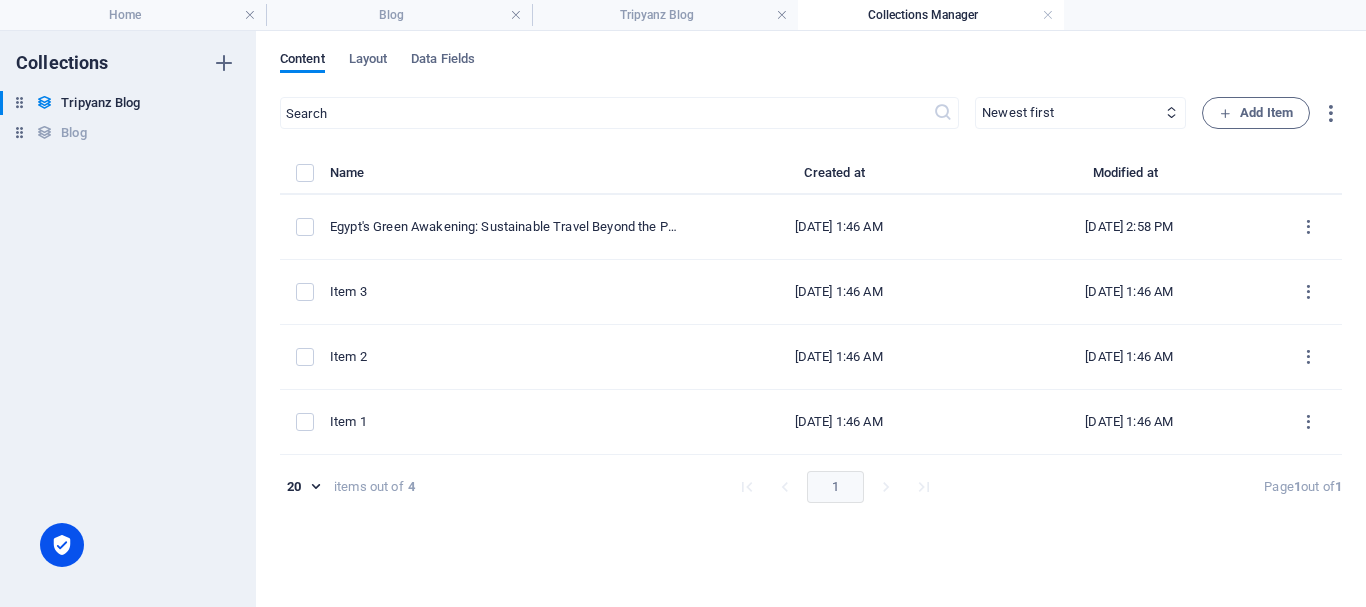 scroll, scrollTop: 0, scrollLeft: 0, axis: both 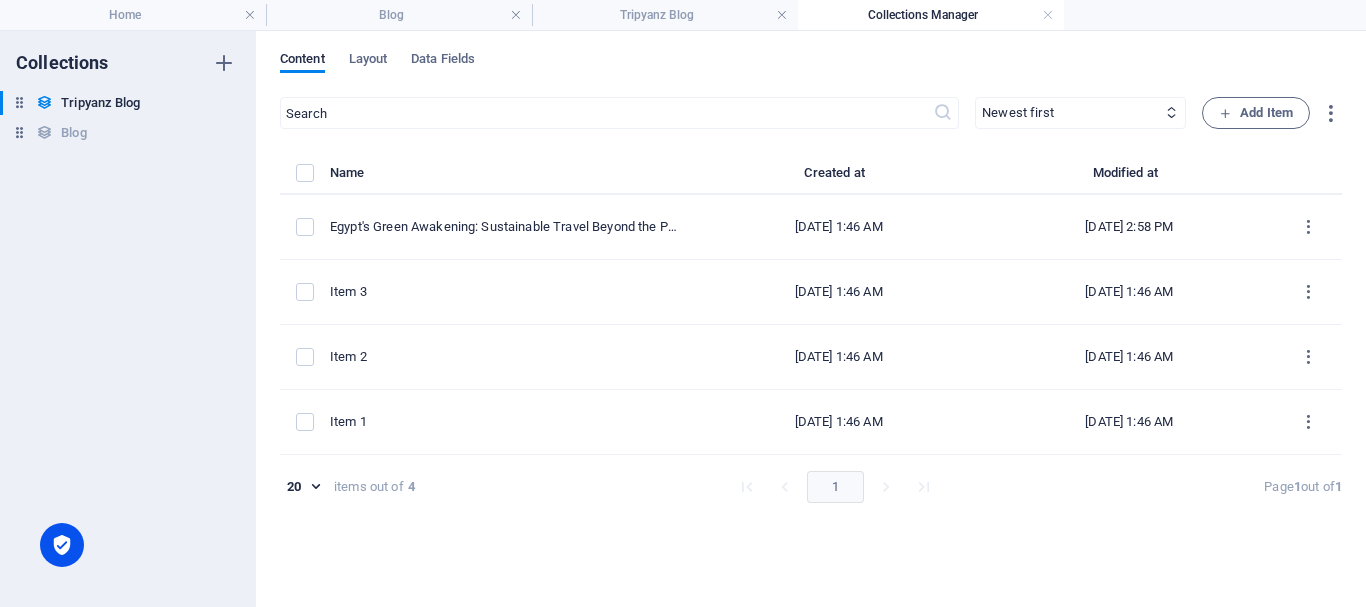 click on "Collections Manager" at bounding box center [931, 15] 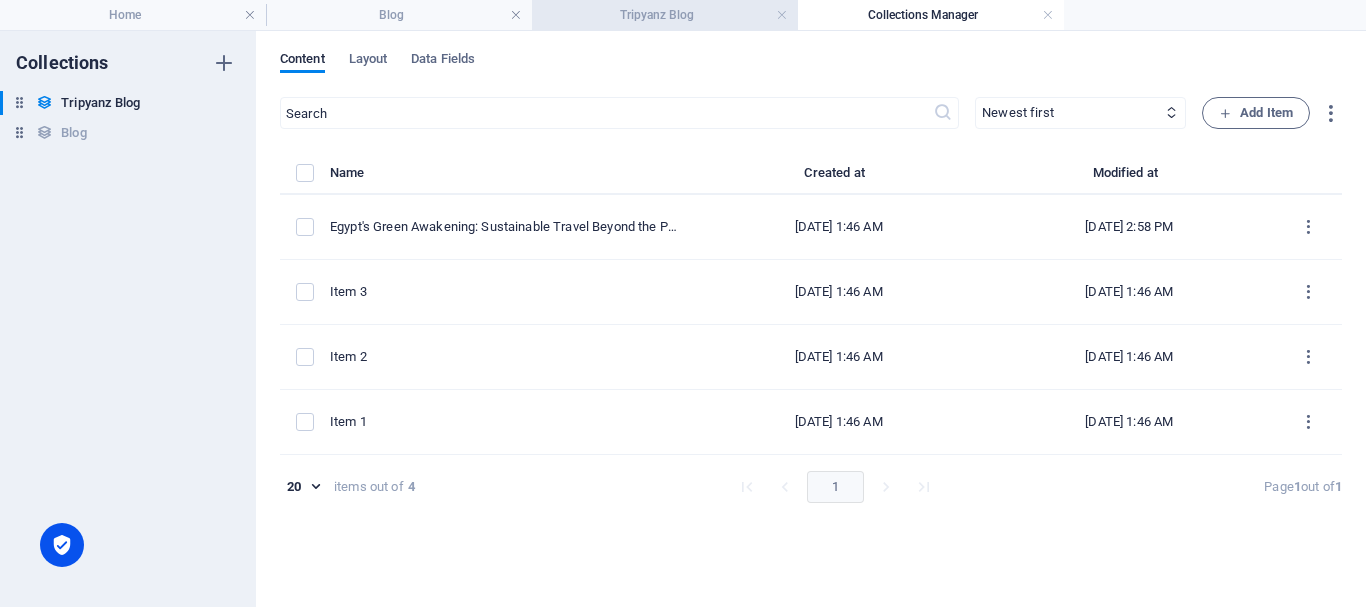 click on "Tripyanz Blog" at bounding box center [665, 15] 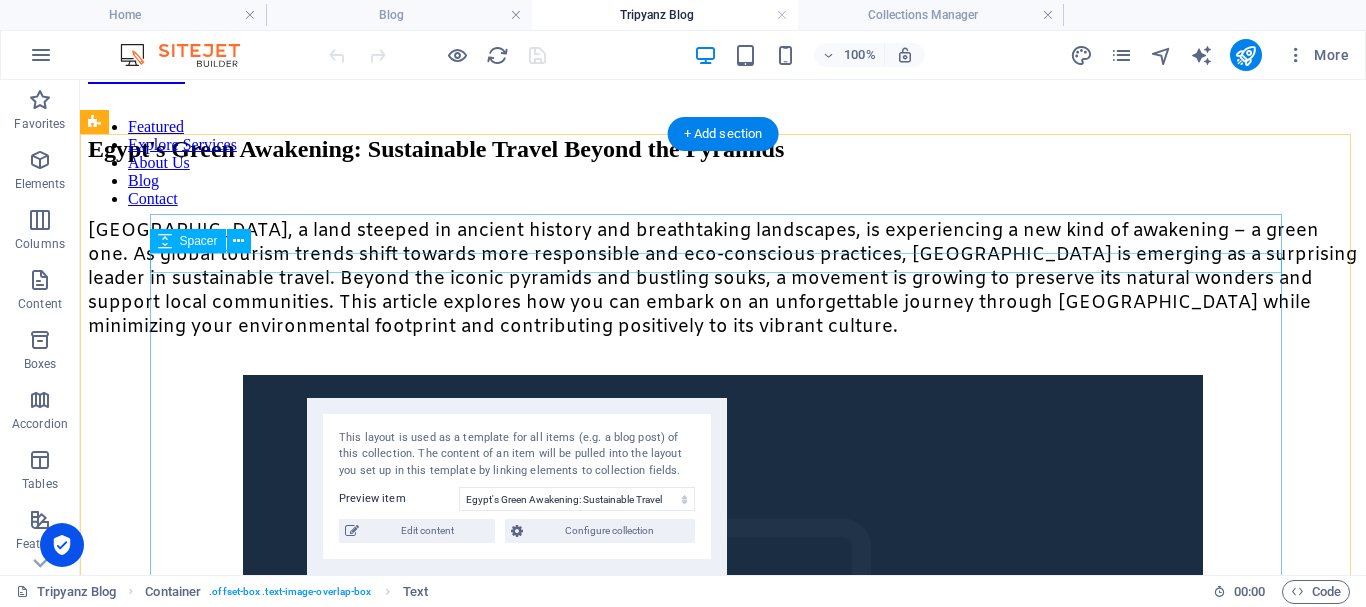 scroll, scrollTop: 100, scrollLeft: 0, axis: vertical 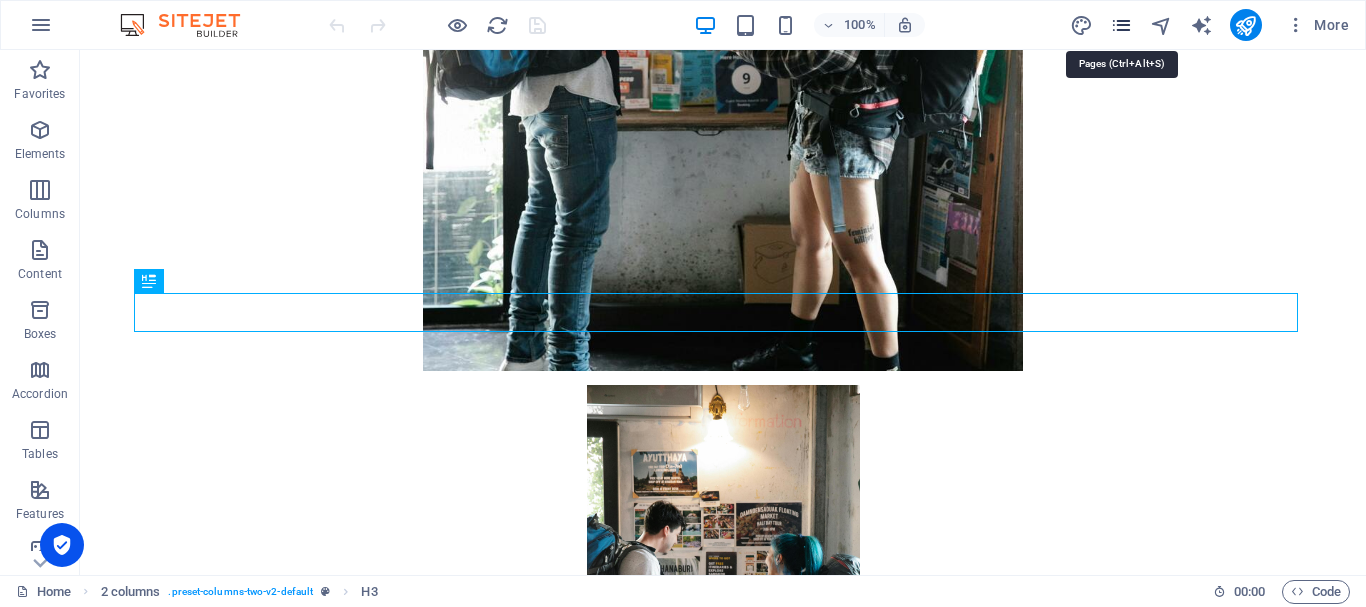 click at bounding box center (1121, 25) 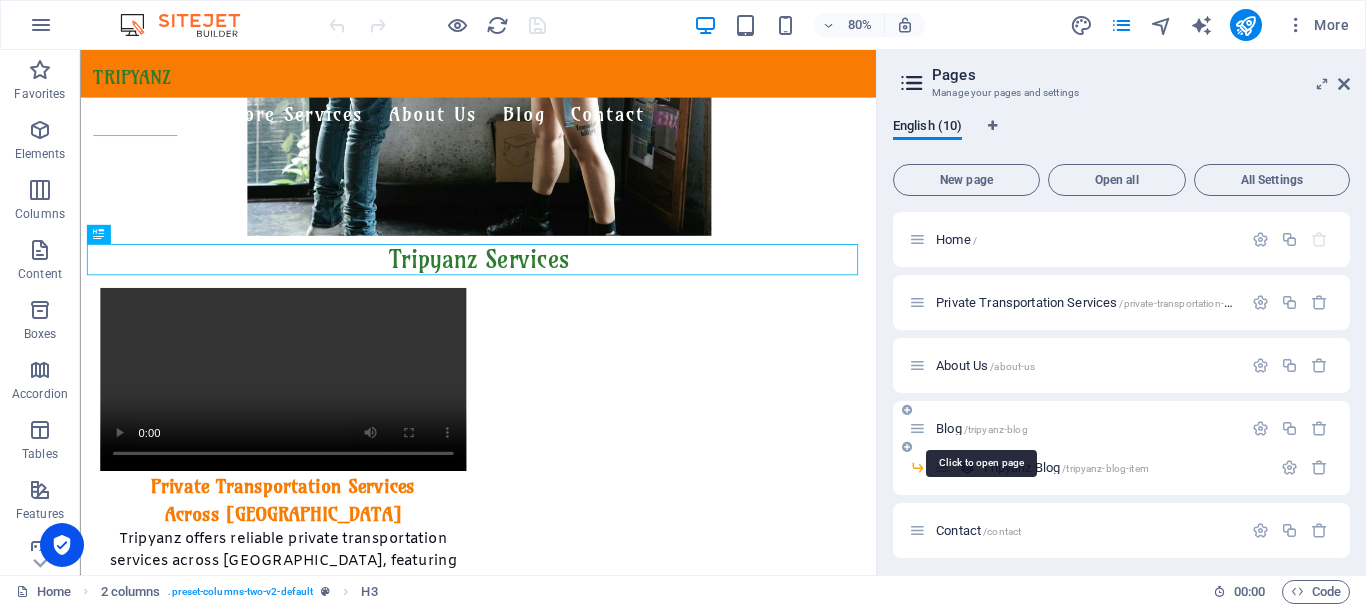 click on "Blog /tripyanz-blog" at bounding box center (982, 428) 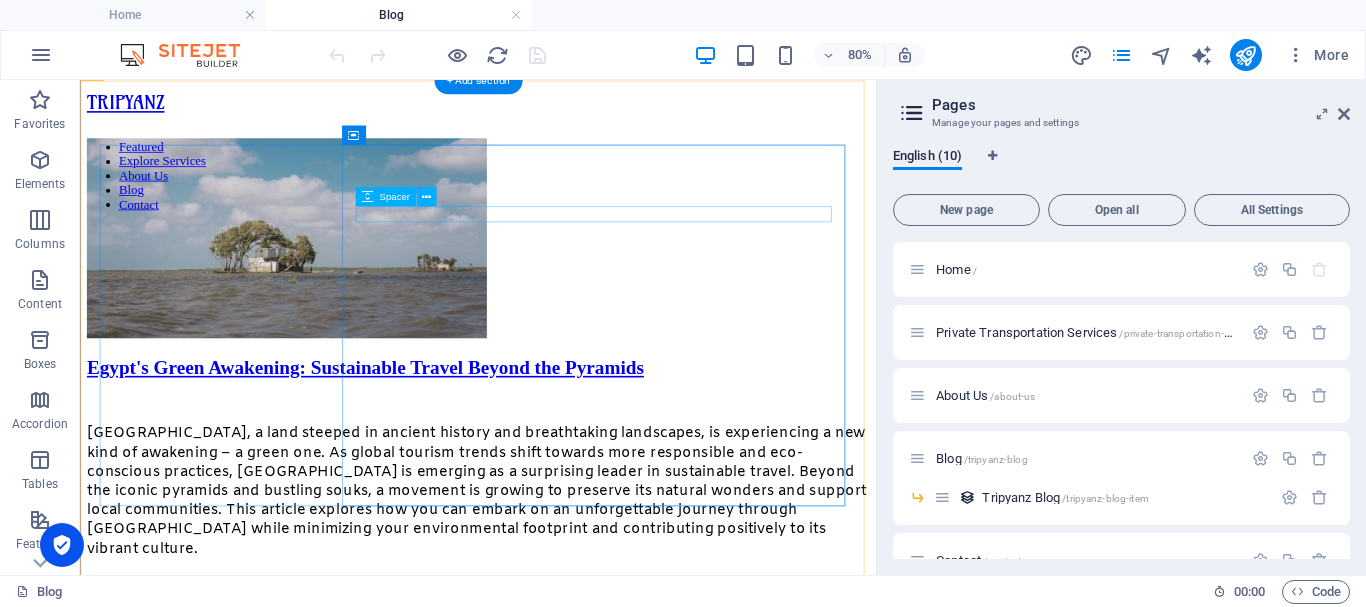 scroll, scrollTop: 0, scrollLeft: 0, axis: both 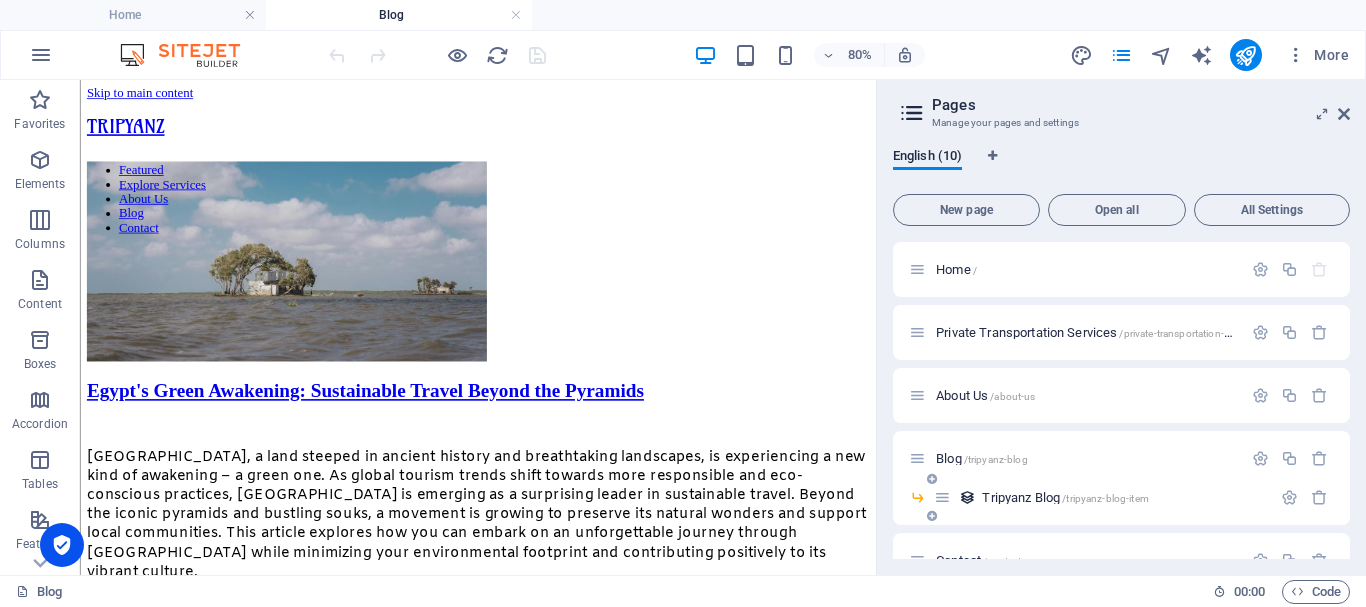 click on "Tripyanz Blog /tripyanz-blog-item" at bounding box center [1065, 497] 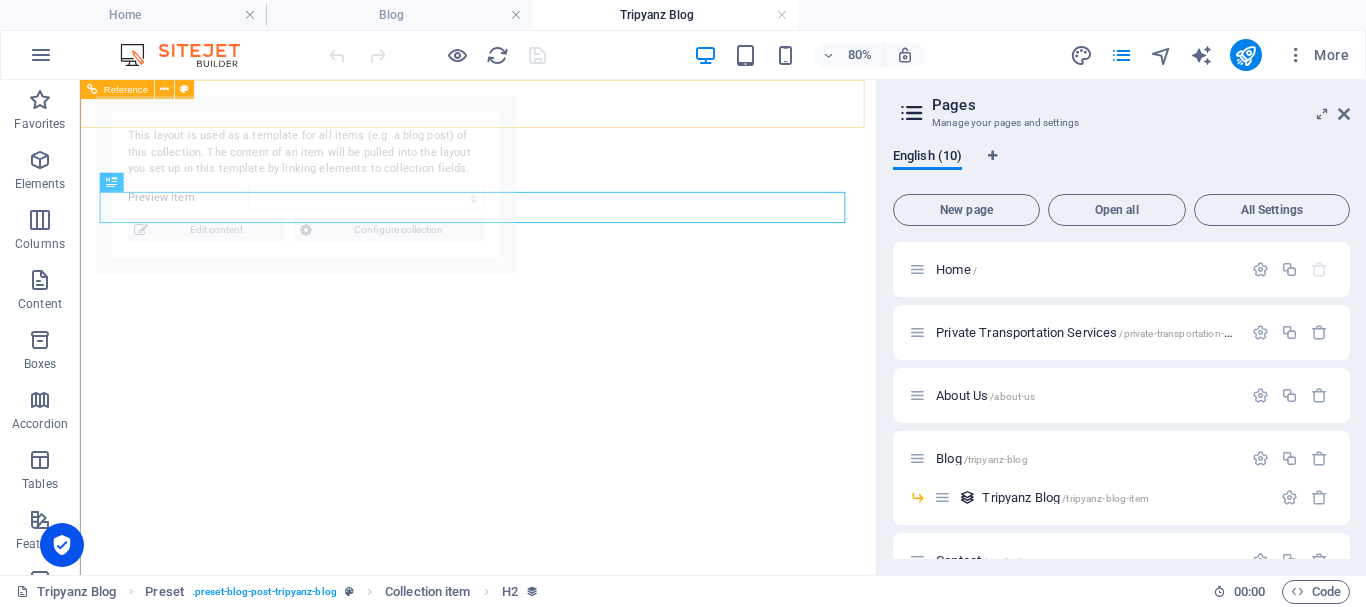 select on "687042c37cedc72f930b60d8" 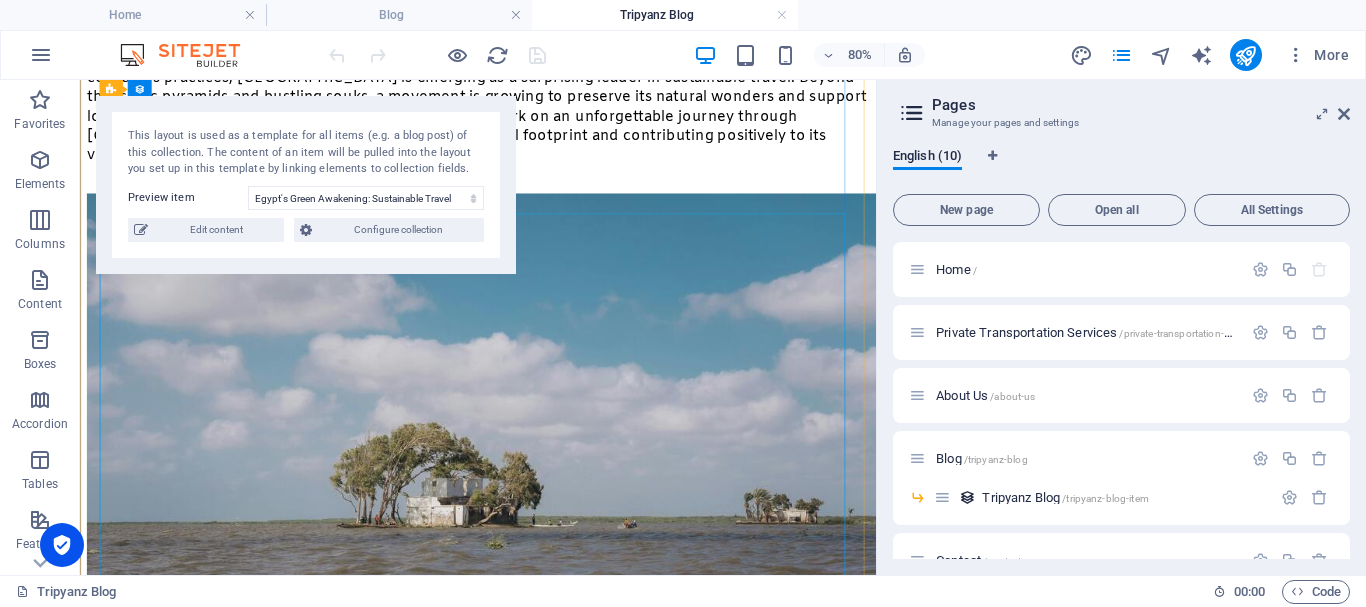 scroll, scrollTop: 300, scrollLeft: 0, axis: vertical 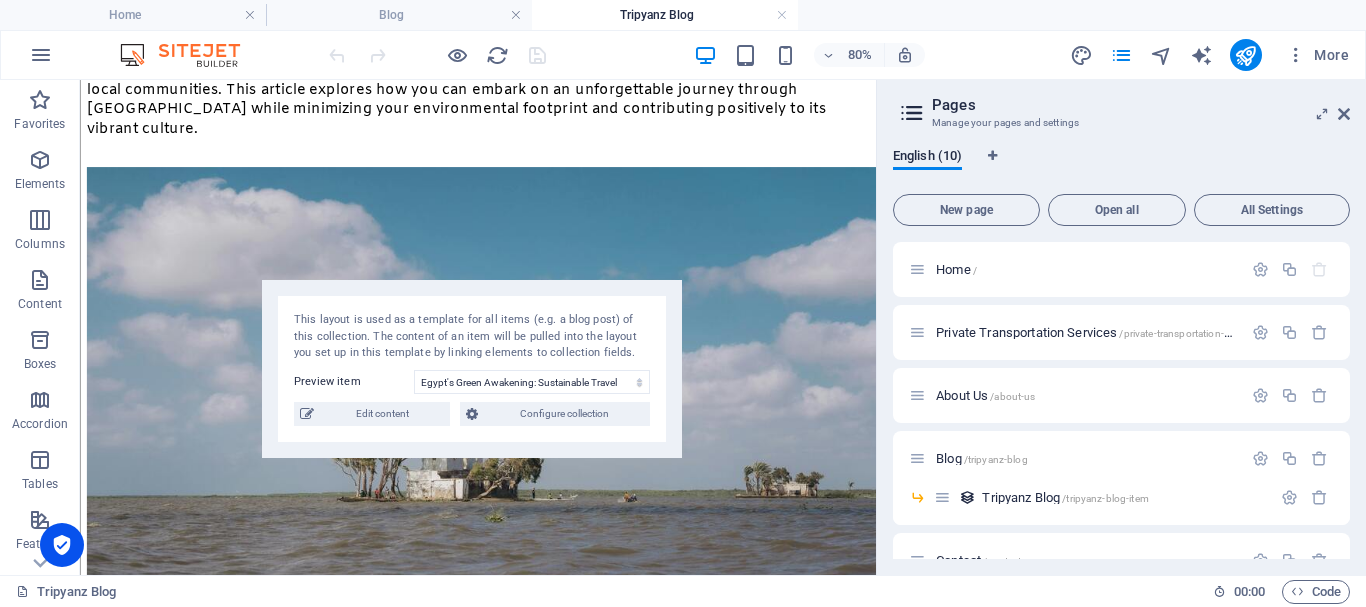 drag, startPoint x: 359, startPoint y: 106, endPoint x: 562, endPoint y: 280, distance: 267.3668 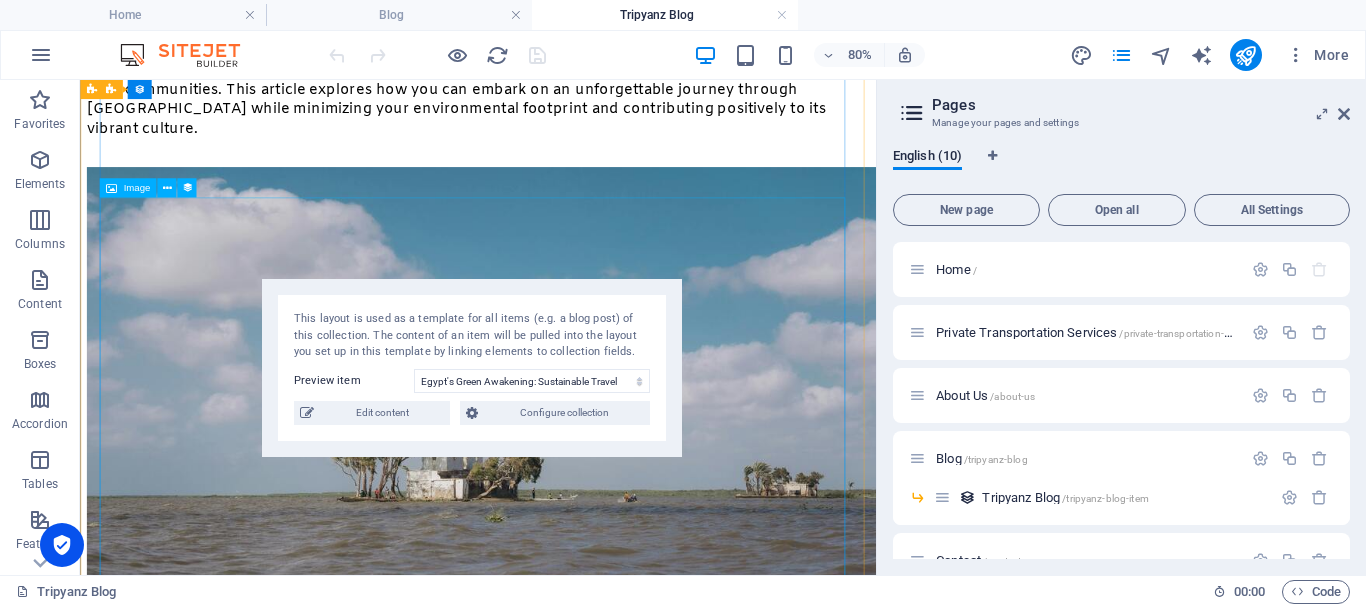 scroll, scrollTop: 0, scrollLeft: 0, axis: both 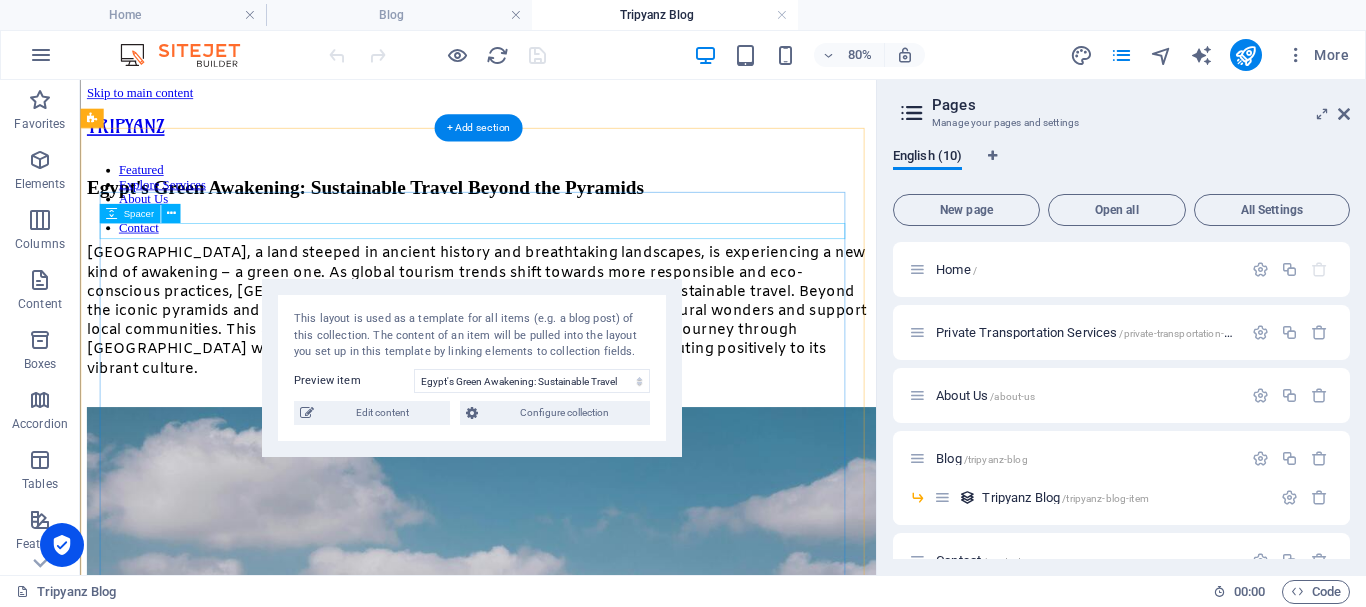click at bounding box center (577, 259) 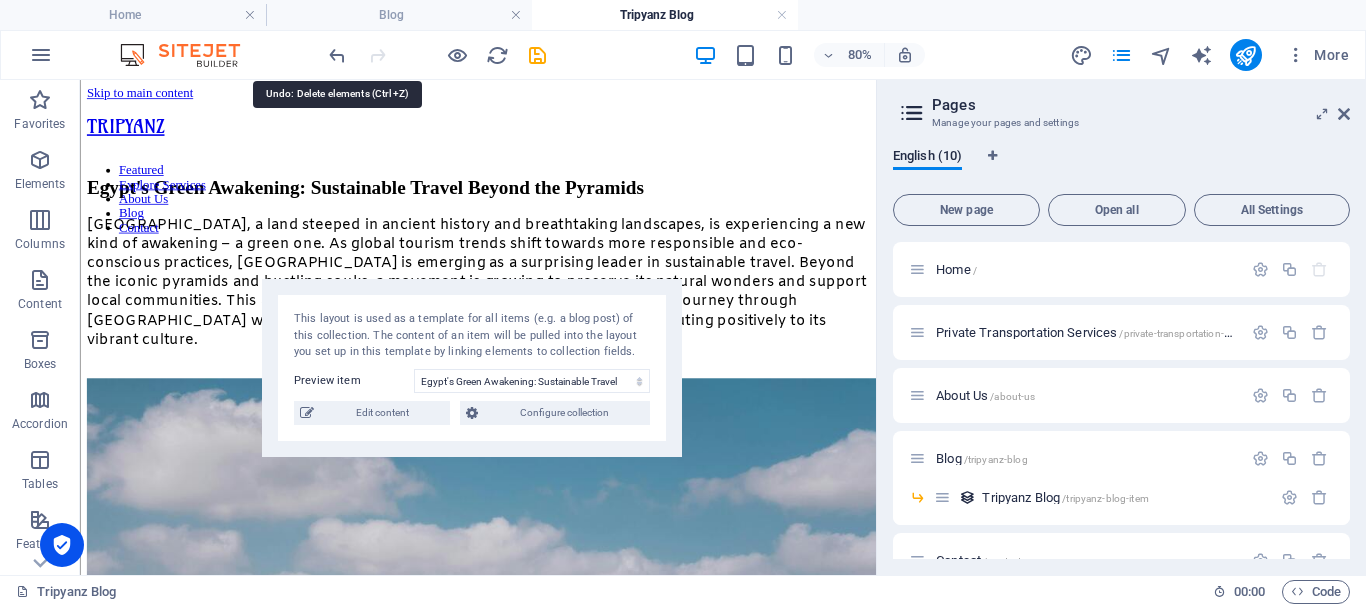 click at bounding box center [337, 55] 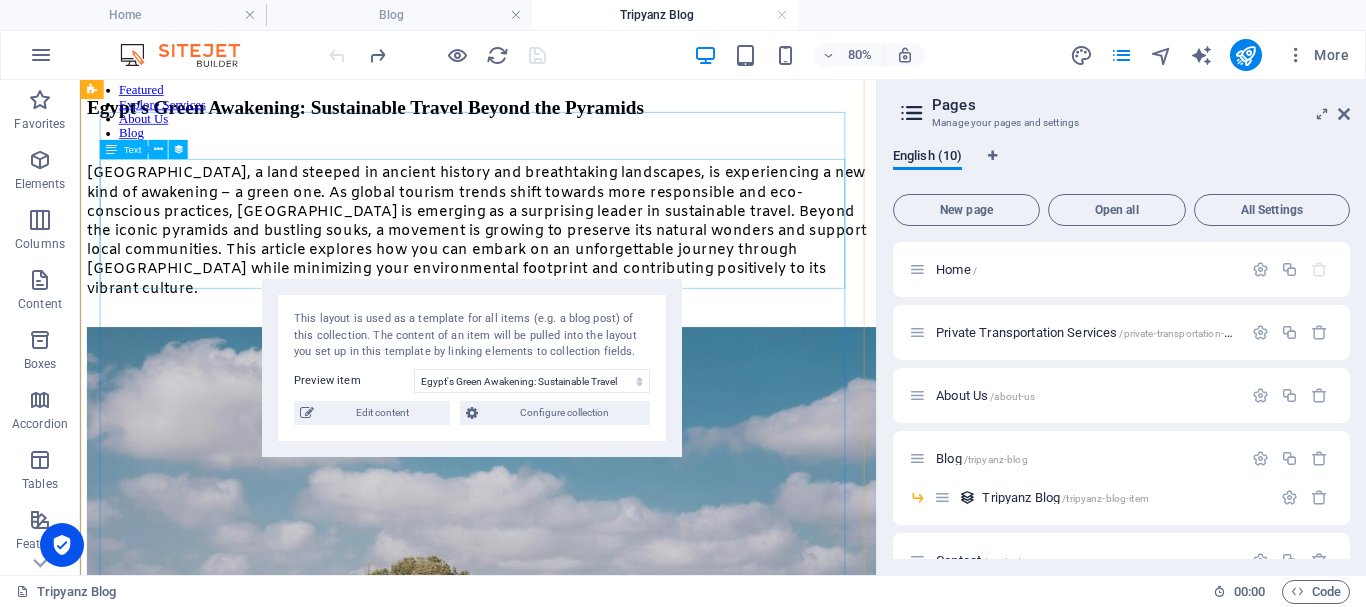 scroll, scrollTop: 0, scrollLeft: 0, axis: both 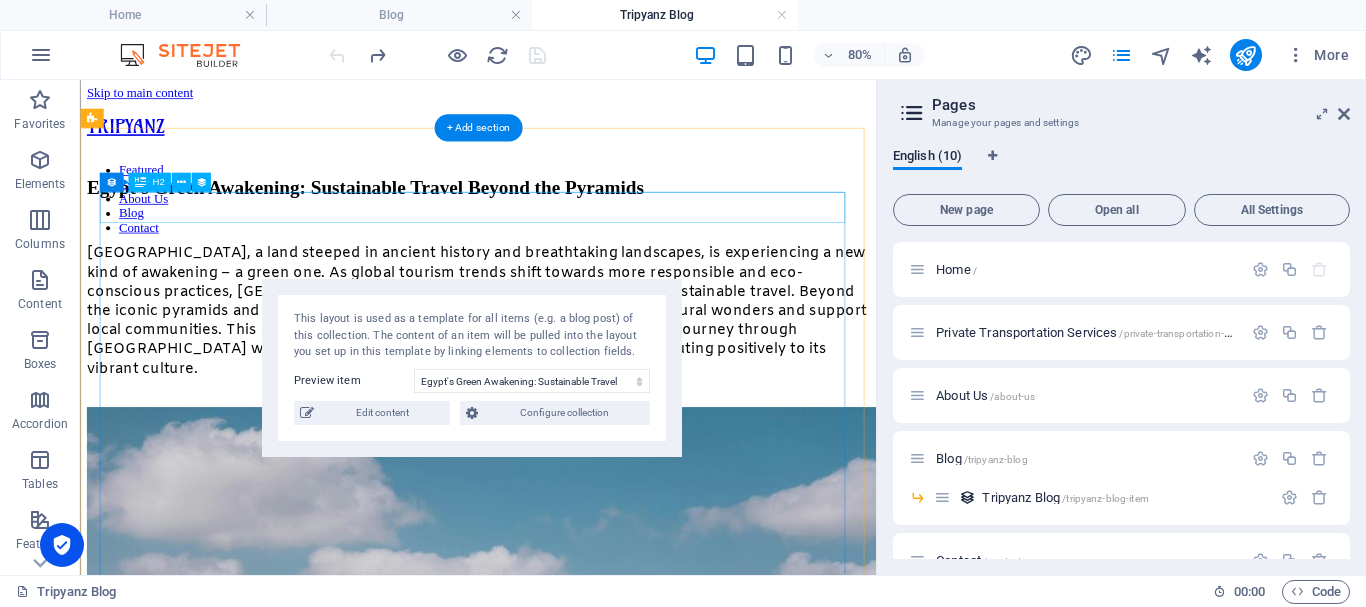 click on "Egypt's Green Awakening: Sustainable Travel Beyond the Pyramids" at bounding box center [577, 215] 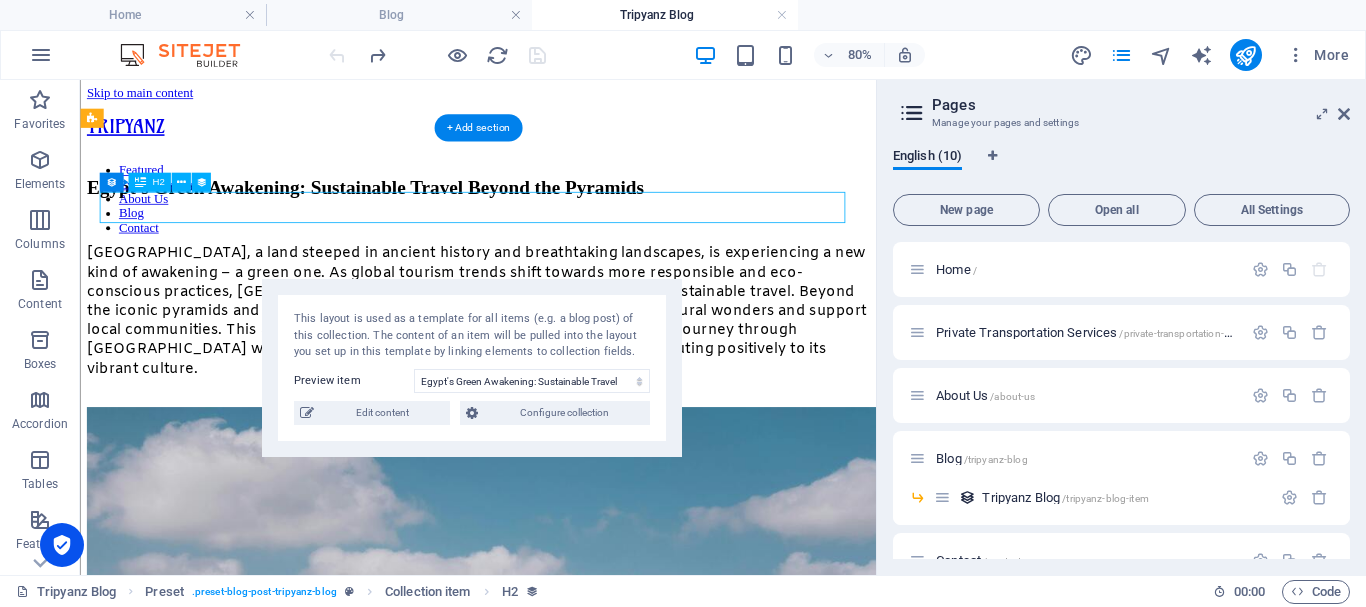 click on "Egypt's Green Awakening: Sustainable Travel Beyond the Pyramids" at bounding box center [577, 215] 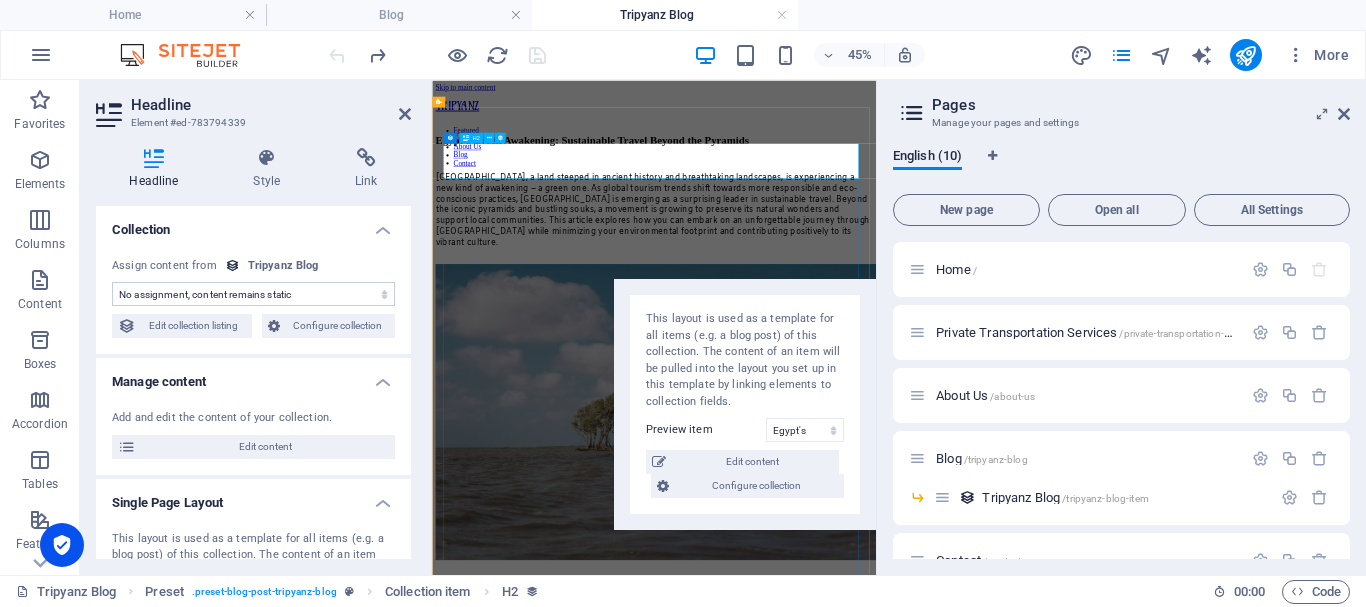 select on "name" 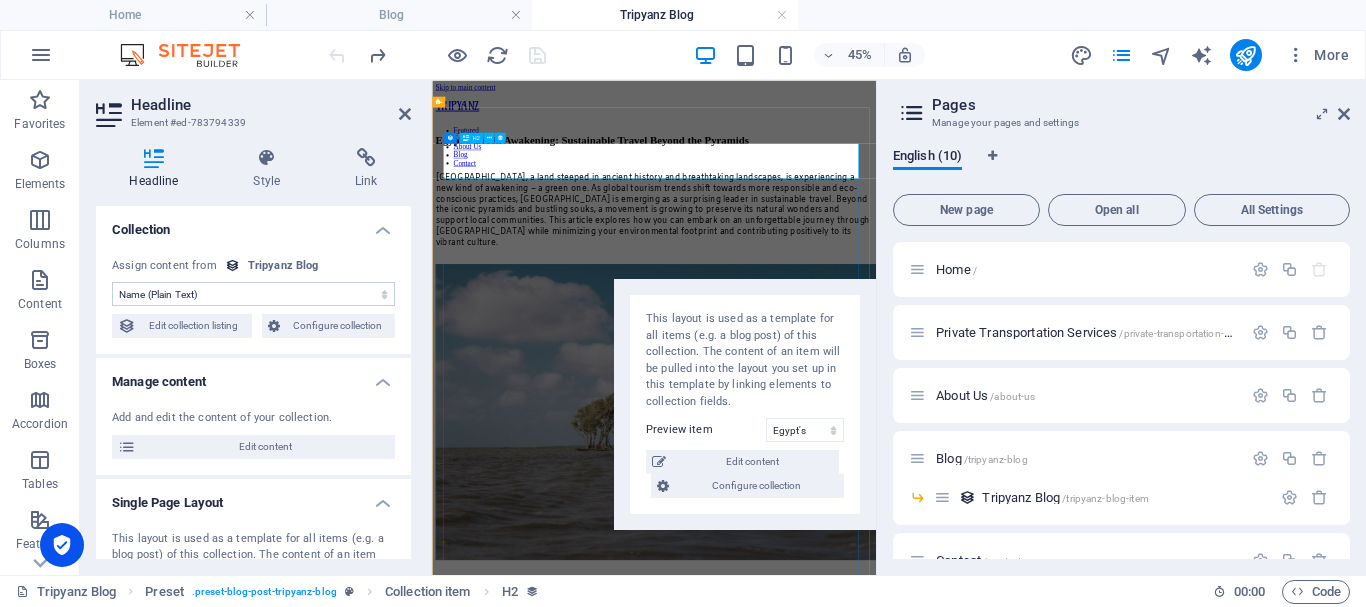 click on "Egypt's Green Awakening: Sustainable Travel Beyond the Pyramids" at bounding box center [925, 215] 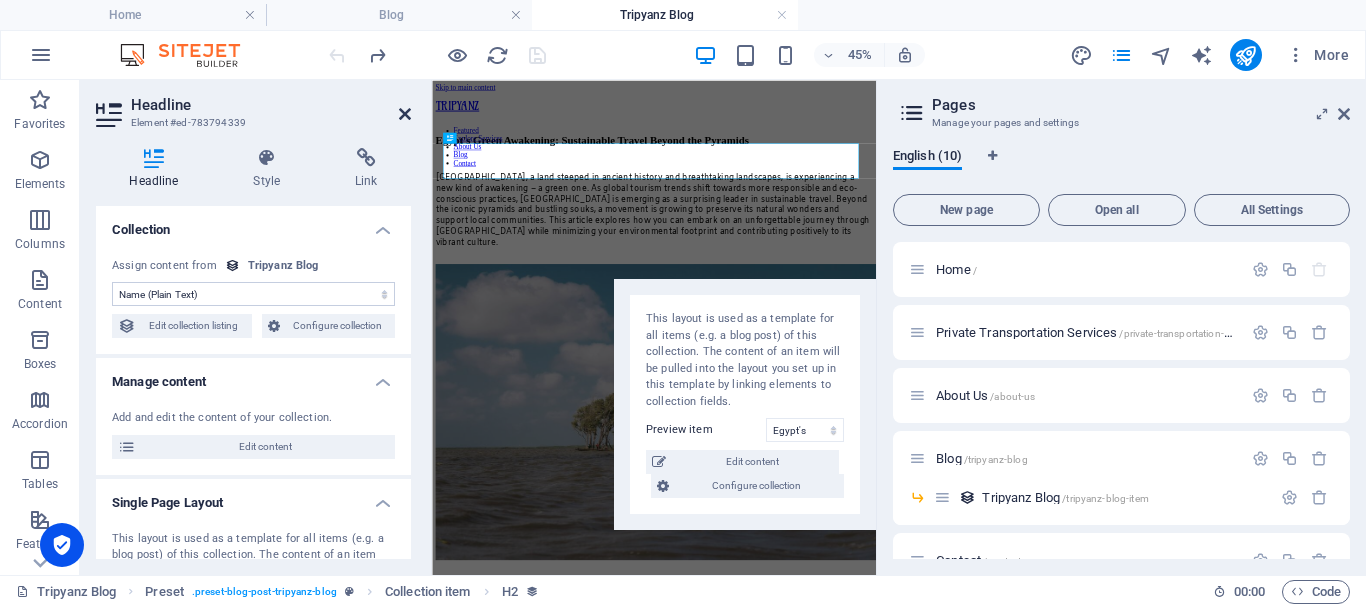click at bounding box center (405, 114) 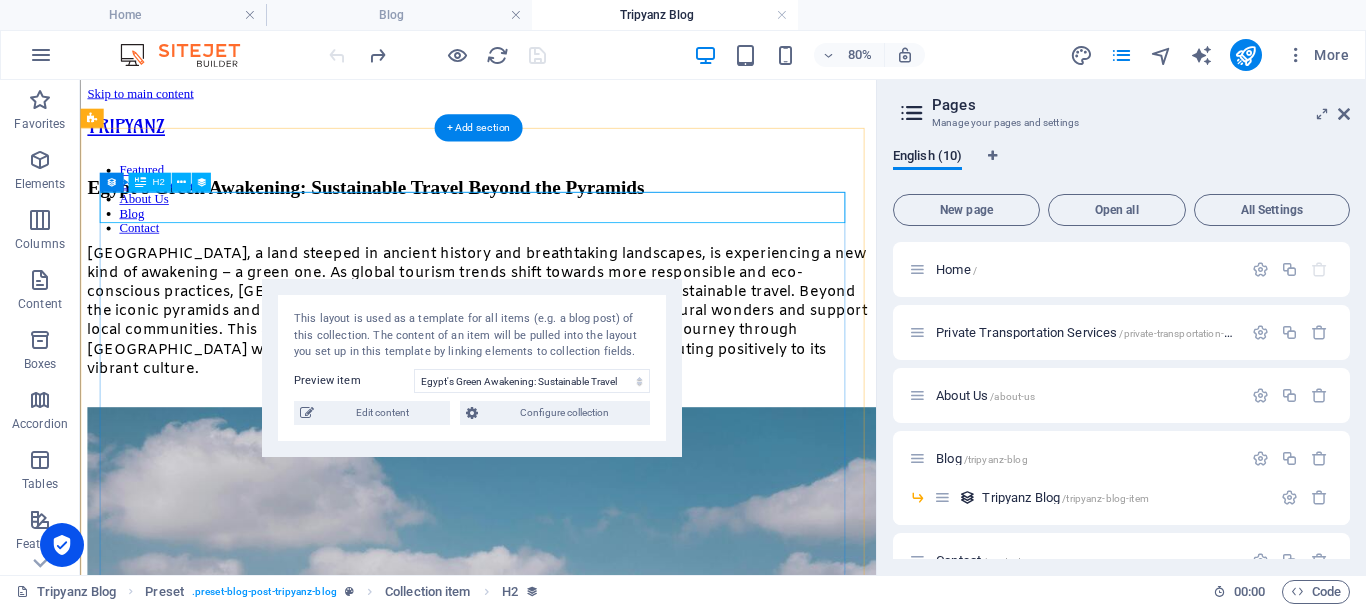click on "Egypt's Green Awakening: Sustainable Travel Beyond the Pyramids" at bounding box center [577, 215] 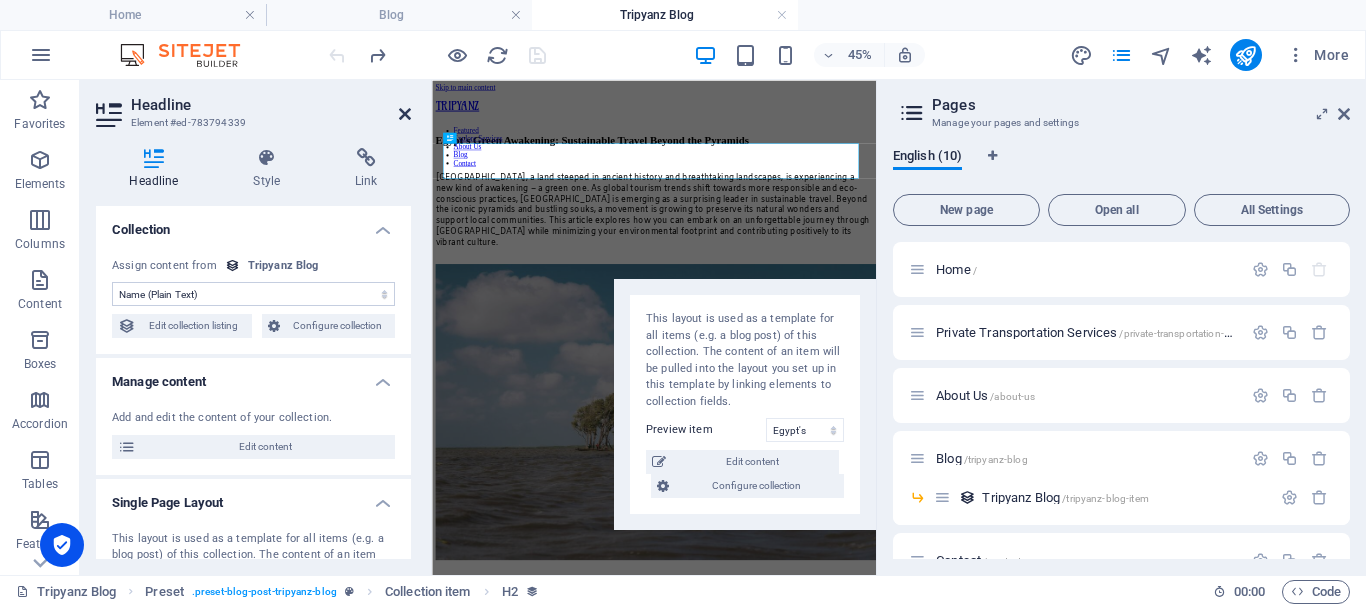 click at bounding box center (405, 114) 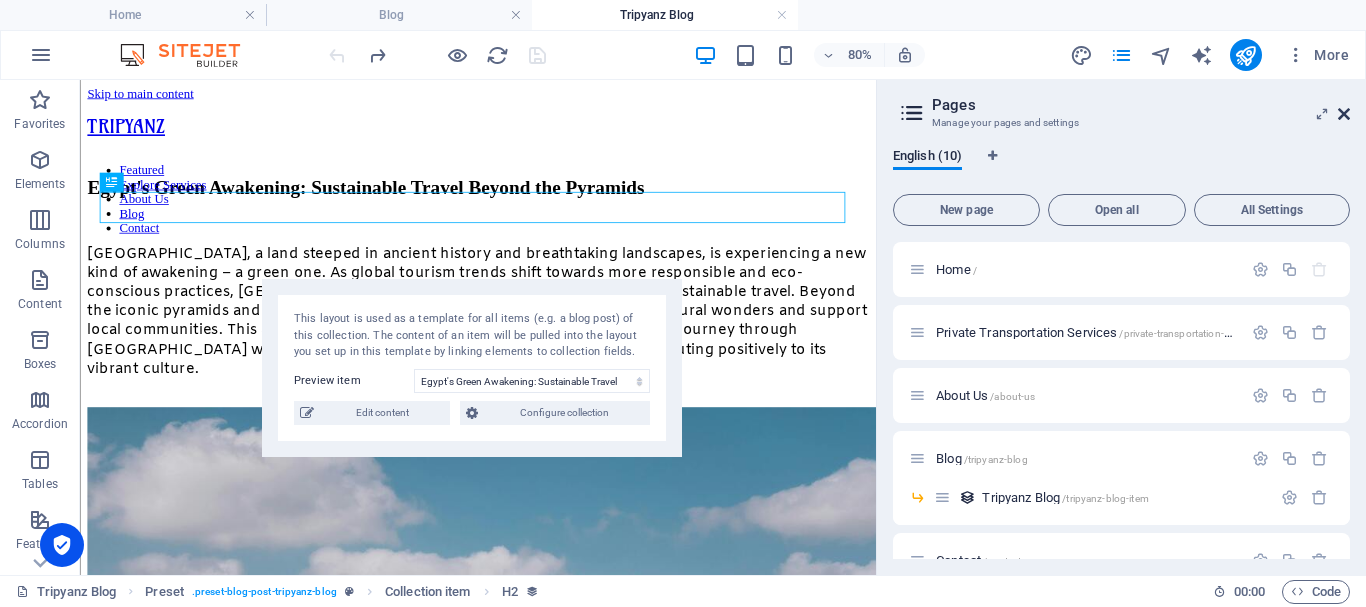 click at bounding box center [1344, 114] 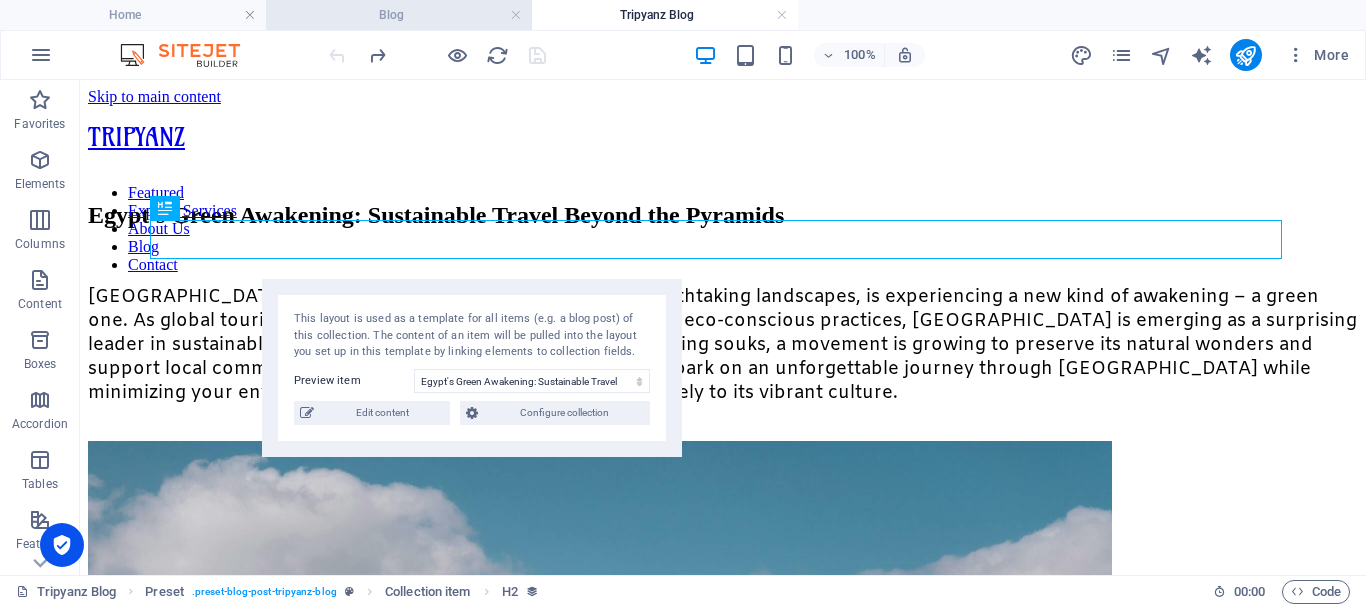 click on "Blog" at bounding box center (399, 15) 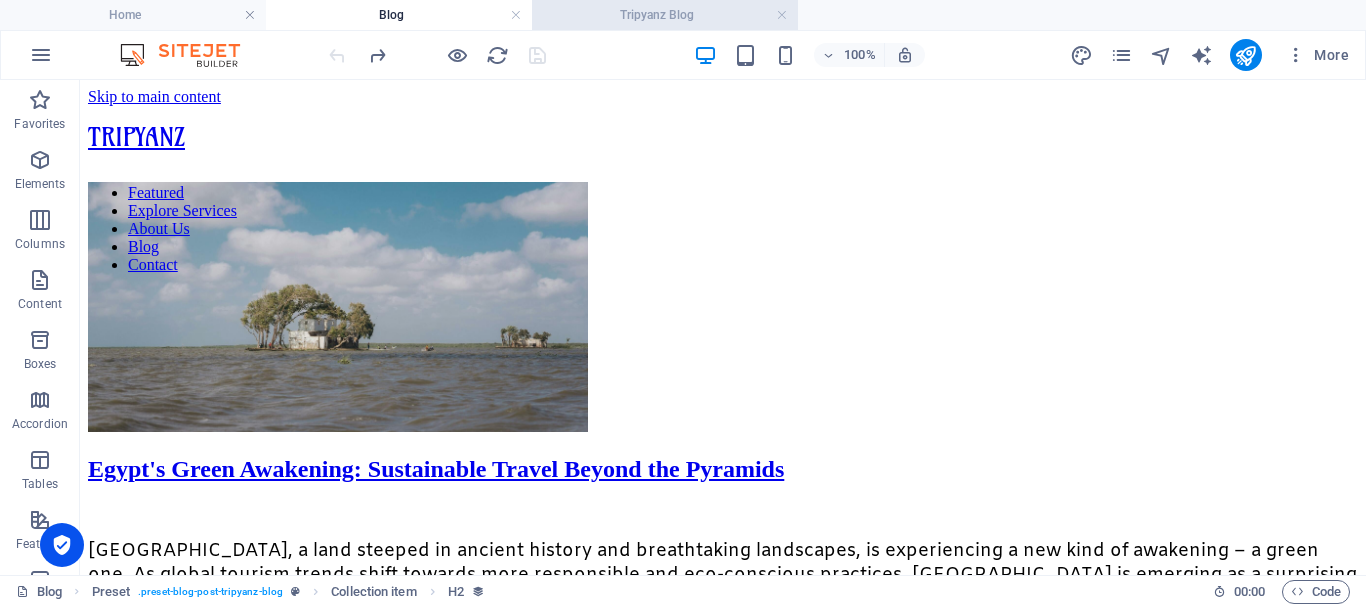 click on "Tripyanz Blog" at bounding box center [665, 15] 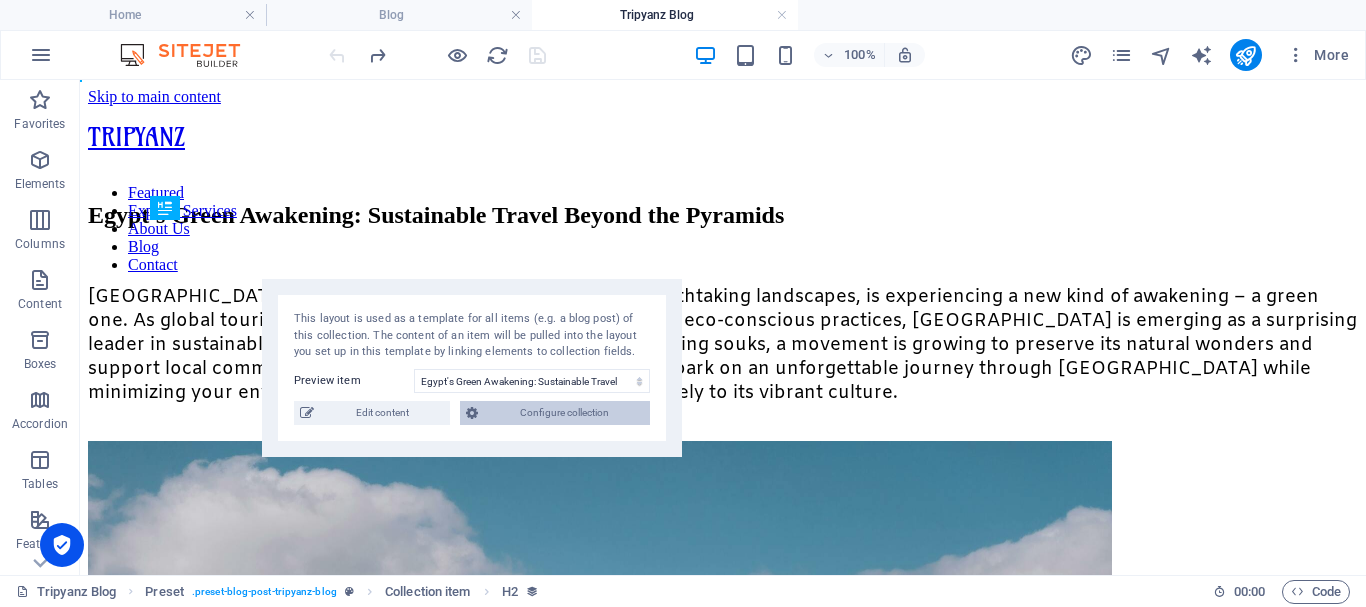 click on "Configure collection" at bounding box center (564, 413) 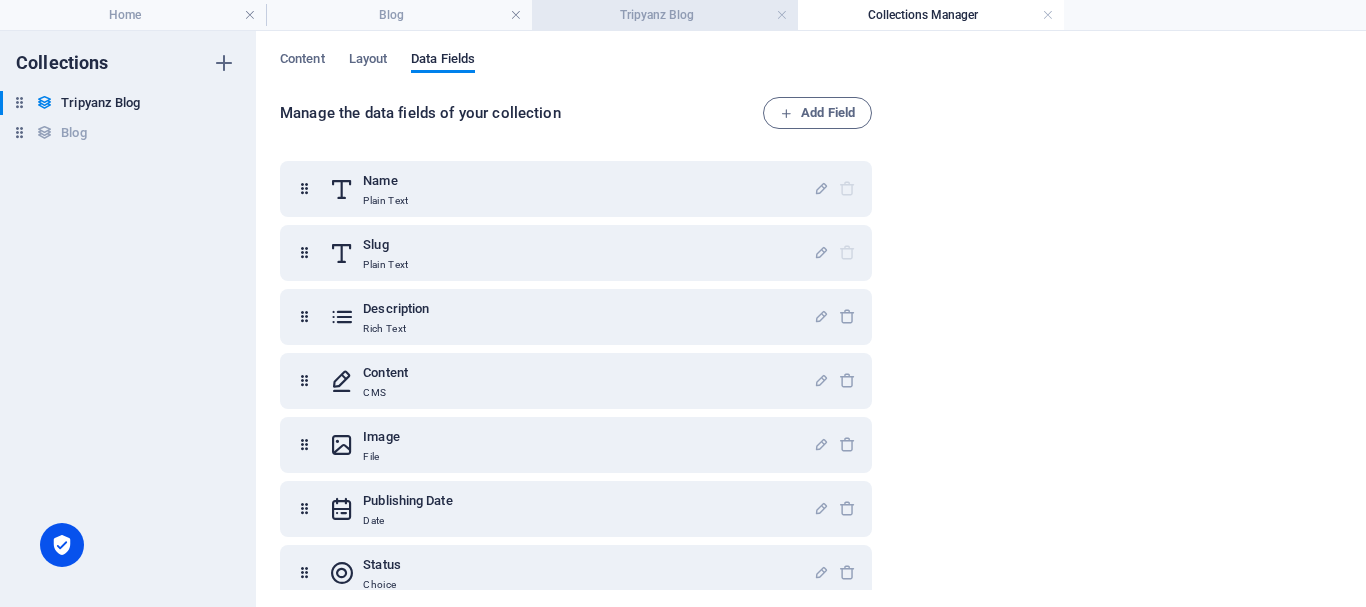 click on "Tripyanz Blog" at bounding box center [665, 15] 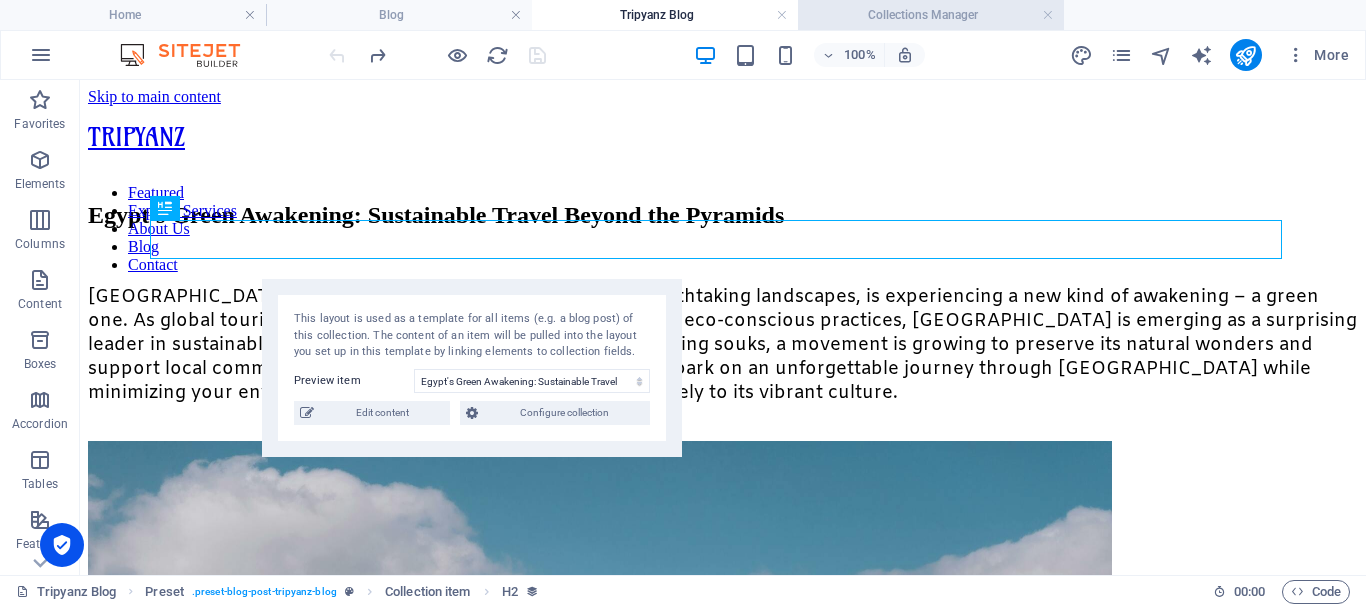 click on "Collections Manager" at bounding box center (931, 15) 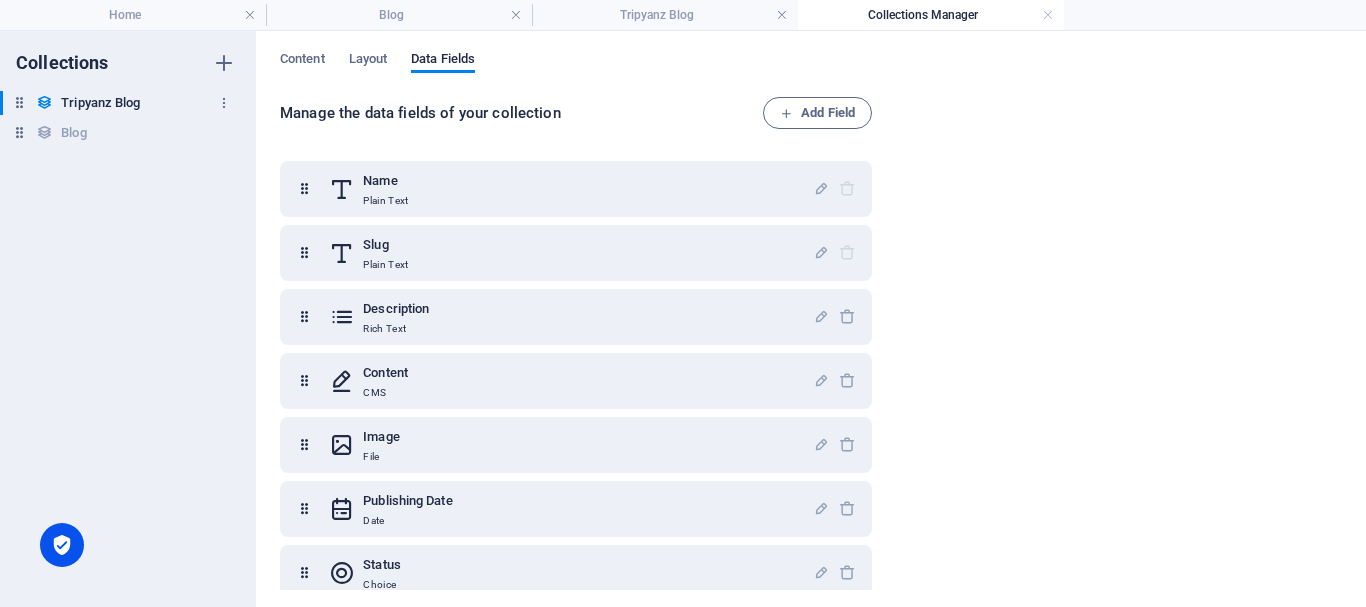 click on "Tripyanz Blog" at bounding box center (100, 103) 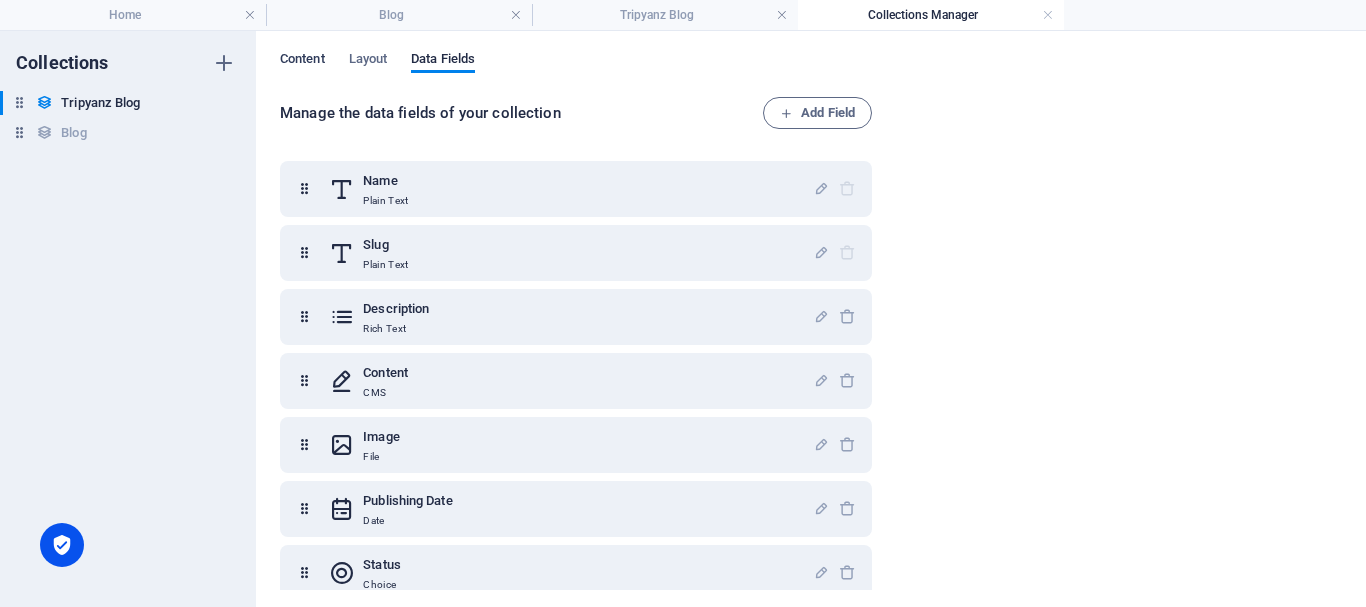 click on "Content" at bounding box center [302, 61] 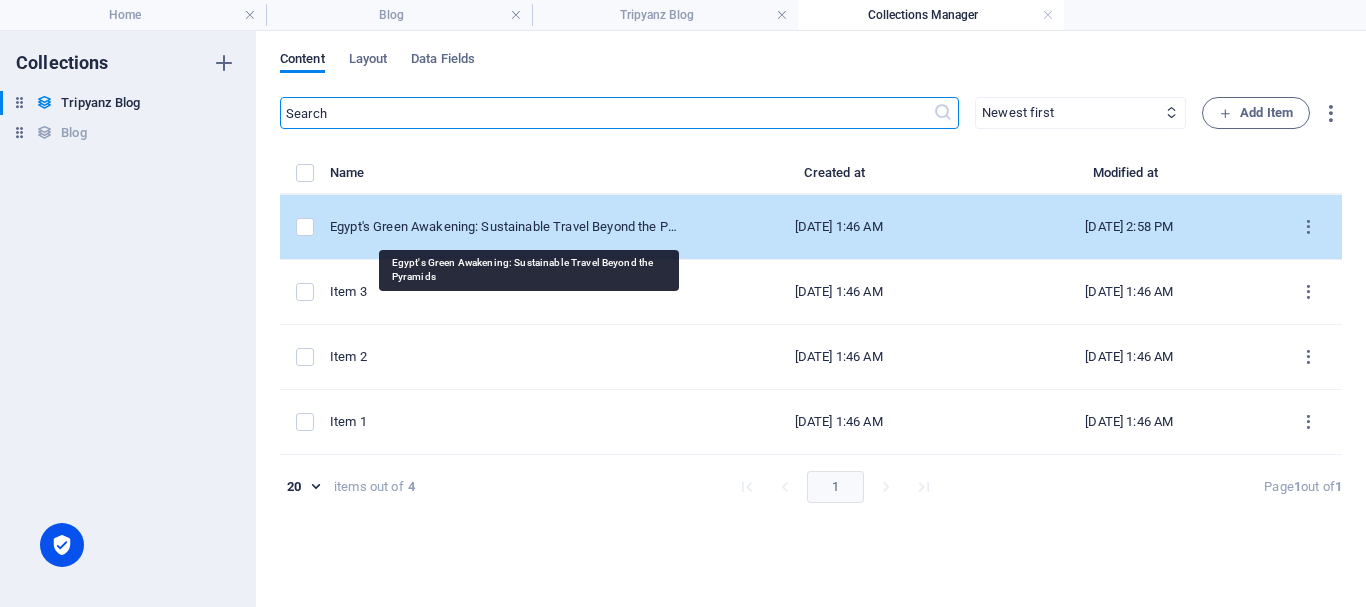 click on "Egypt's Green Awakening: Sustainable Travel Beyond the Pyramids" at bounding box center (503, 227) 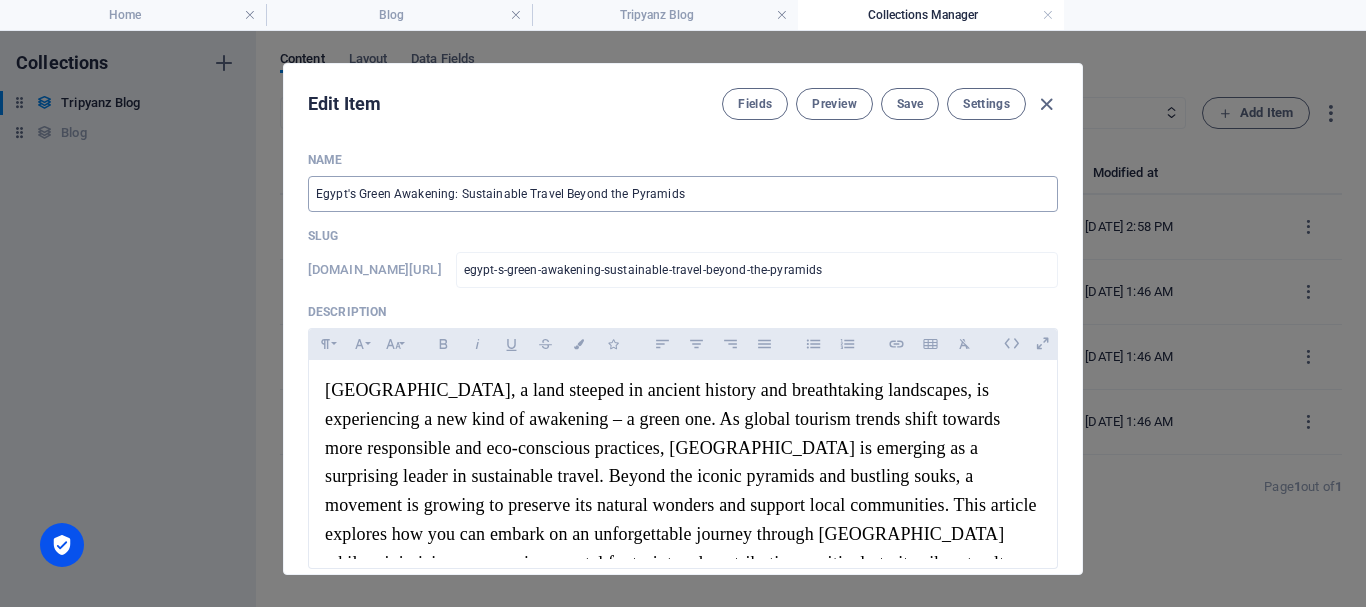 click on "Egypt's Green Awakening: Sustainable Travel Beyond the Pyramids" at bounding box center (683, 194) 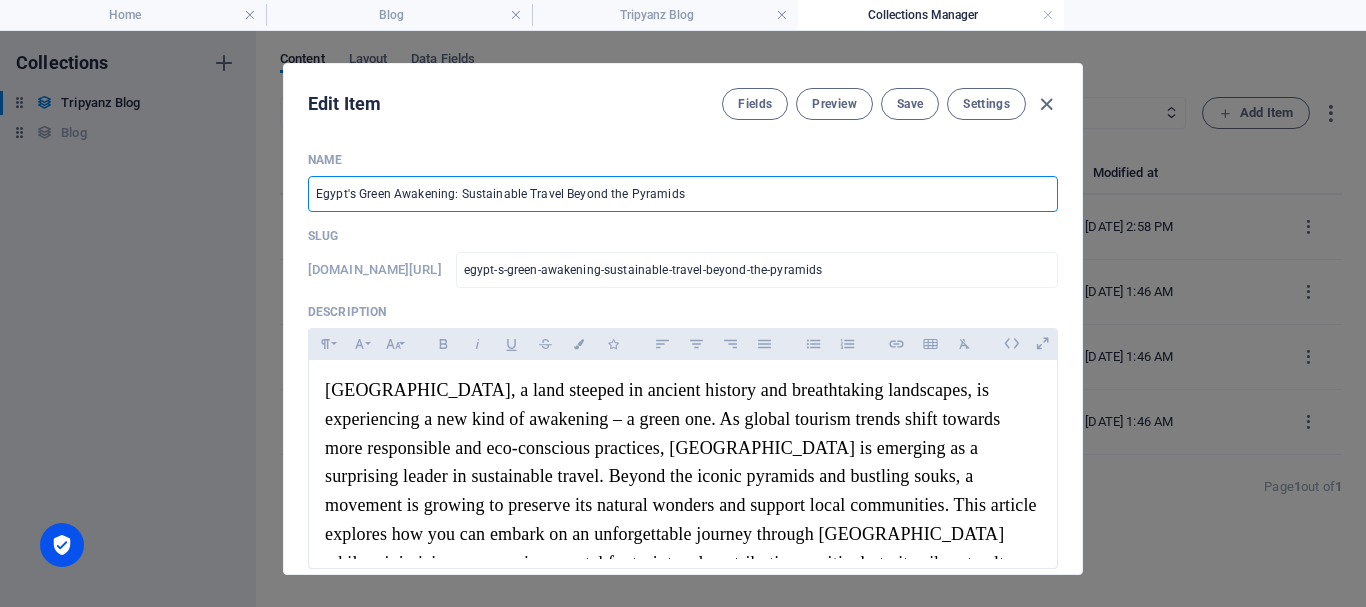 click on "Egypt's Green Awakening: Sustainable Travel Beyond the Pyramids" at bounding box center (683, 194) 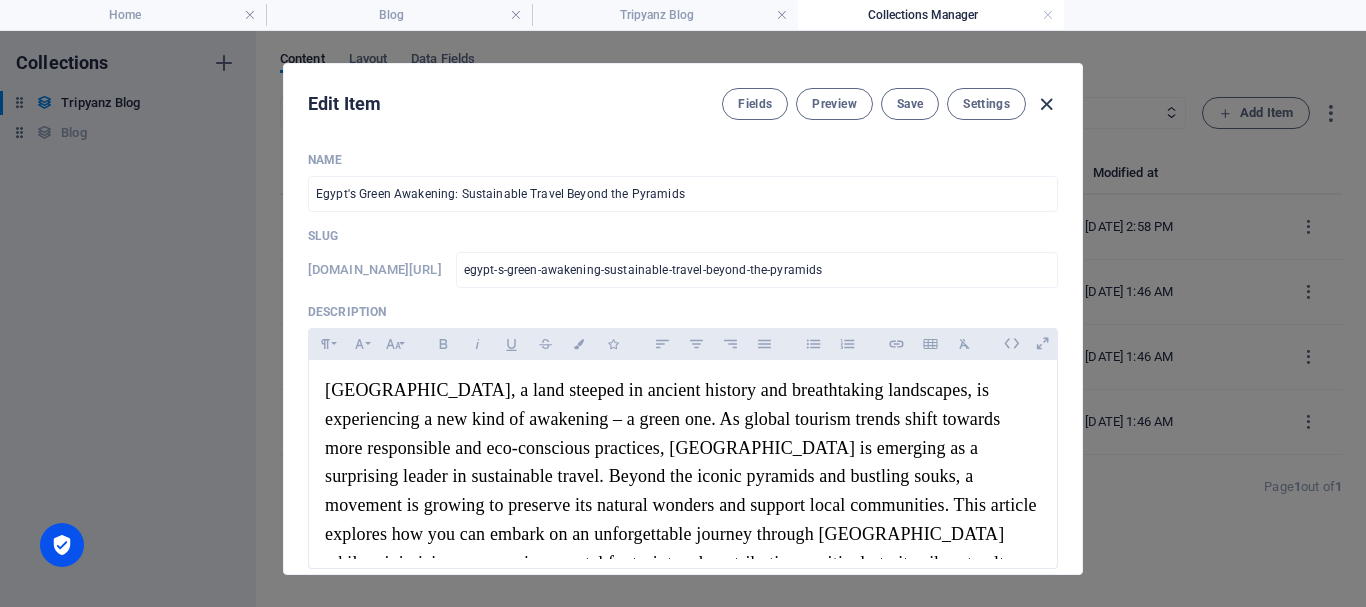 click at bounding box center (1046, 104) 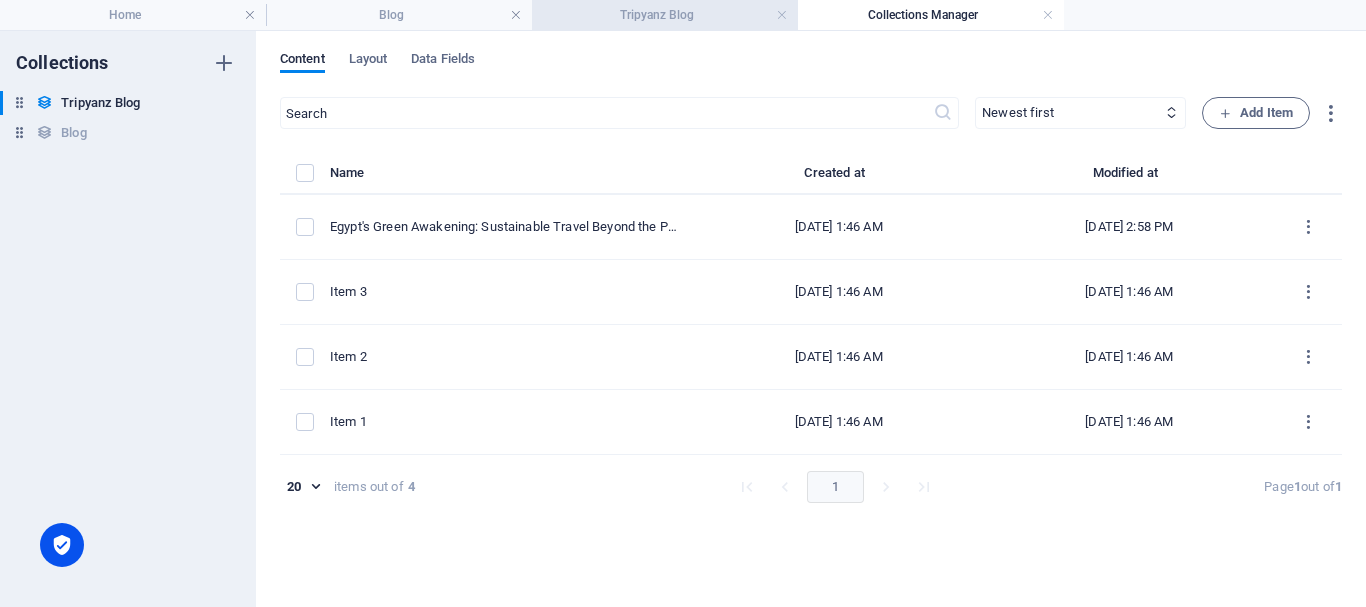 click on "Tripyanz Blog" at bounding box center (665, 15) 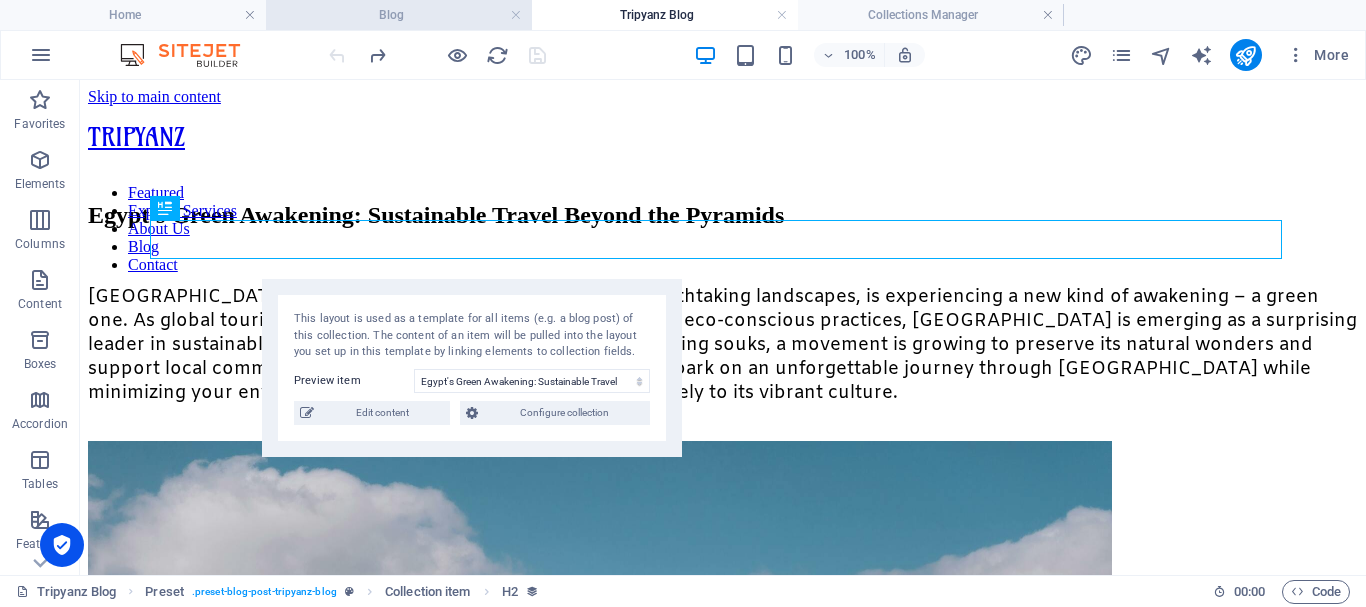 click on "Blog" at bounding box center [399, 15] 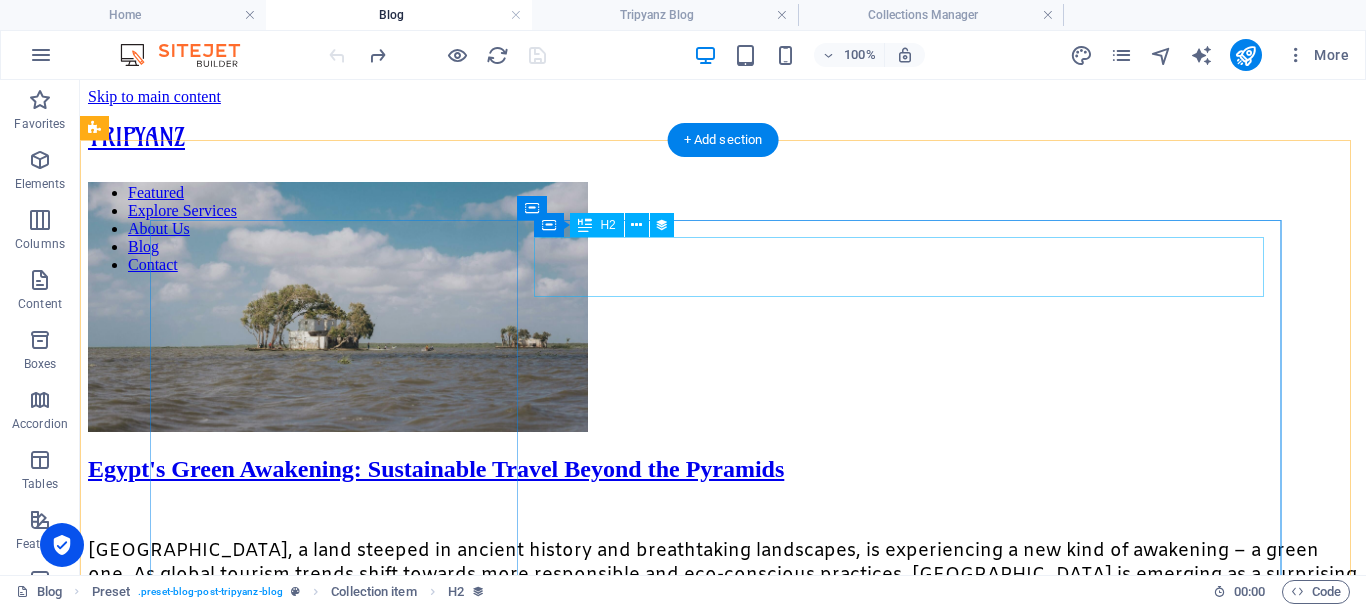 click on "Egypt's Green Awakening: Sustainable Travel Beyond the Pyramids" at bounding box center (723, 469) 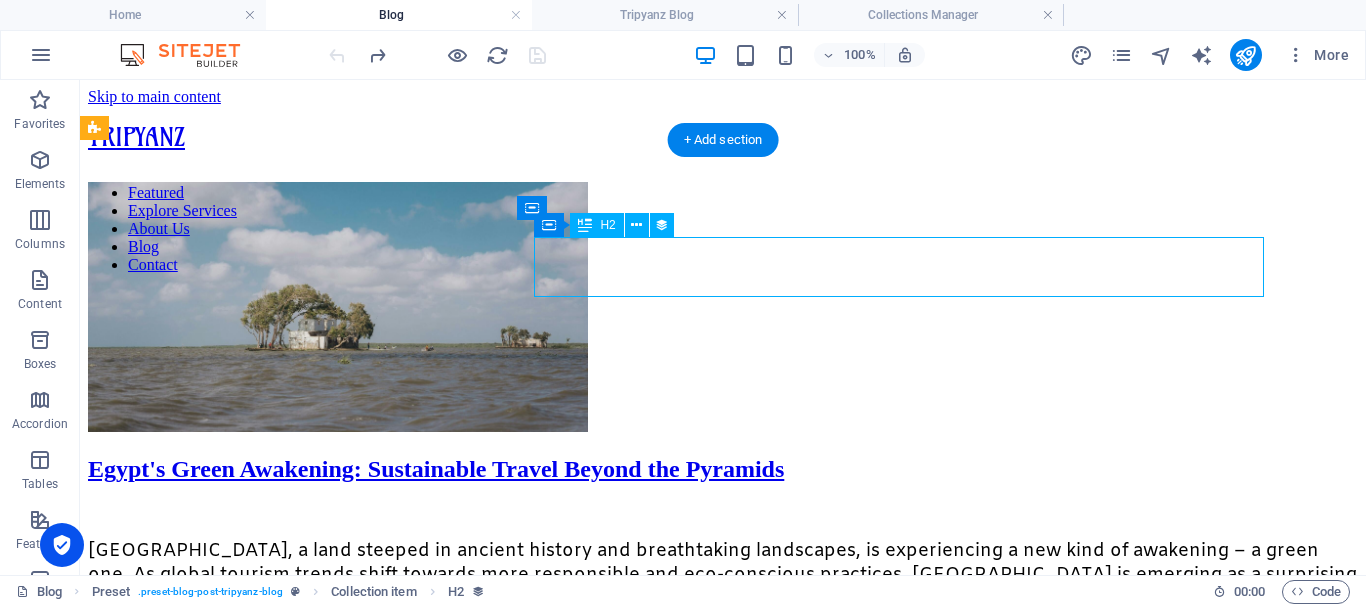click on "Egypt's Green Awakening: Sustainable Travel Beyond the Pyramids" at bounding box center [723, 469] 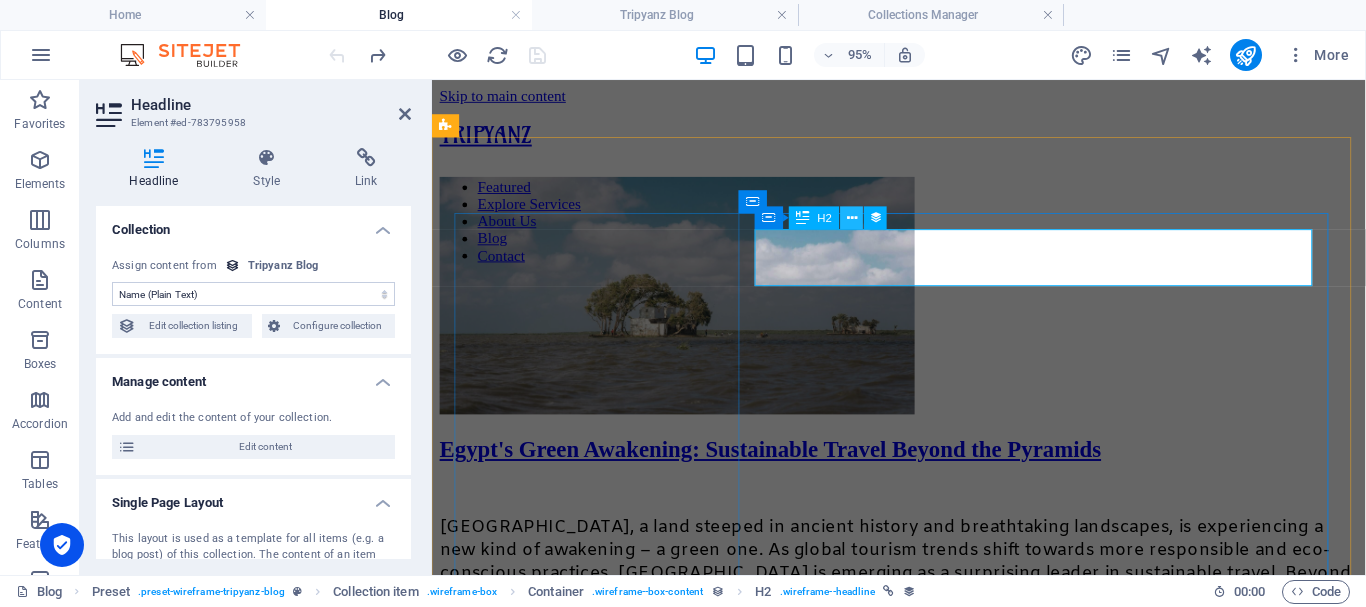 click at bounding box center [852, 218] 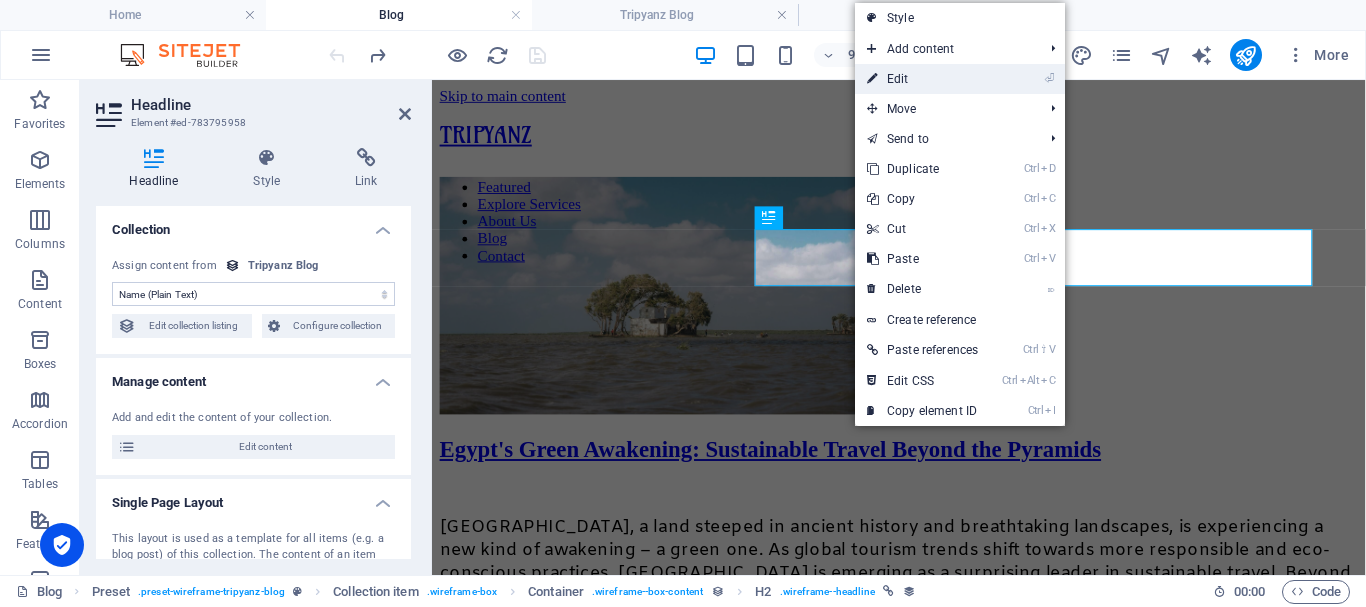 click on "⏎" at bounding box center [1049, 78] 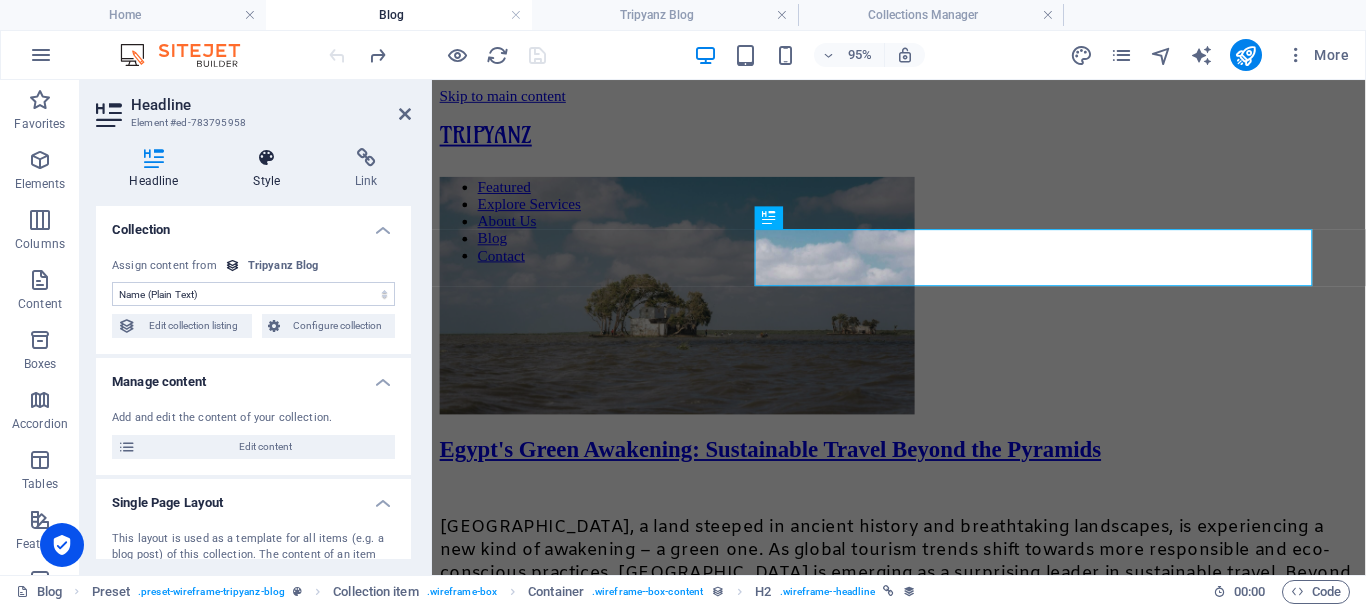 click on "Style" at bounding box center [271, 169] 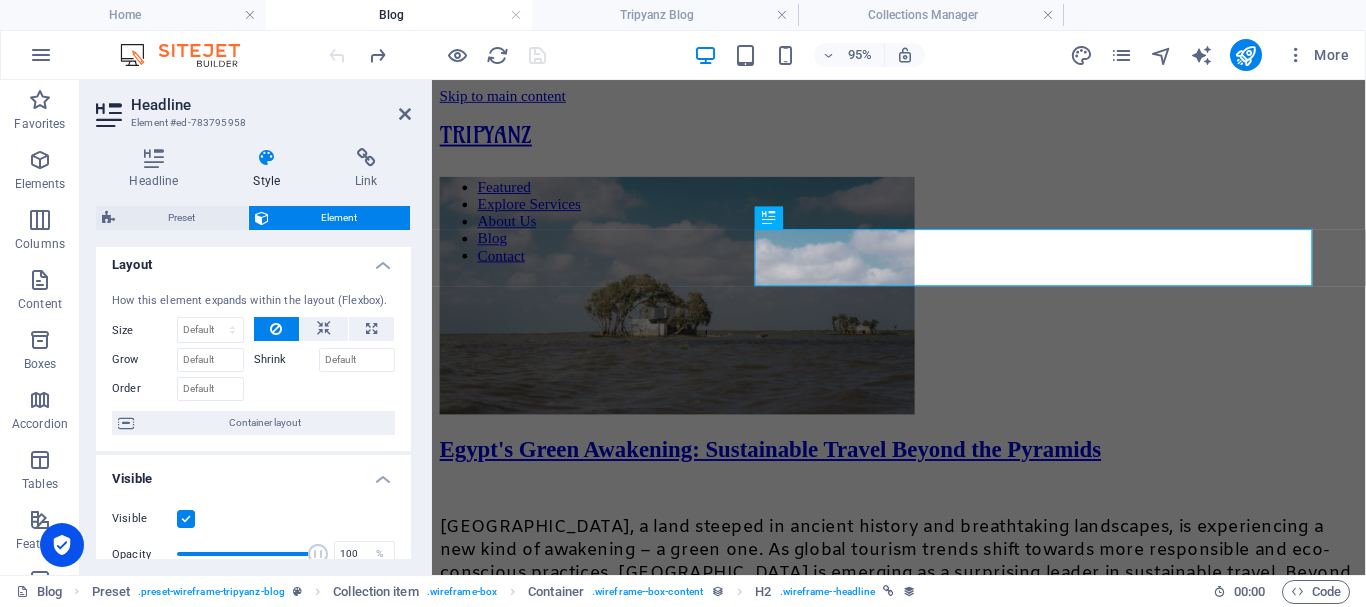 scroll, scrollTop: 0, scrollLeft: 0, axis: both 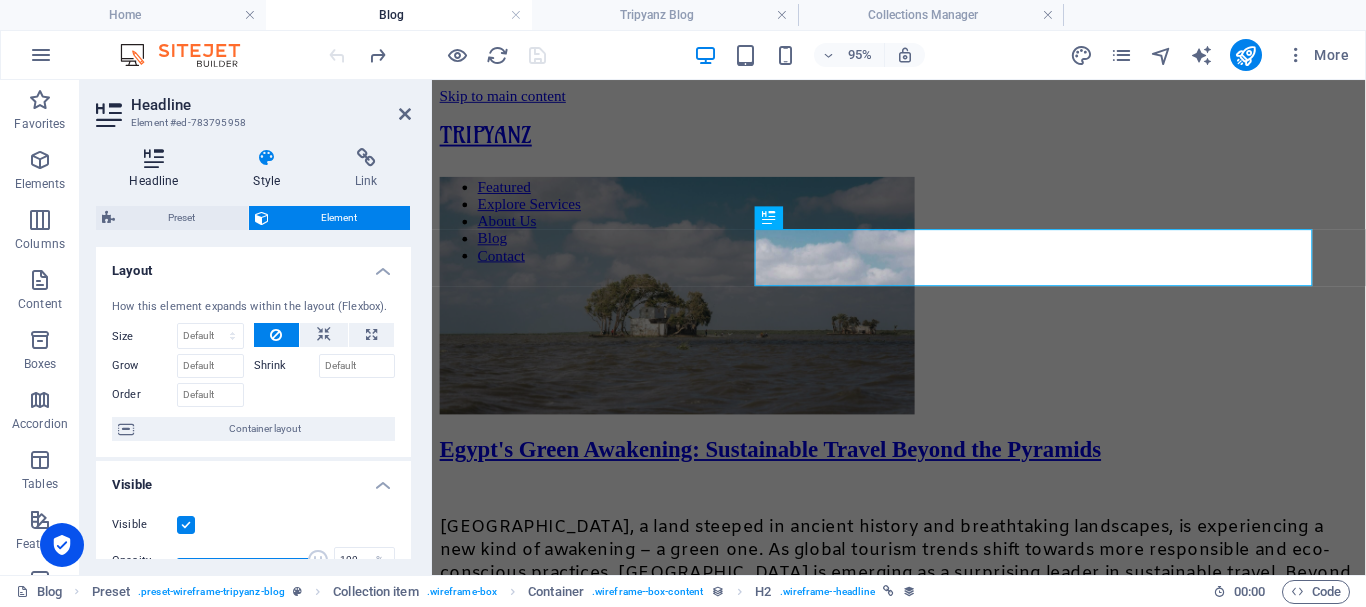 click on "Headline" at bounding box center [158, 169] 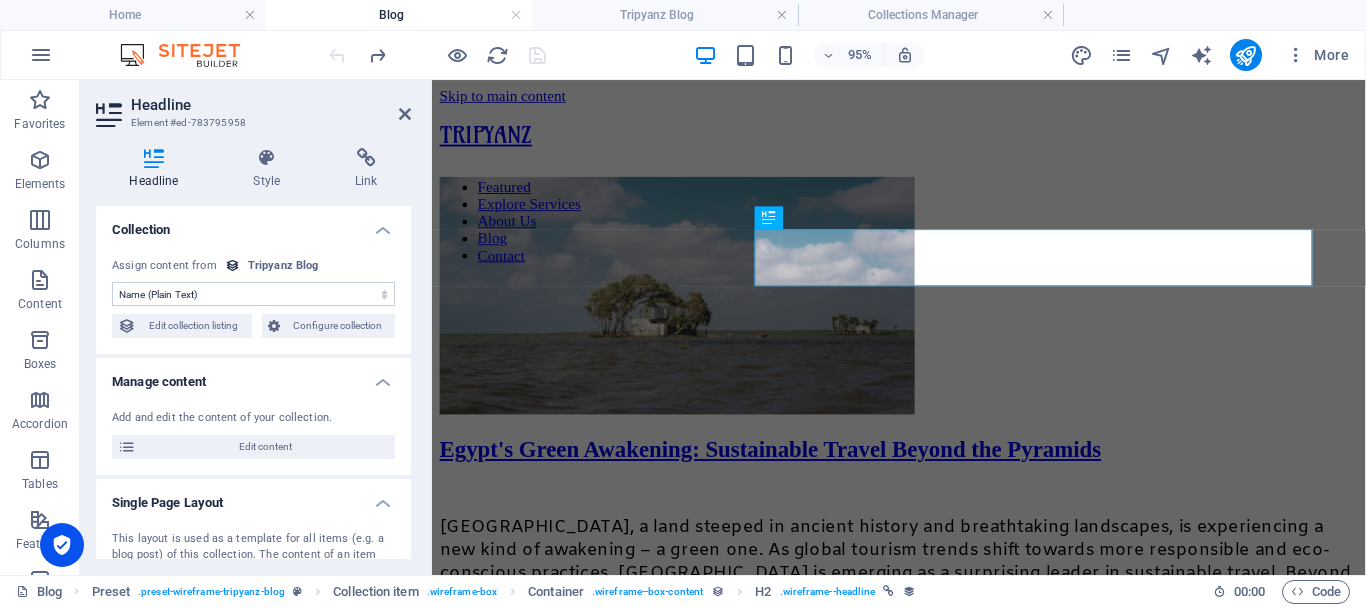 click on "No assignment, content remains static Created at (Date) Updated at (Date) Name (Plain Text) Slug (Plain Text) Description (Rich Text) Content (CMS) Image (File) Publishing Date (Date) Status (Choice) Read More Button (Rich Text)" at bounding box center [253, 294] 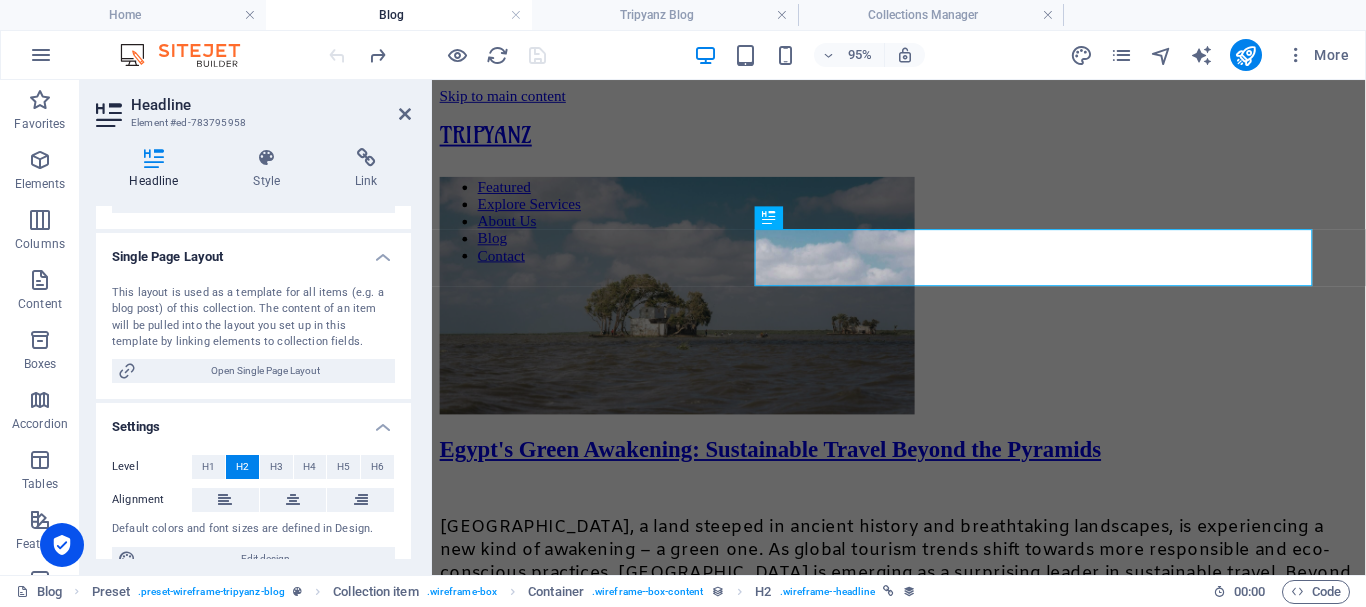 scroll, scrollTop: 274, scrollLeft: 0, axis: vertical 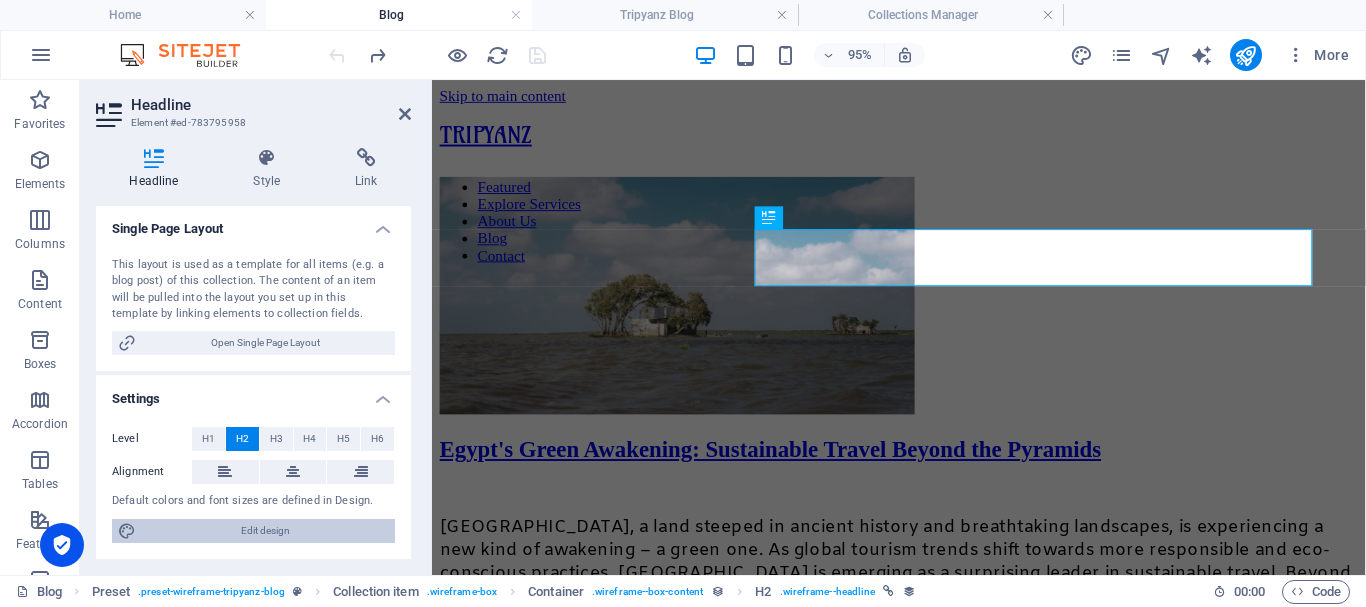 click on "Edit design" at bounding box center [265, 531] 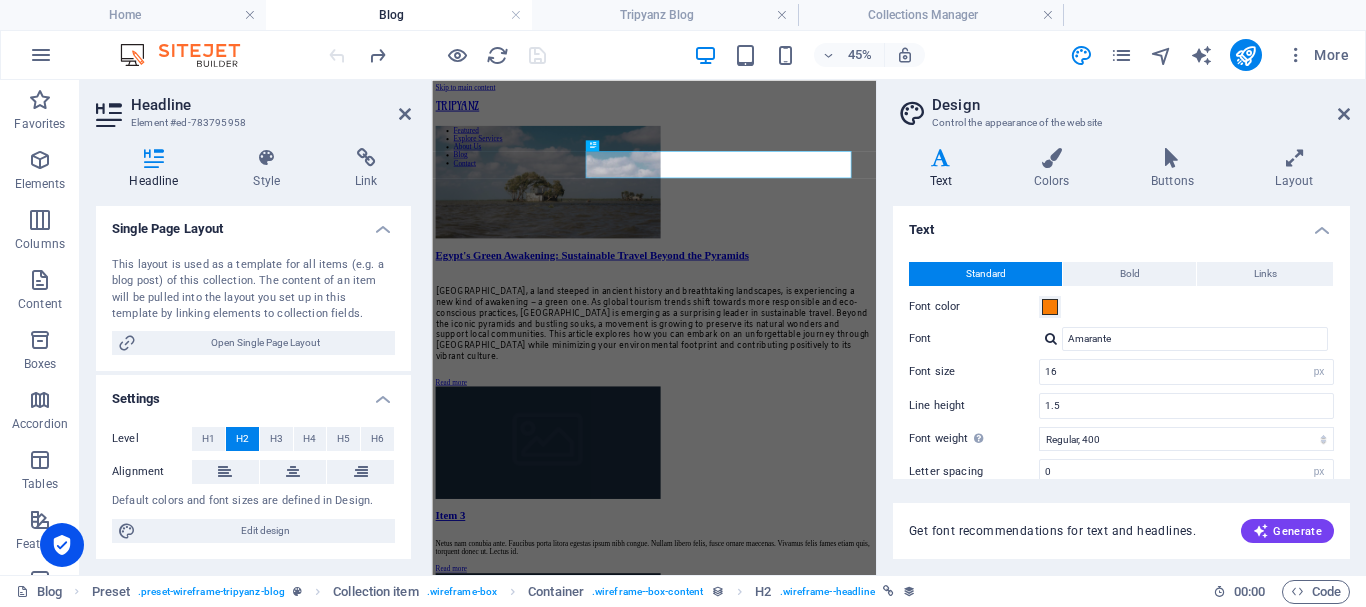 scroll, scrollTop: 0, scrollLeft: 0, axis: both 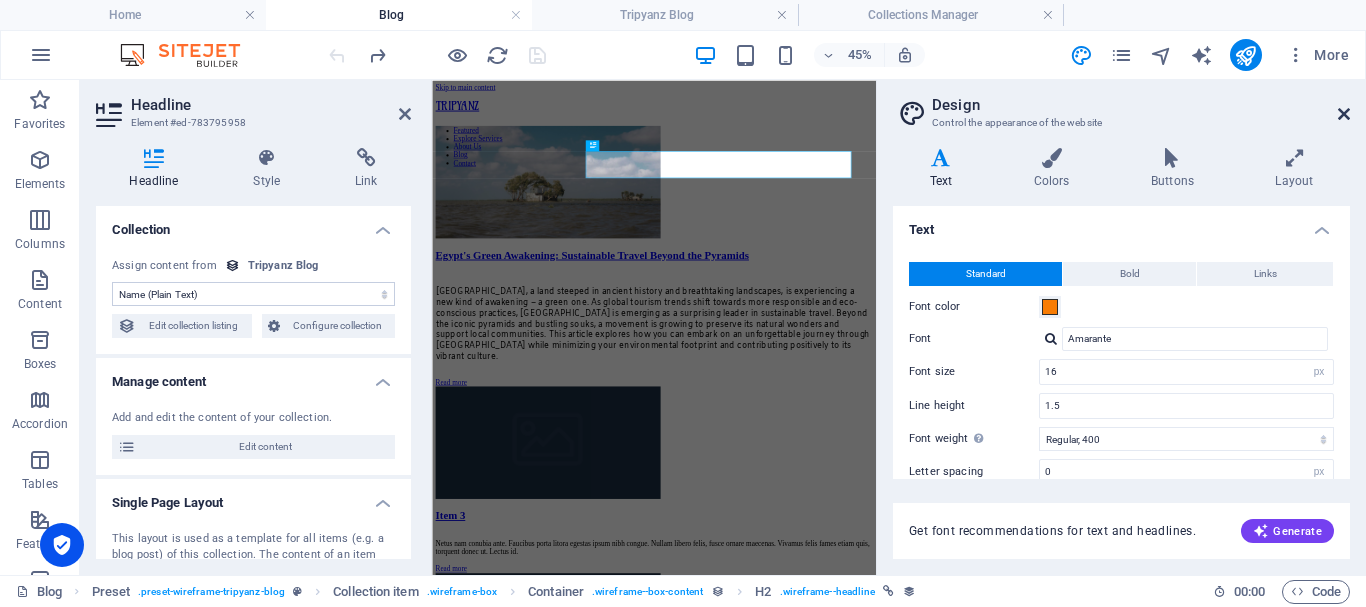 drag, startPoint x: 1345, startPoint y: 112, endPoint x: 922, endPoint y: 35, distance: 429.95117 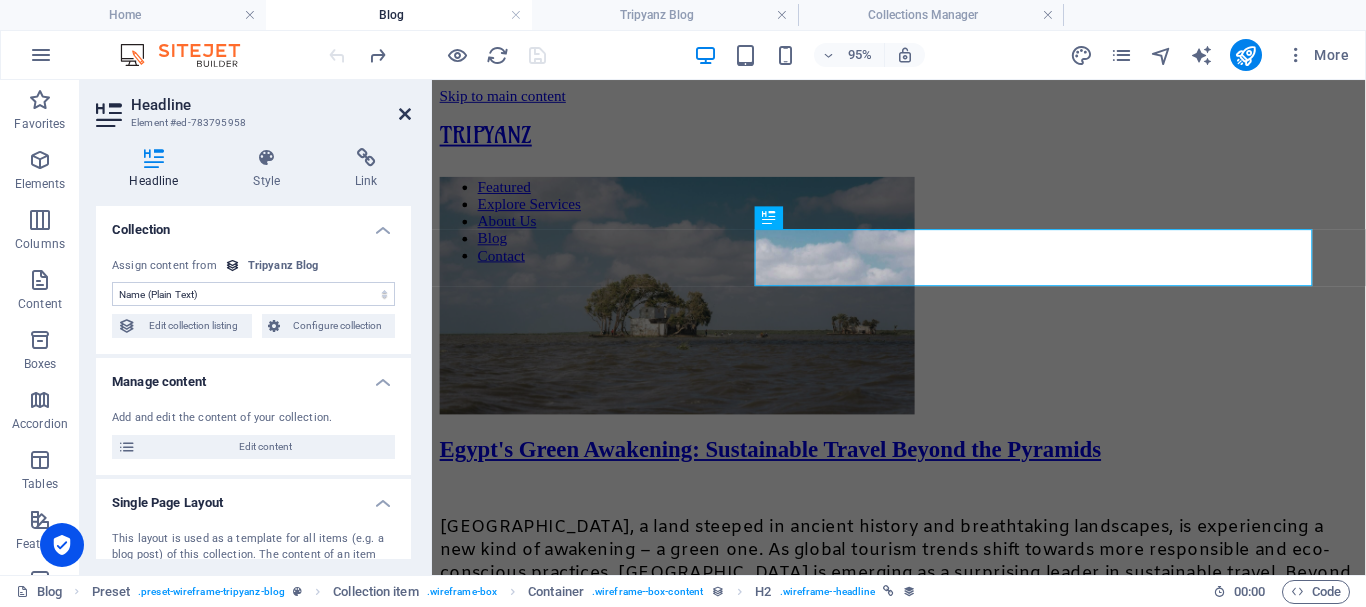 click at bounding box center [405, 114] 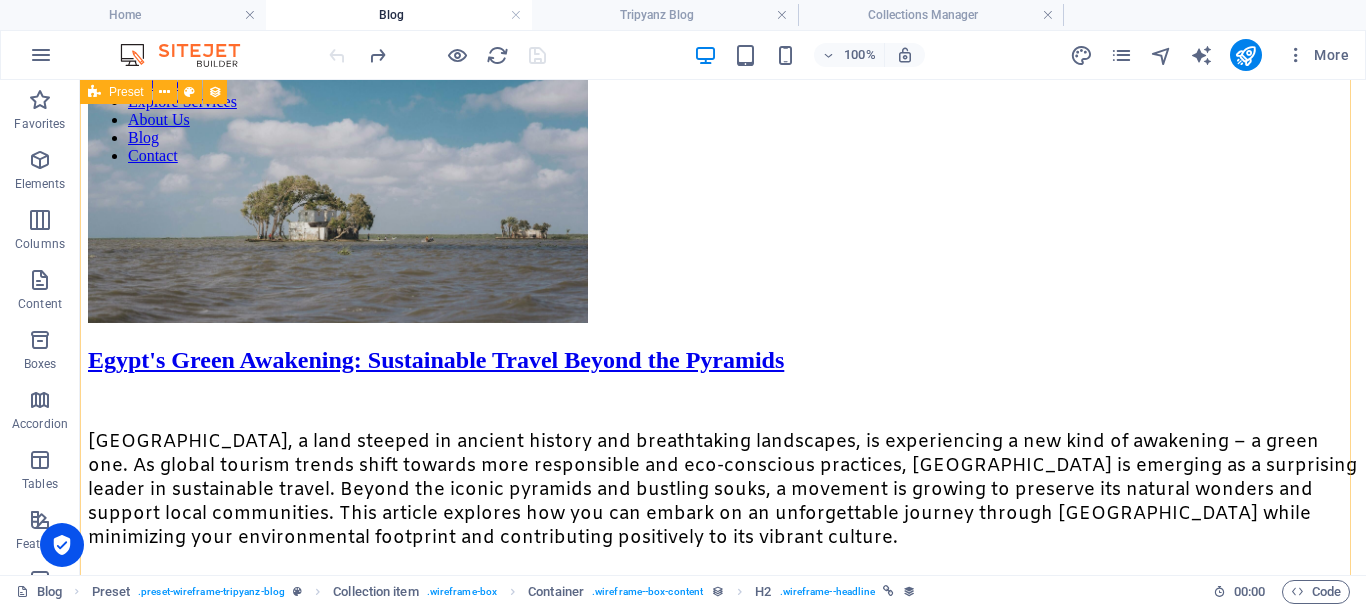 scroll, scrollTop: 0, scrollLeft: 0, axis: both 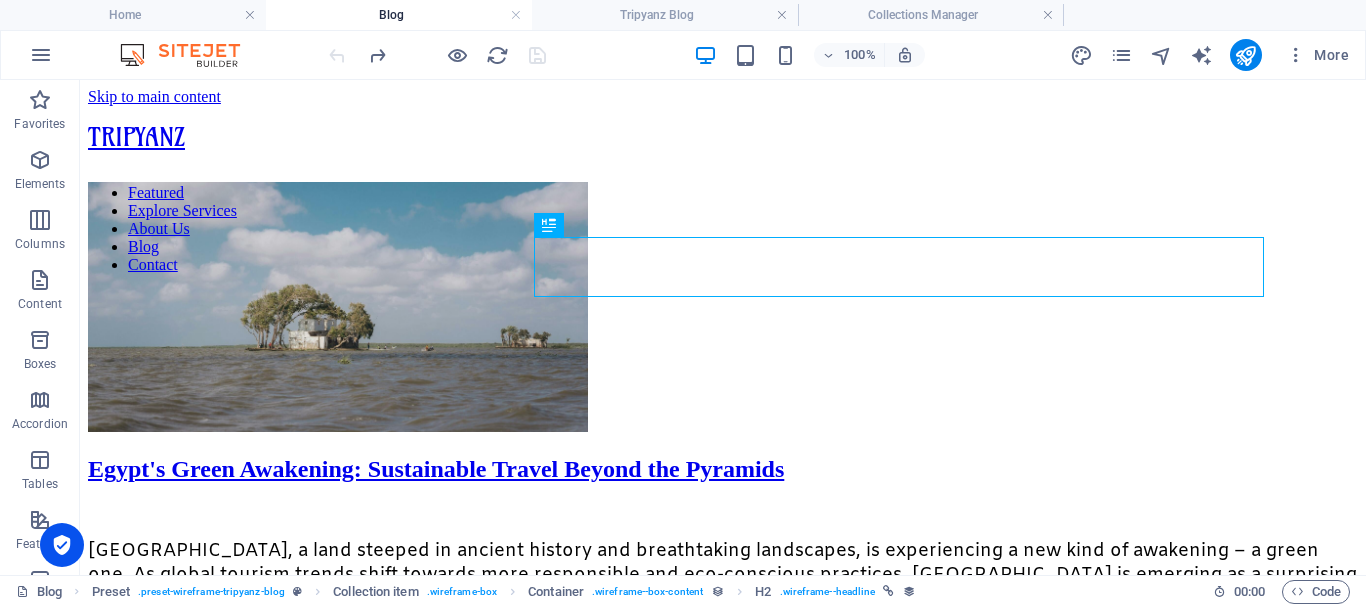 click on "Blog" at bounding box center (399, 15) 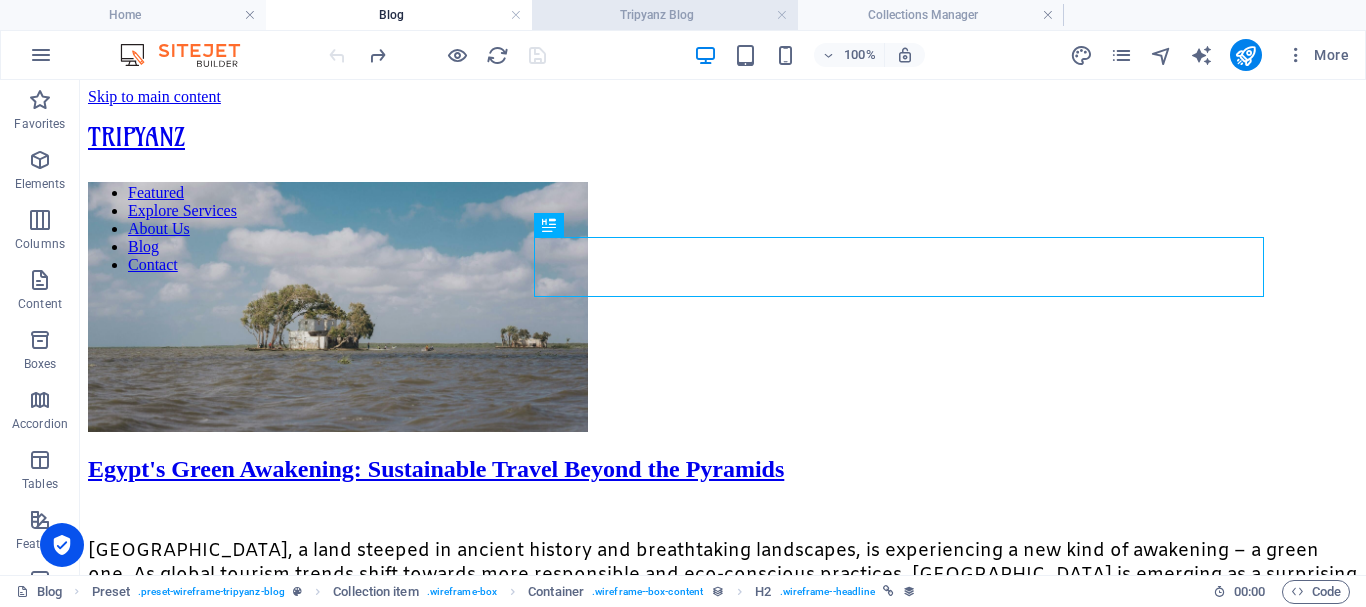click on "Tripyanz Blog" at bounding box center [665, 15] 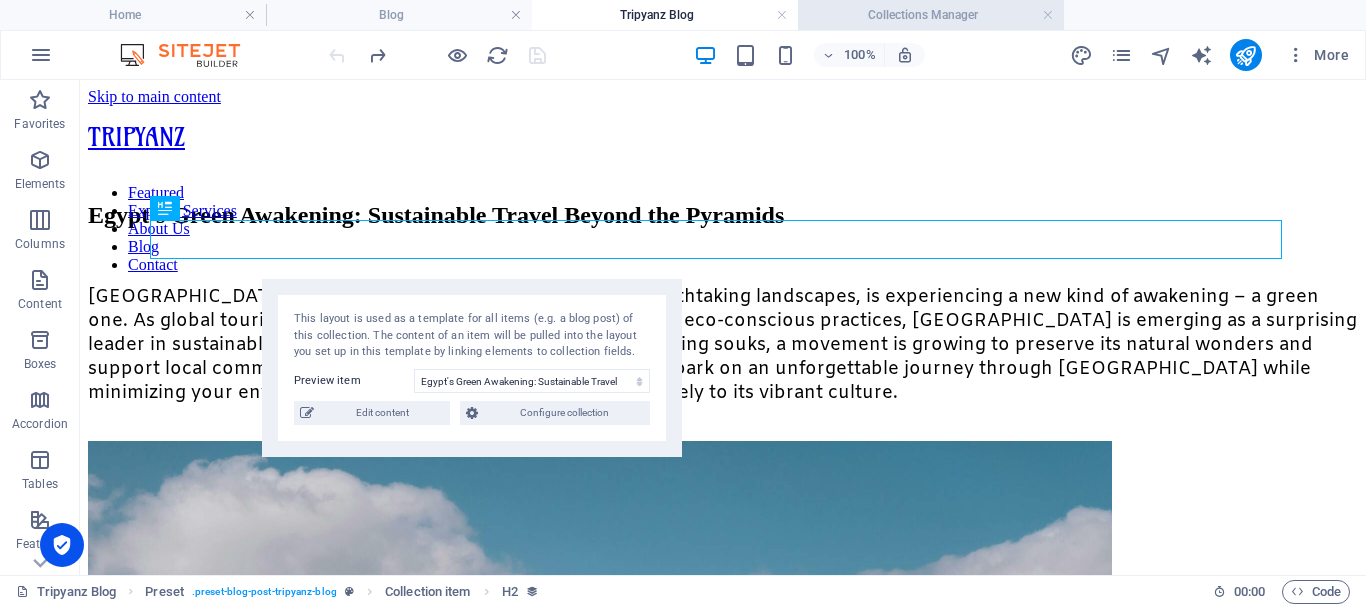 click on "Collections Manager" at bounding box center (931, 15) 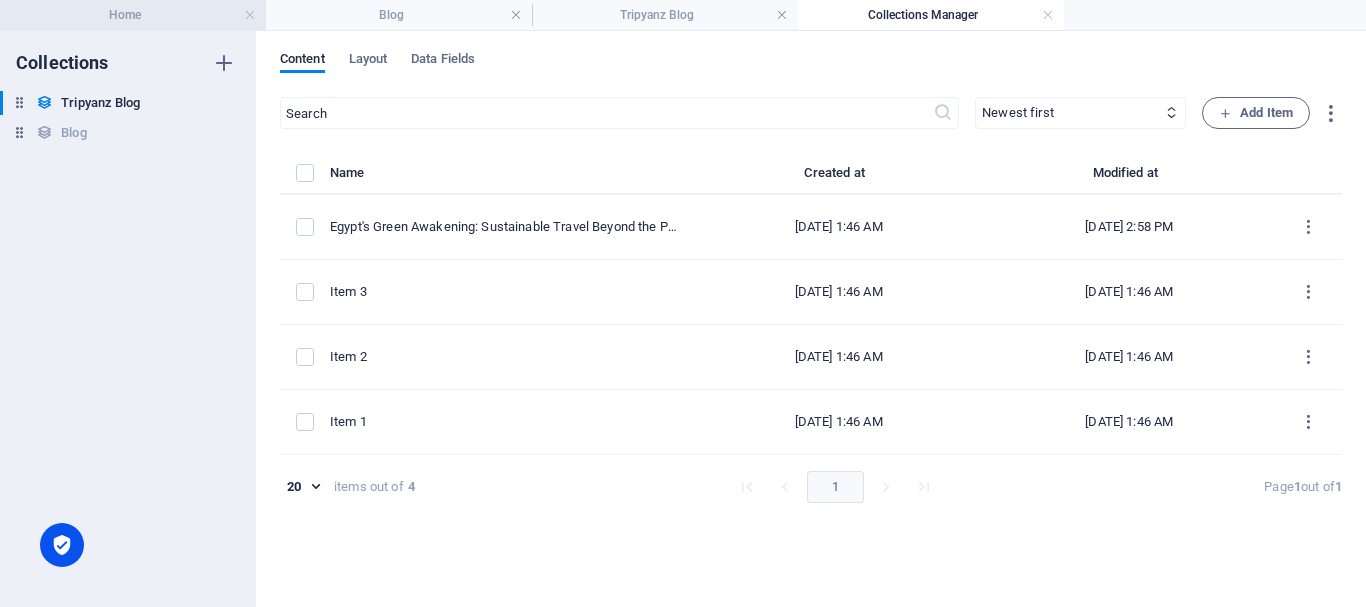 click on "Home" at bounding box center [133, 15] 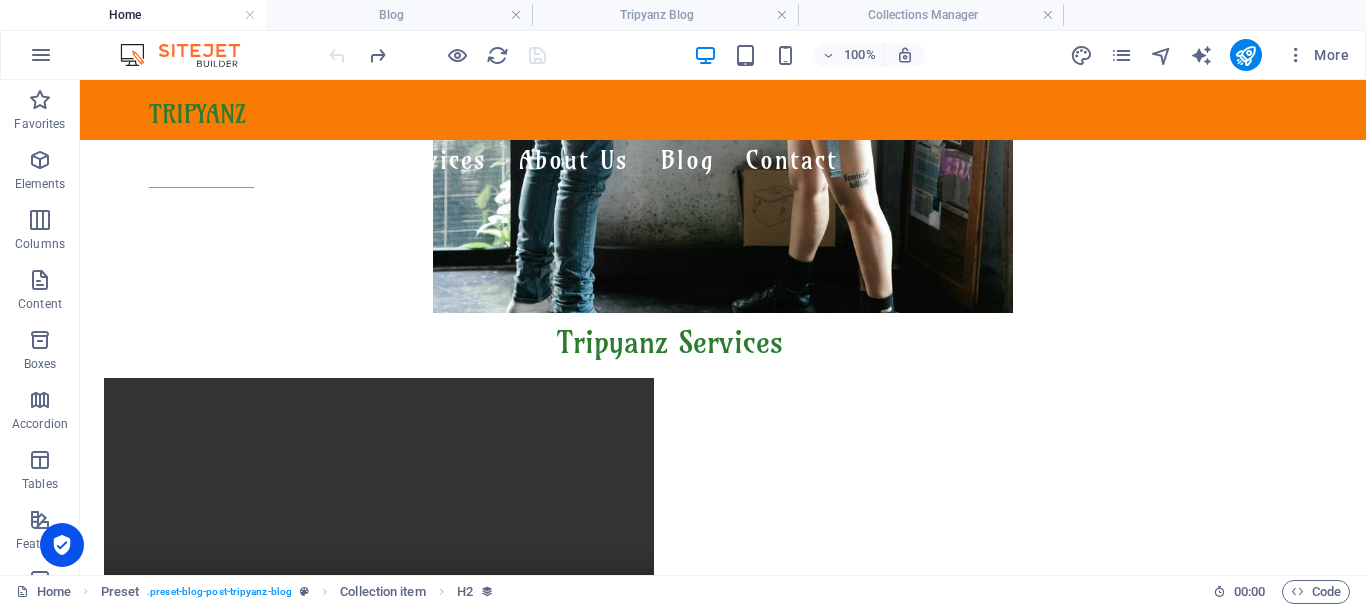 click at bounding box center [437, 55] 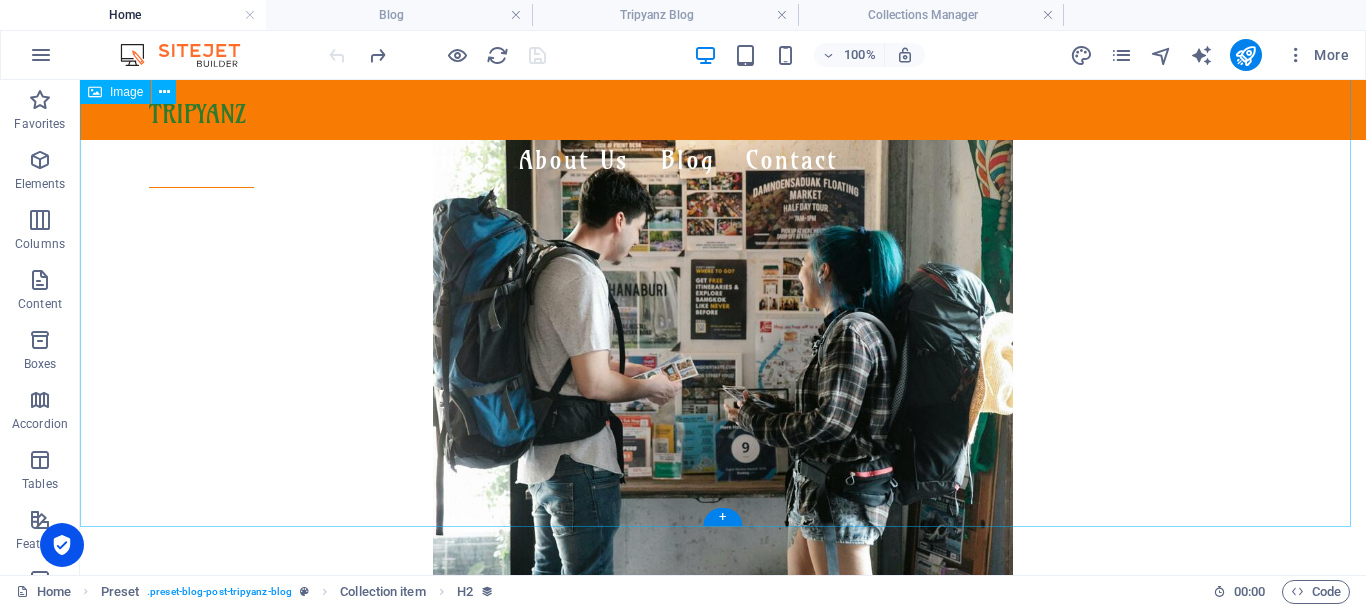 scroll, scrollTop: 0, scrollLeft: 0, axis: both 